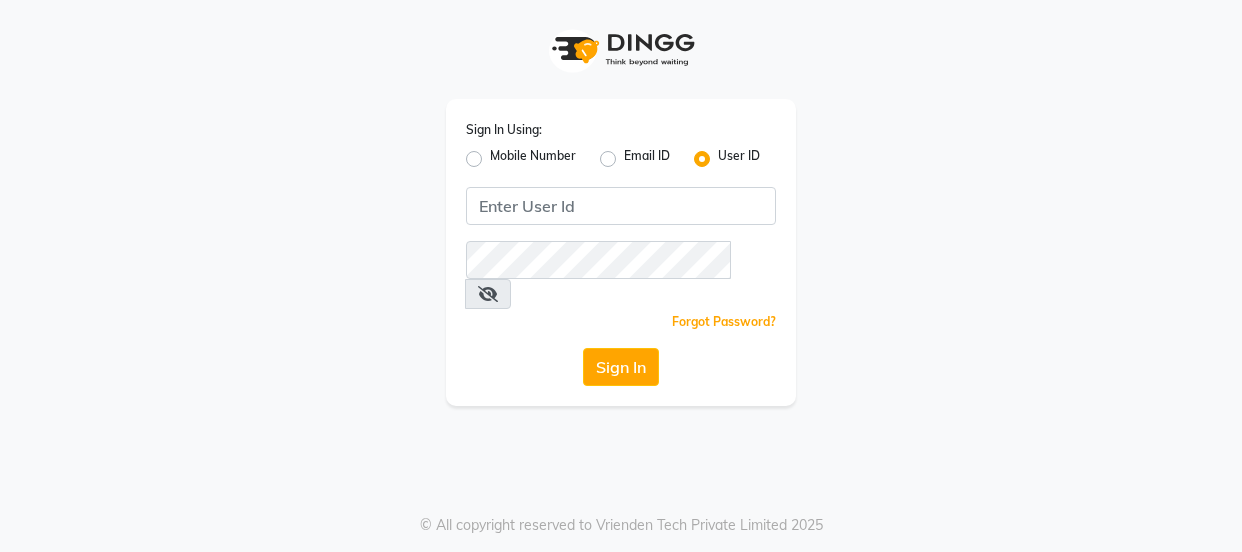scroll, scrollTop: 0, scrollLeft: 0, axis: both 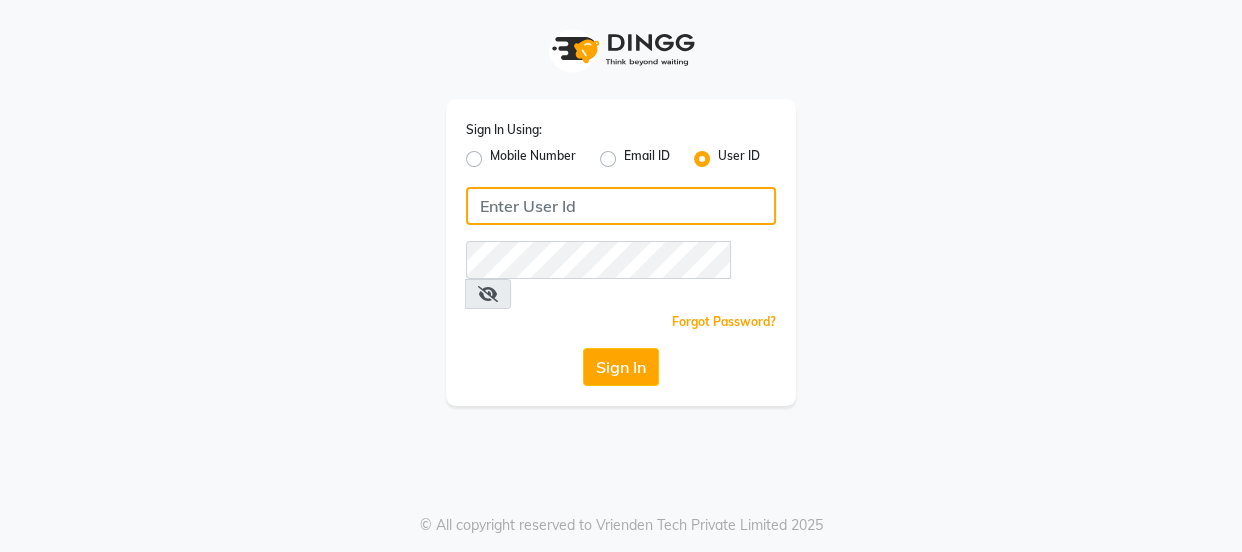 type on "9868279123" 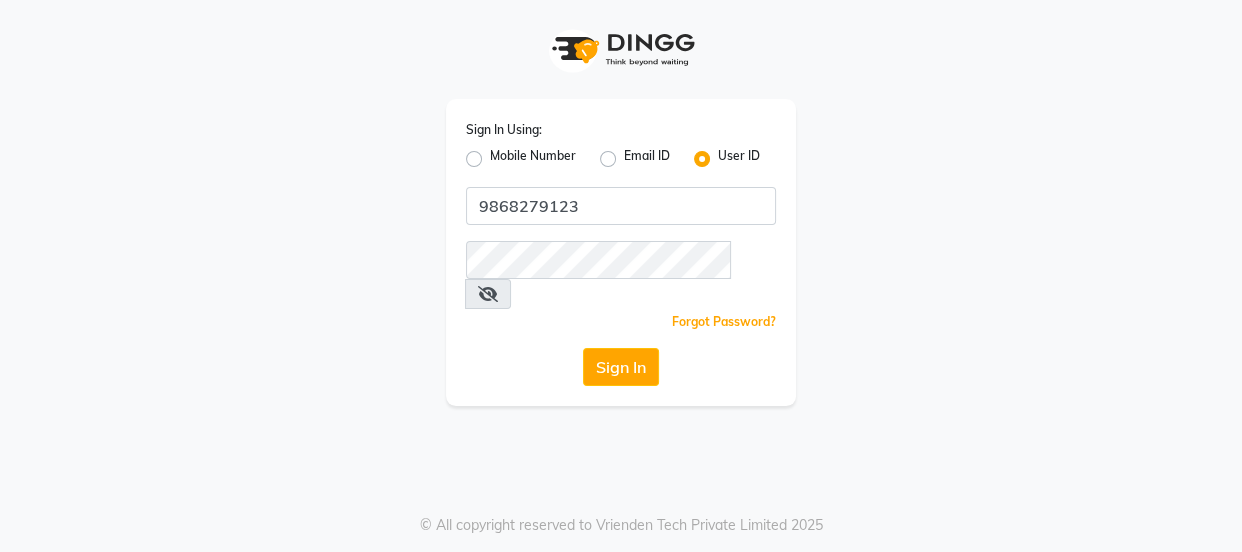 click on "Mobile Number" 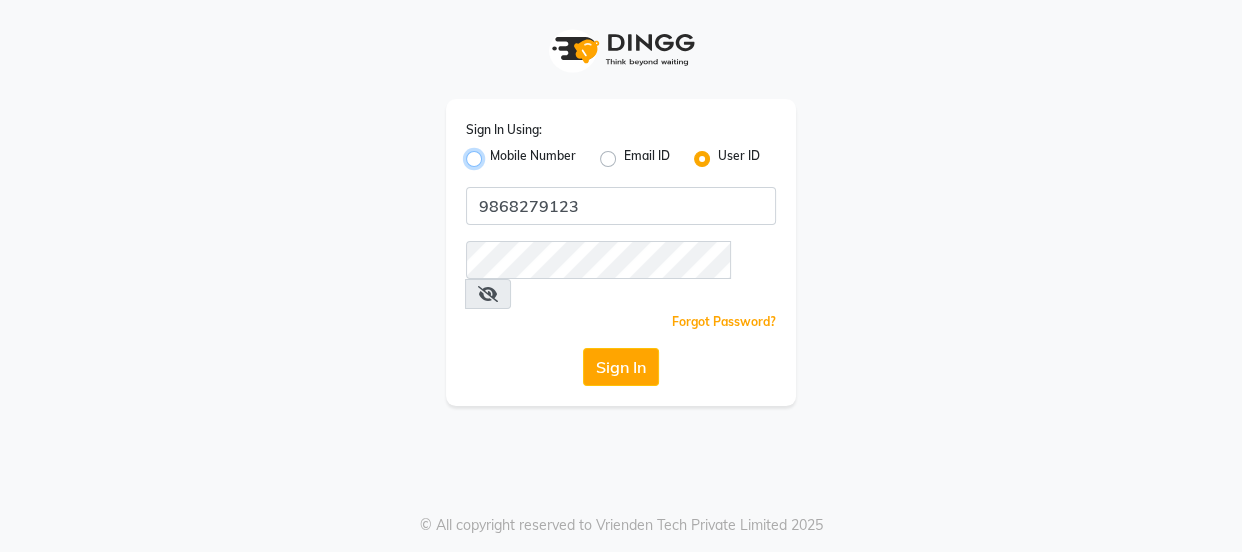 click on "Mobile Number" at bounding box center (496, 153) 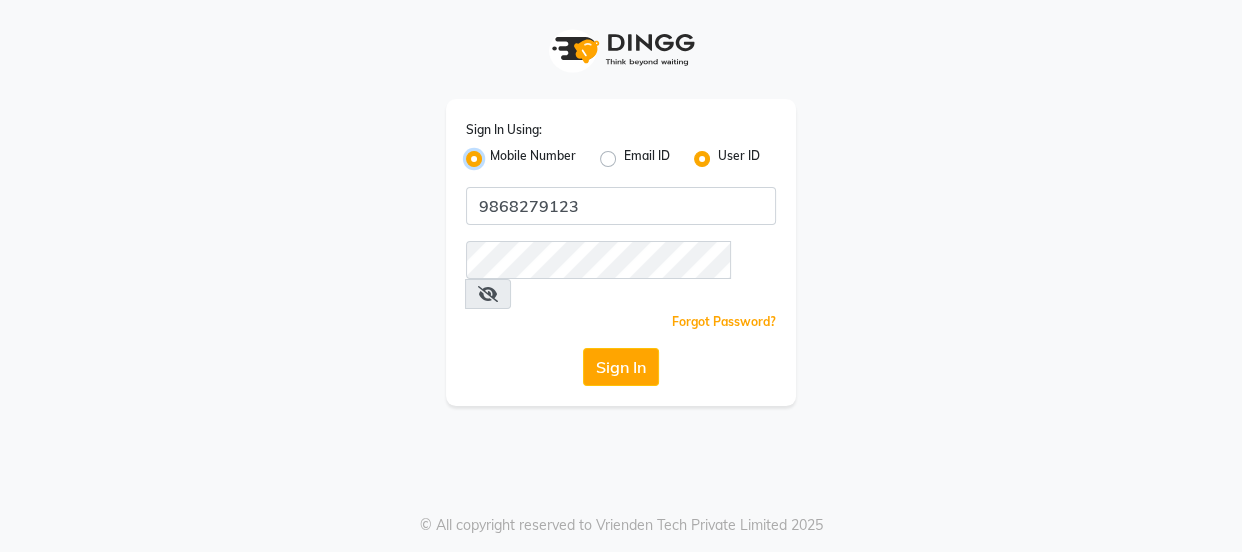 radio on "false" 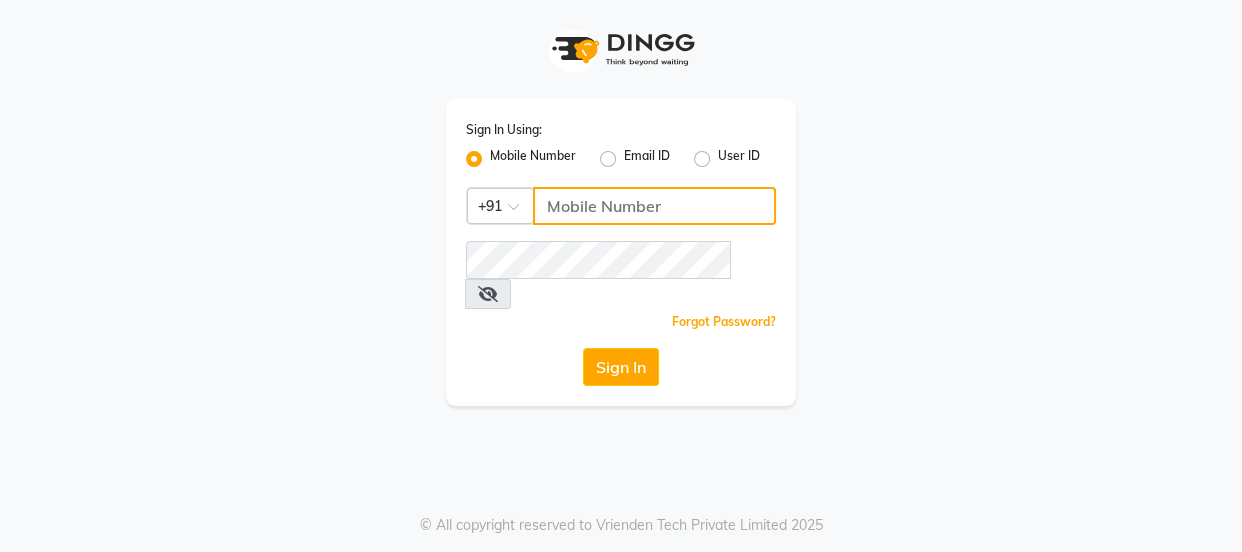 click 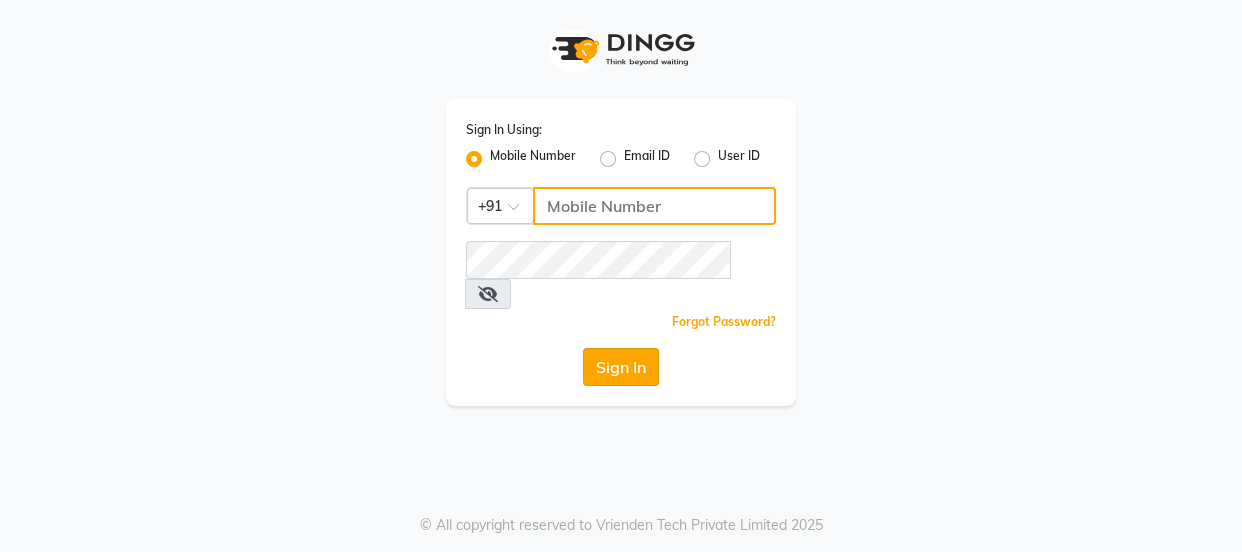 type on "8532836314" 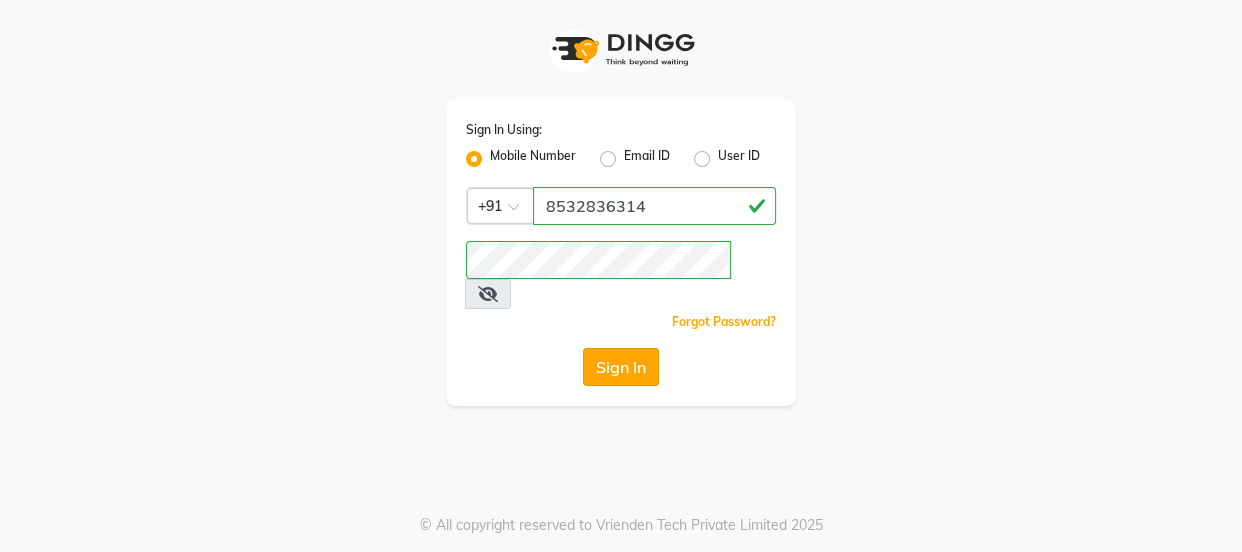 click on "Sign In" 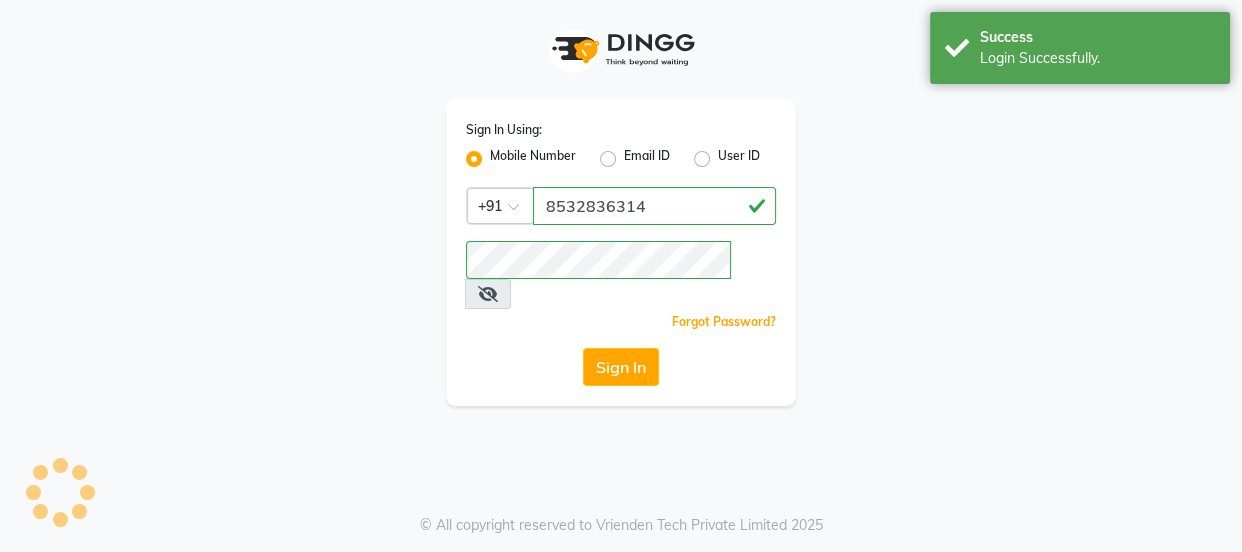select on "service" 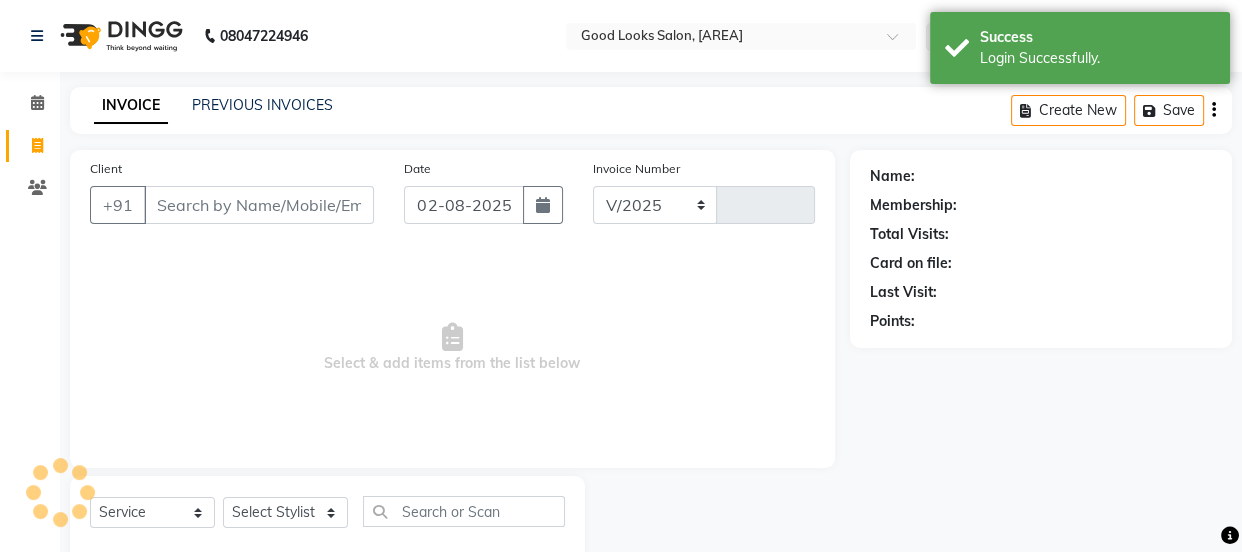 select on "4230" 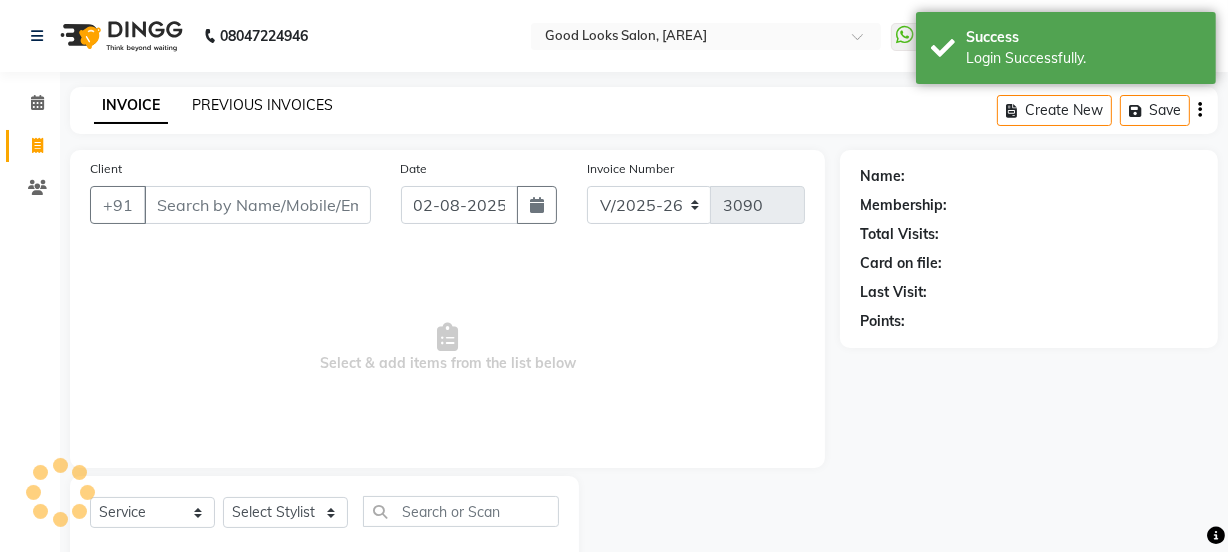 click on "PREVIOUS INVOICES" 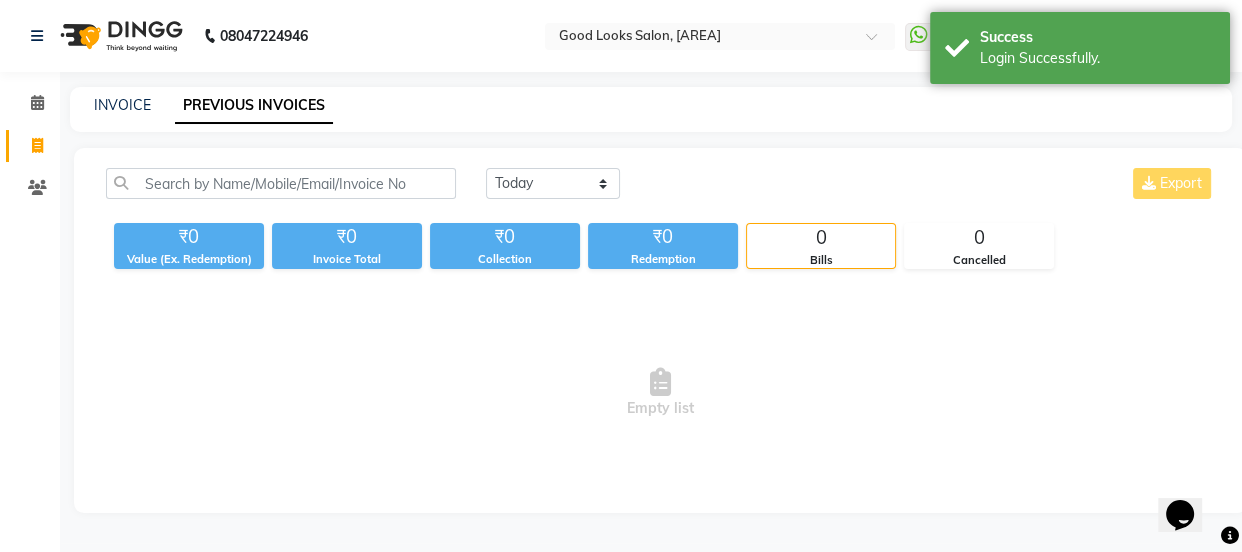 scroll, scrollTop: 0, scrollLeft: 0, axis: both 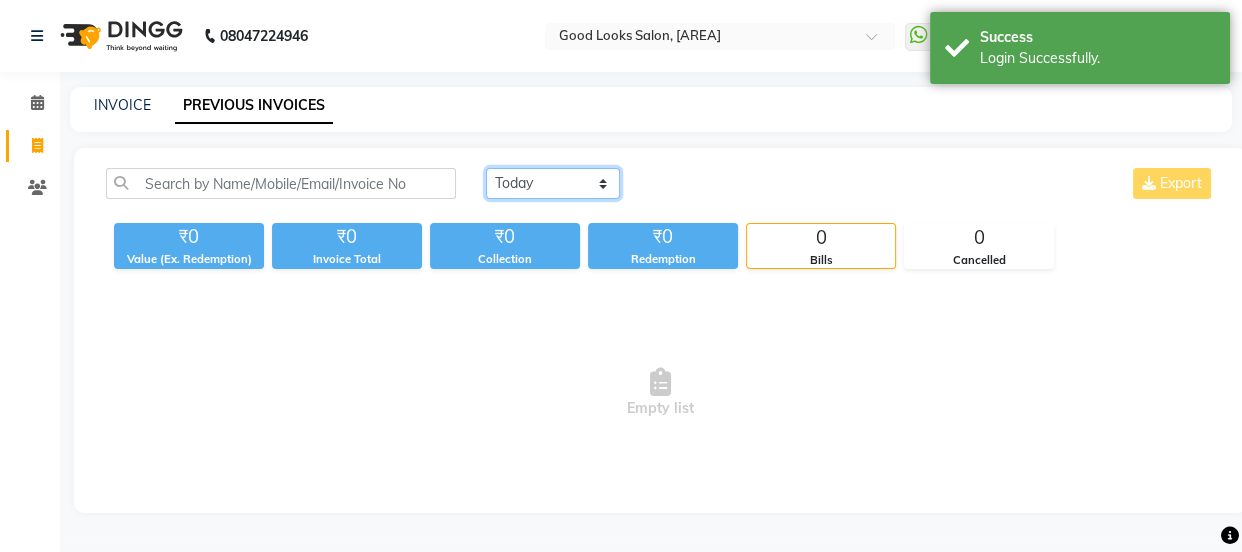 click on "Today Yesterday Custom Range" 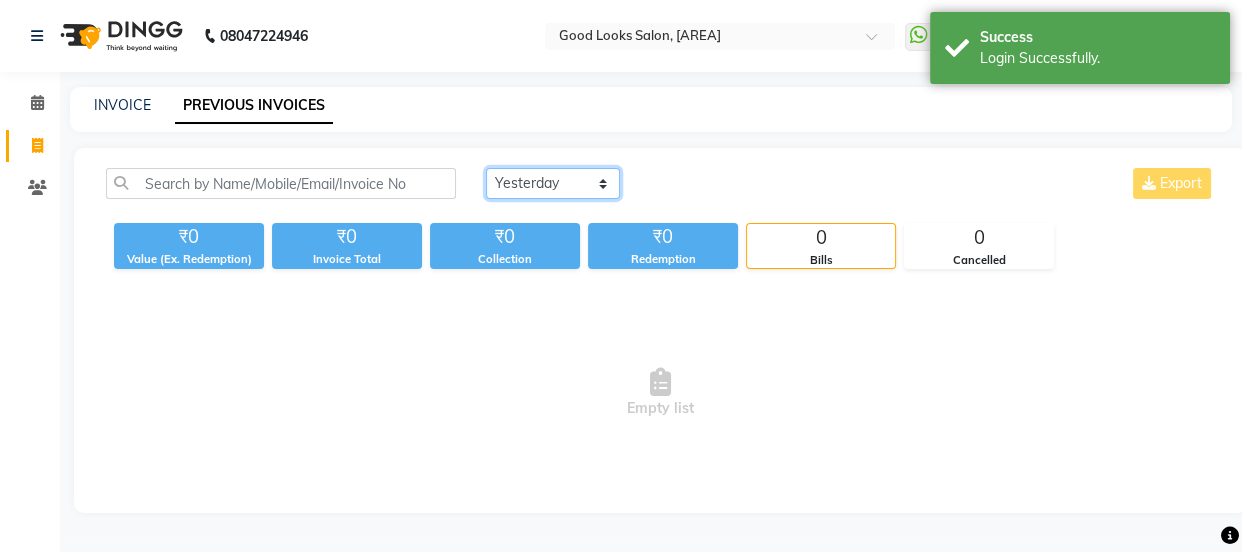 click on "Today Yesterday Custom Range" 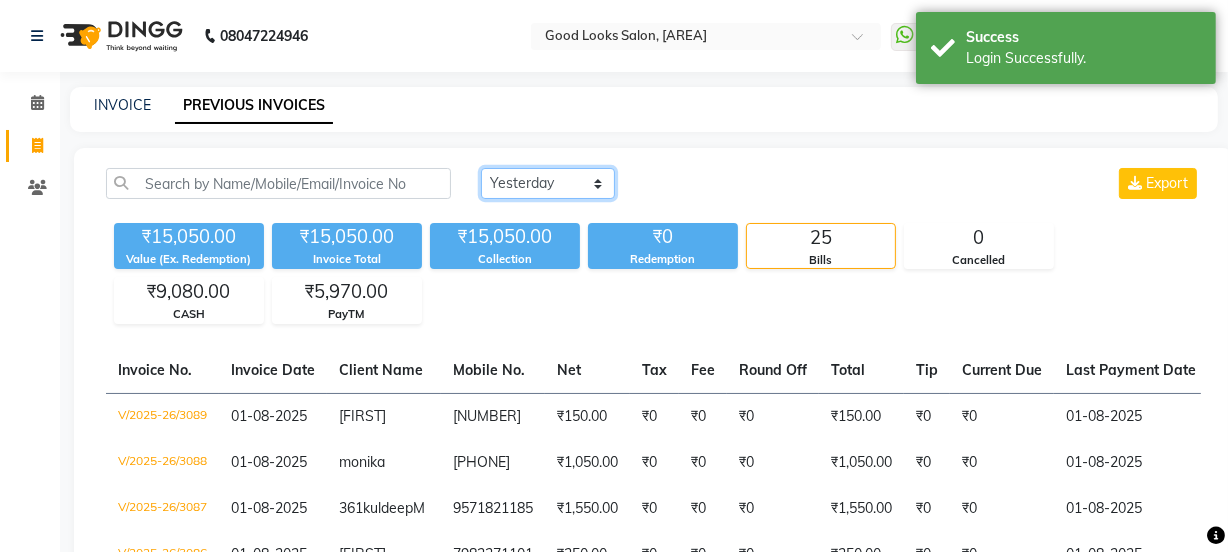 click on "Today Yesterday Custom Range" 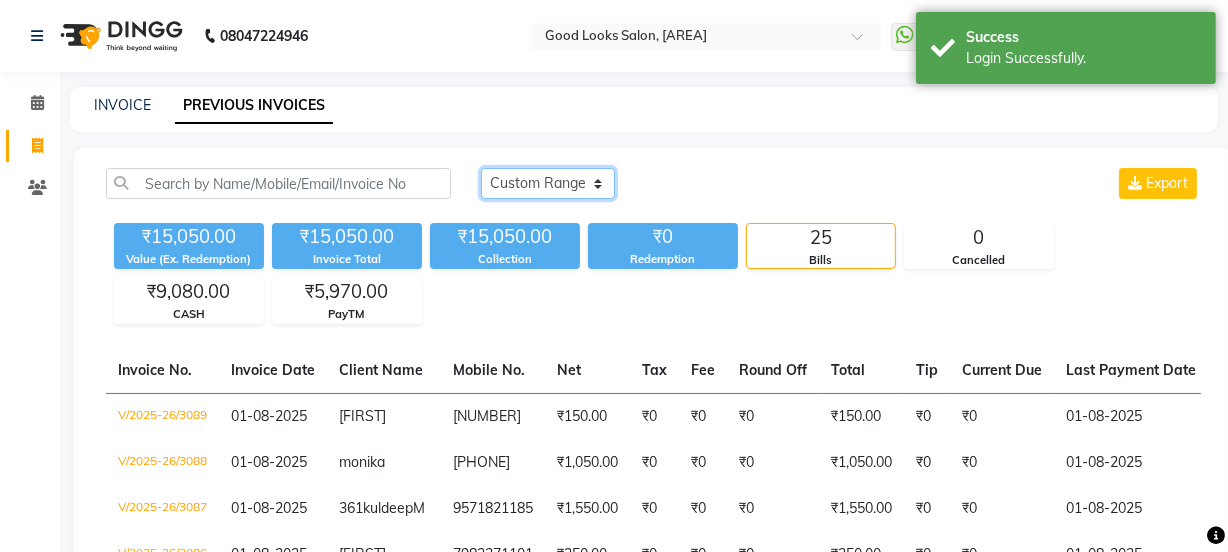click on "Today Yesterday Custom Range" 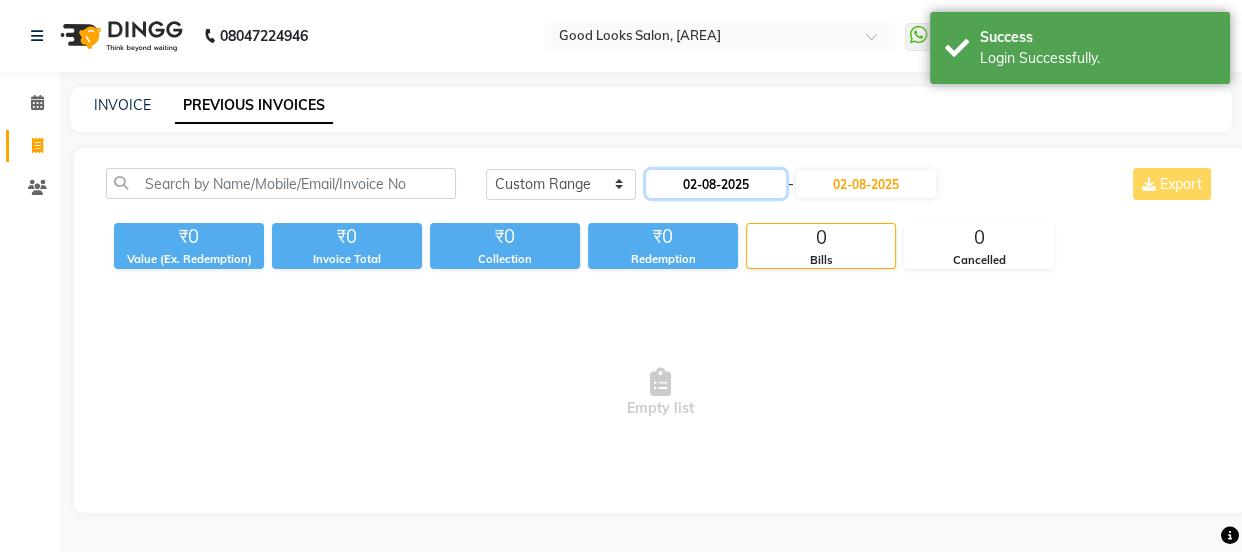 click on "02-08-2025" 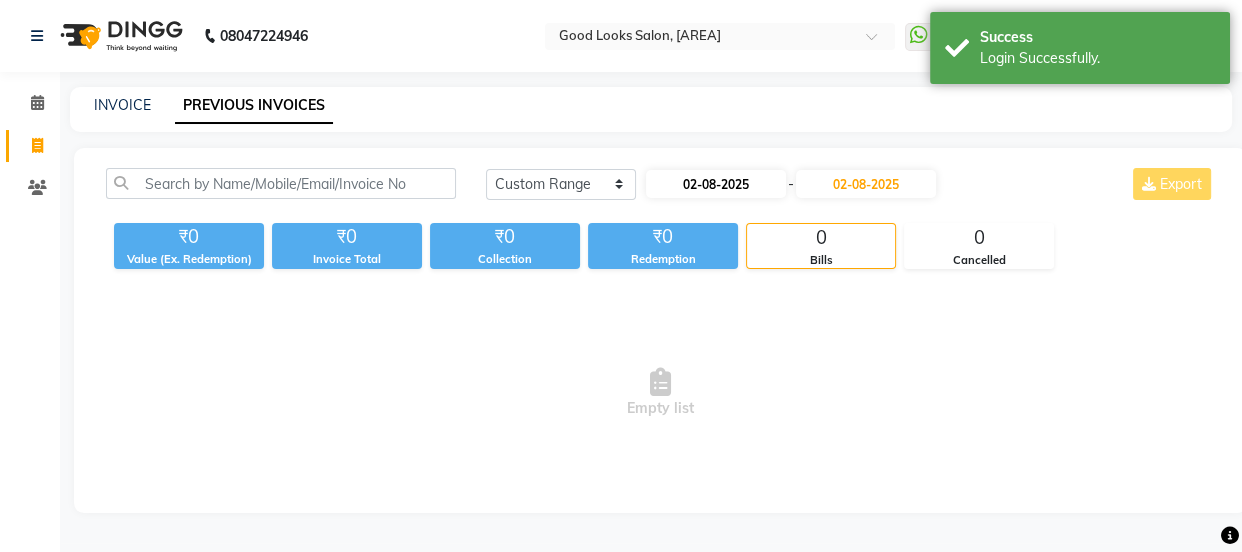 select on "8" 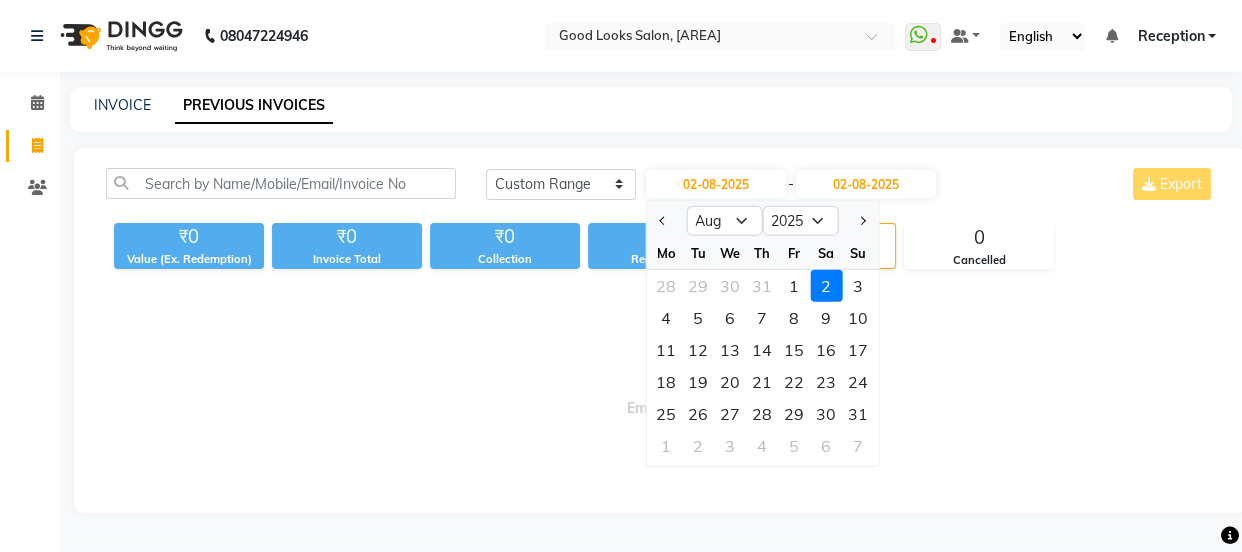 click on "Today Yesterday Custom Range 02-08-2025 Jan Feb Mar Apr May Jun Jul Aug Sep Oct Nov Dec 2015 2016 2017 2018 2019 2020 2021 2022 2023 2024 2025 2026 2027 2028 2029 2030 2031 2032 2033 2034 2035 Mo Tu We Th Fr Sa Su 28 29 30 31 1 2 3 4 5 6 7 8 9 10 11 12 13 14 15 16 17 18 19 20 21 22 23 24 25 26 27 28 29 30 31 1 2 3 4 5 6 7 - 02-08-2025 Export" 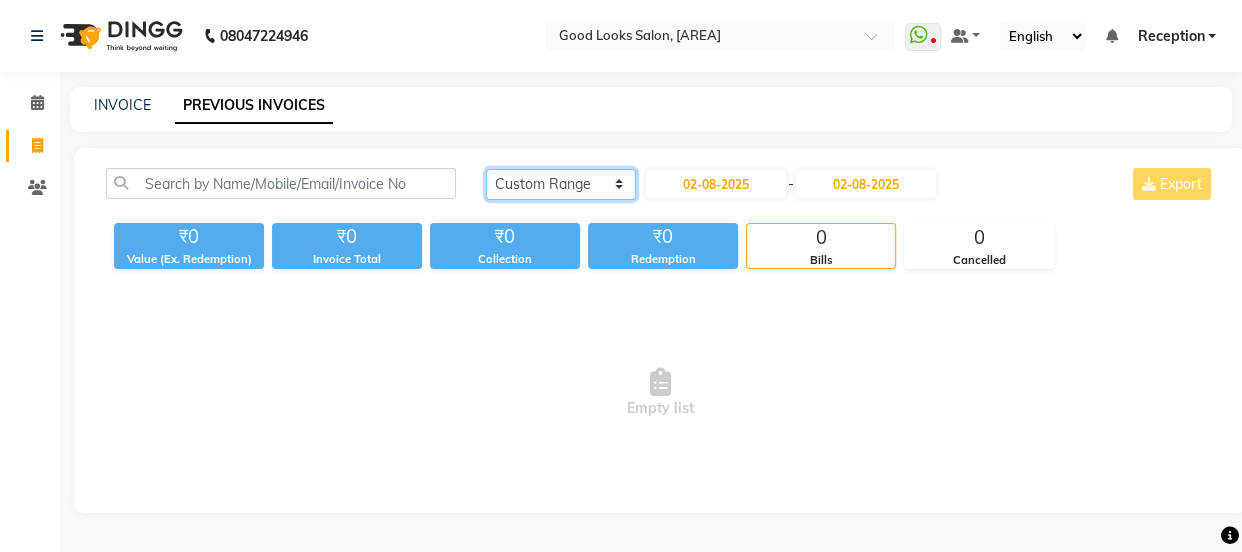 click on "Today Yesterday Custom Range" 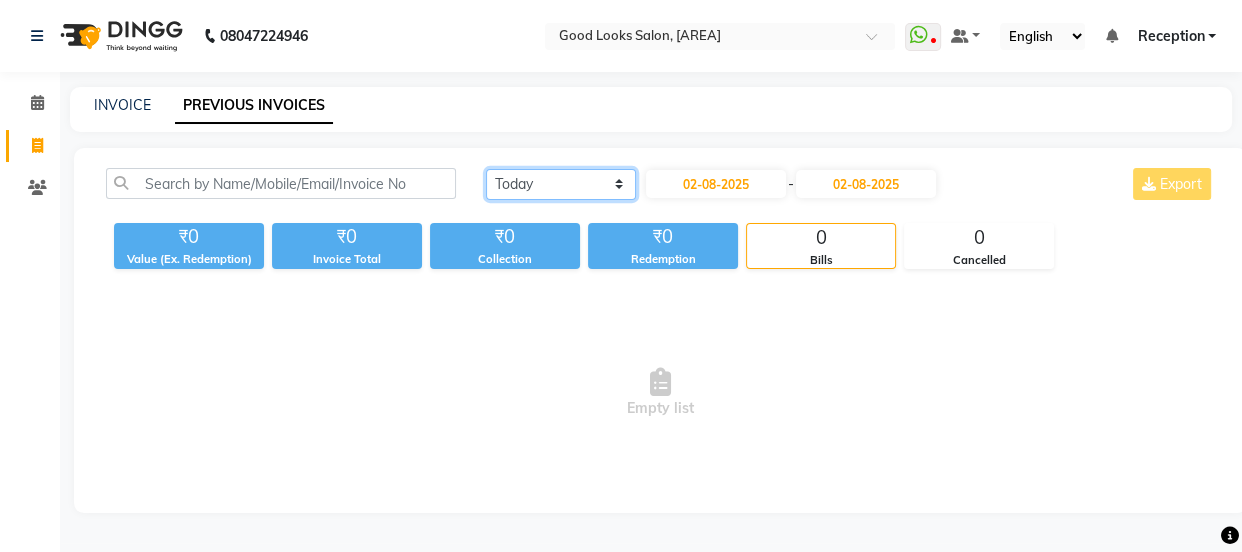 click on "Today Yesterday Custom Range" 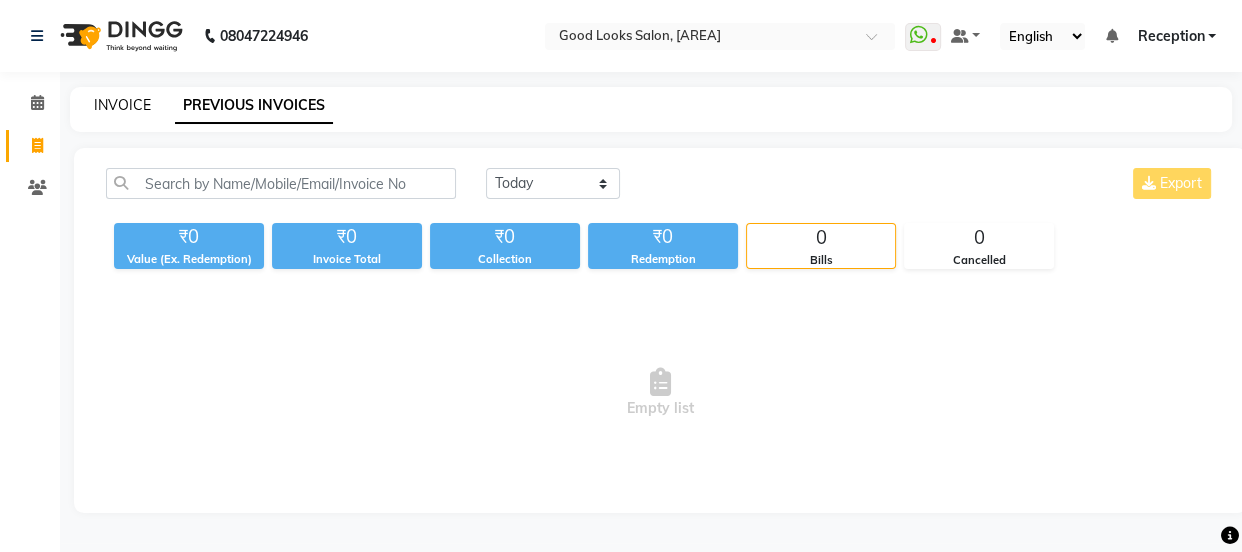 click on "INVOICE" 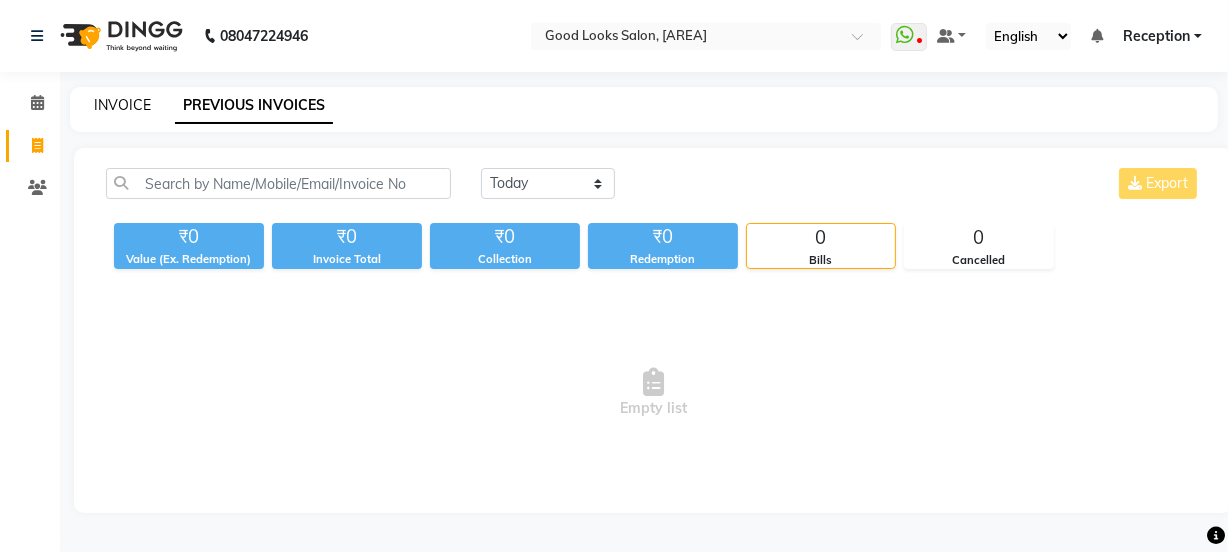select on "4230" 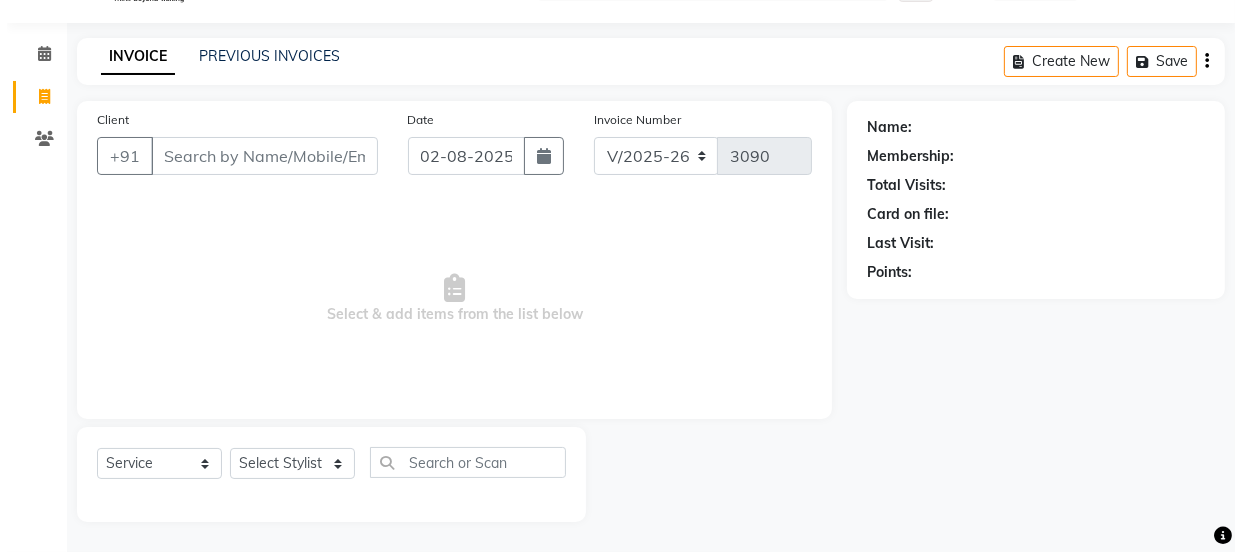 scroll, scrollTop: 0, scrollLeft: 0, axis: both 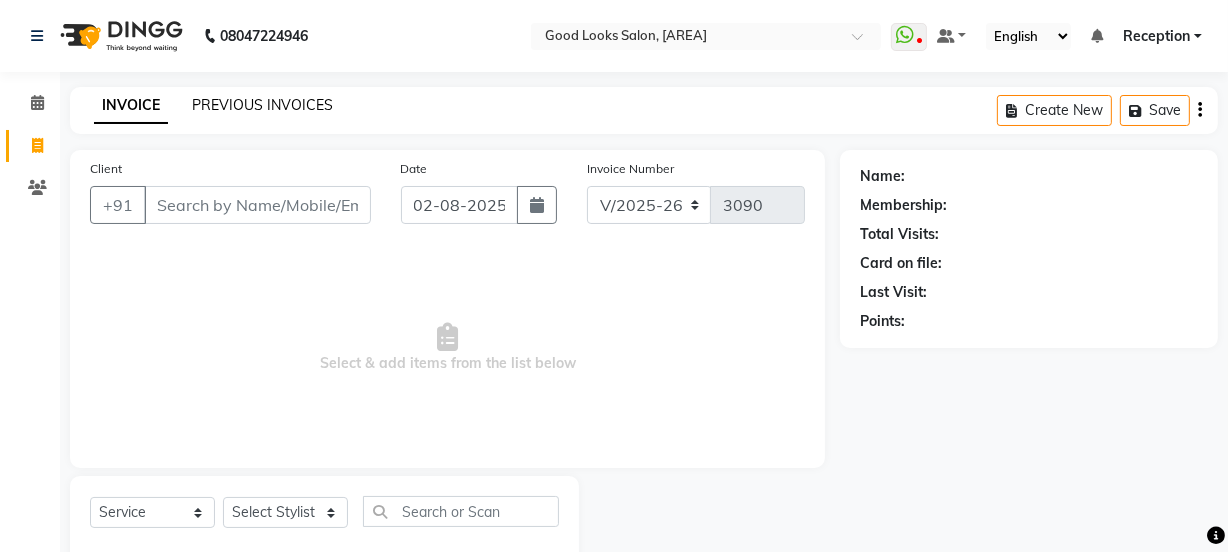 click on "PREVIOUS INVOICES" 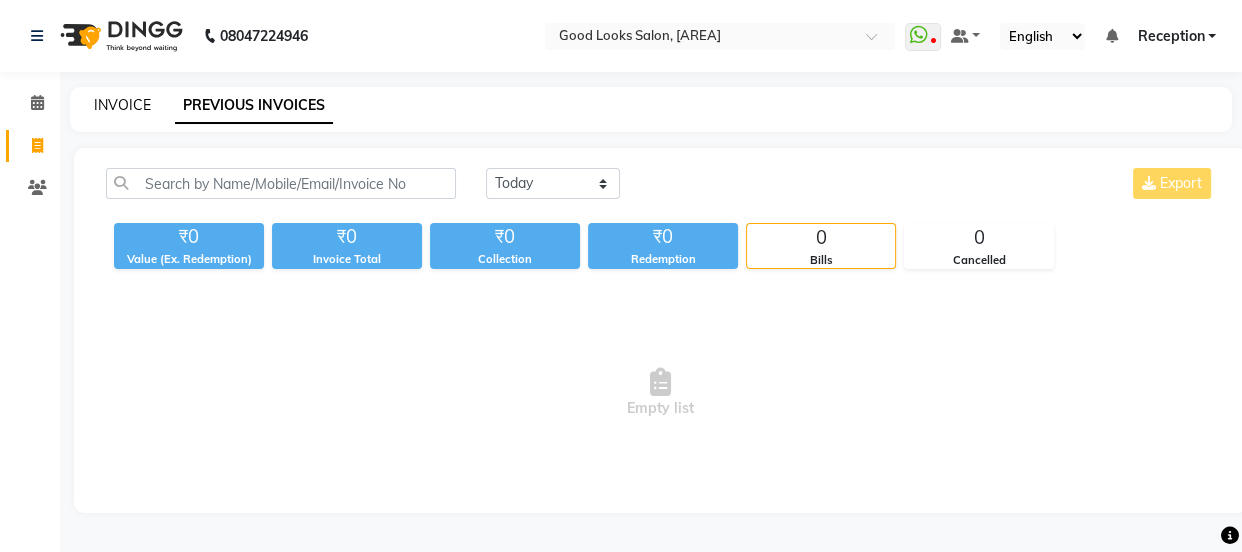click on "INVOICE" 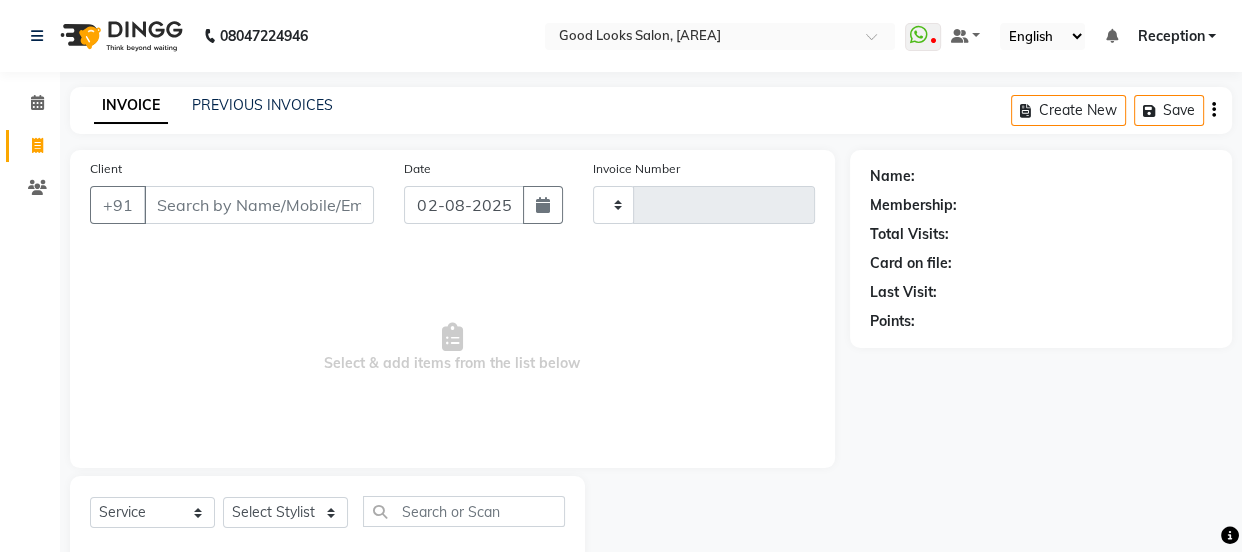 type on "3090" 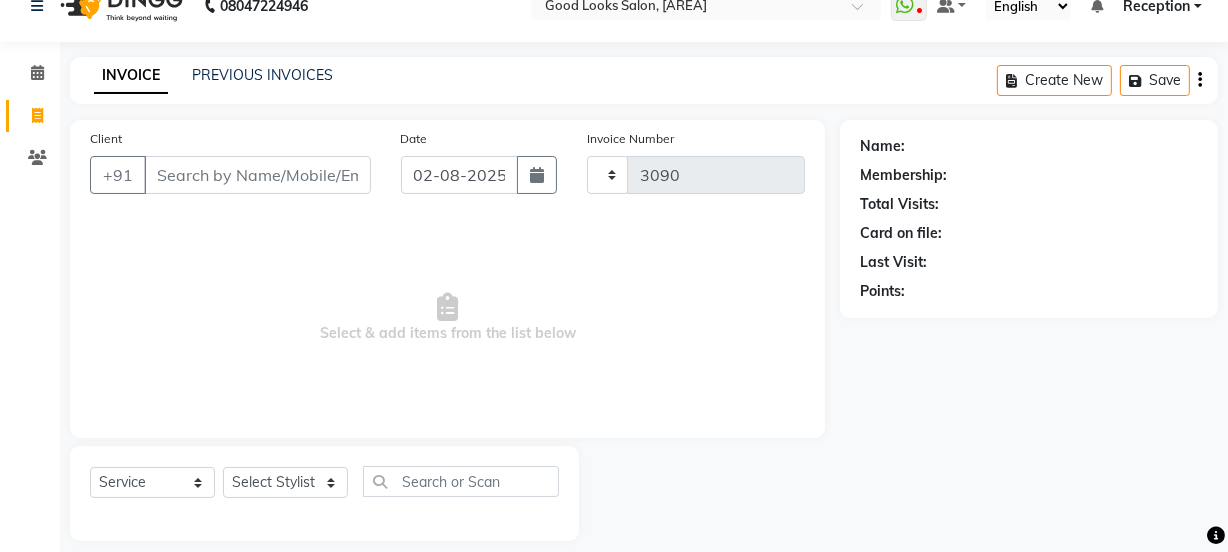 select on "4230" 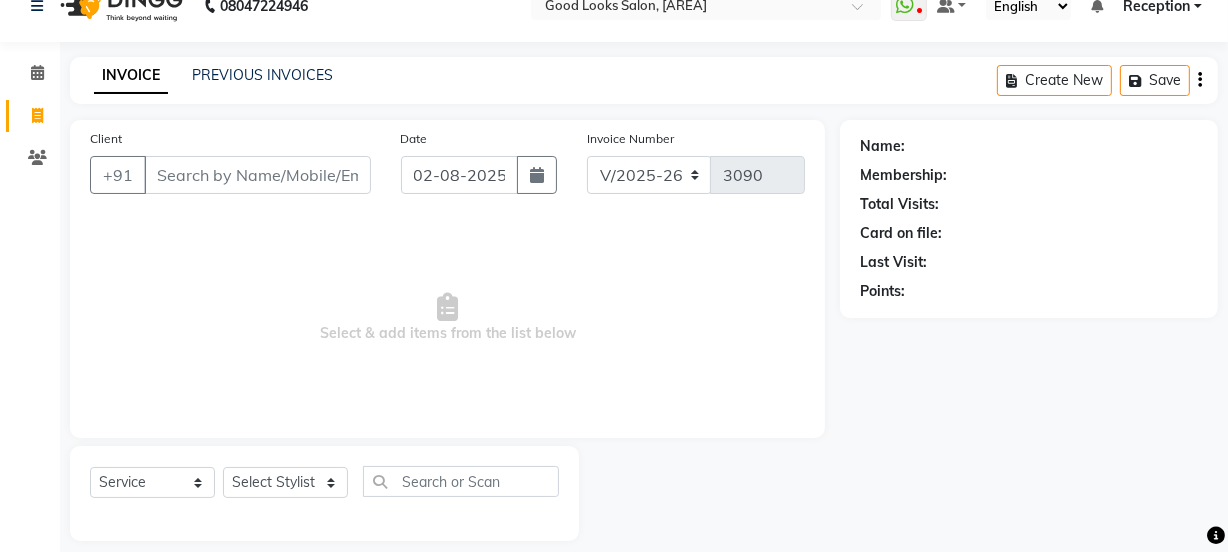 scroll, scrollTop: 50, scrollLeft: 0, axis: vertical 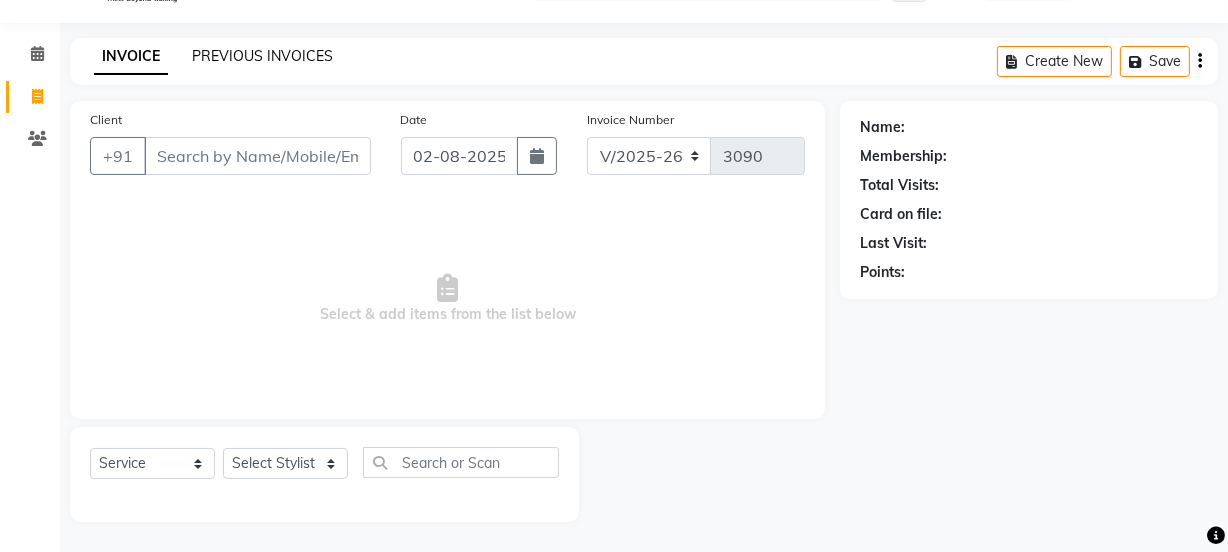 click on "PREVIOUS INVOICES" 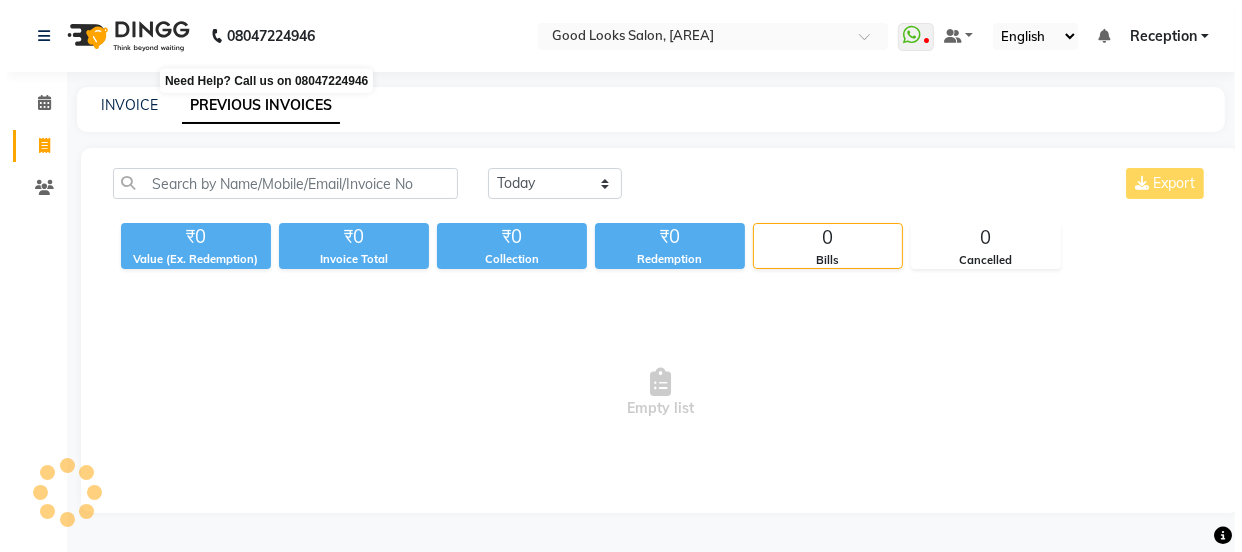 scroll, scrollTop: 0, scrollLeft: 0, axis: both 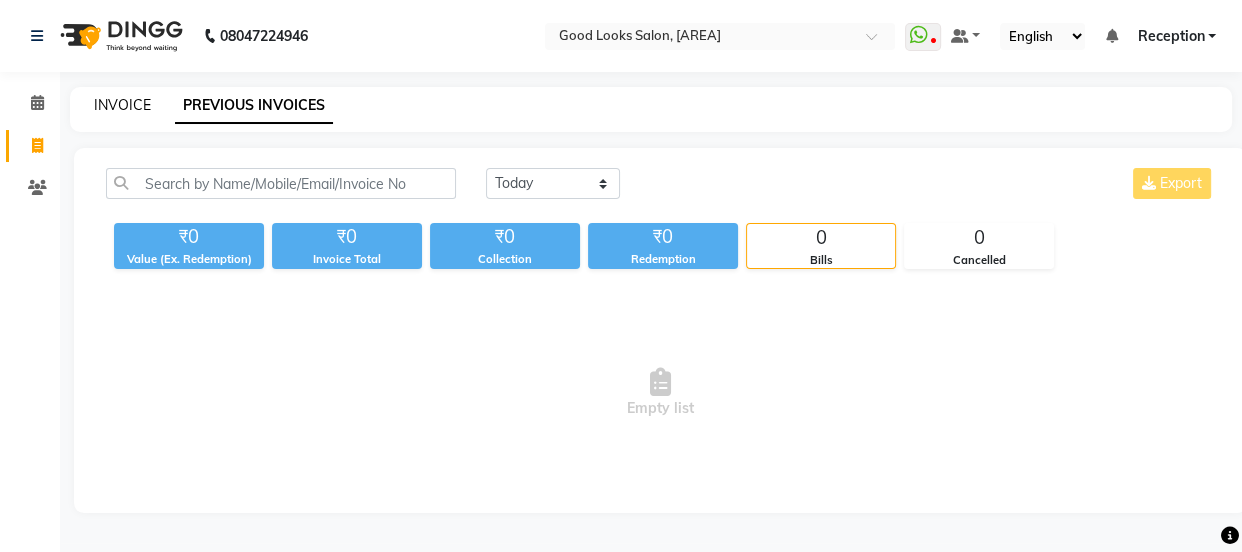 click on "INVOICE" 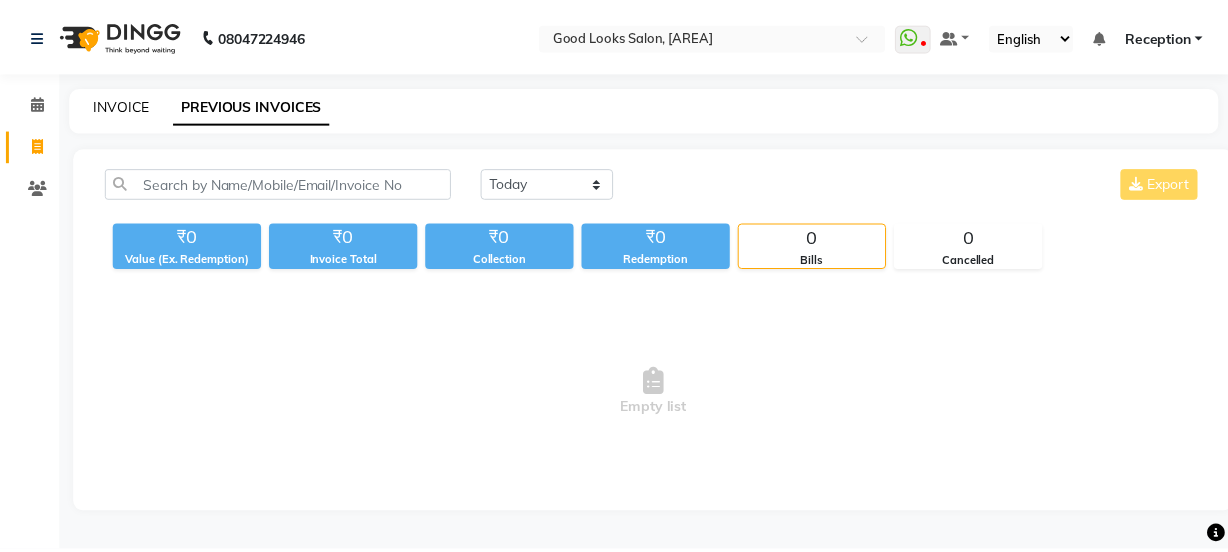 scroll, scrollTop: 50, scrollLeft: 0, axis: vertical 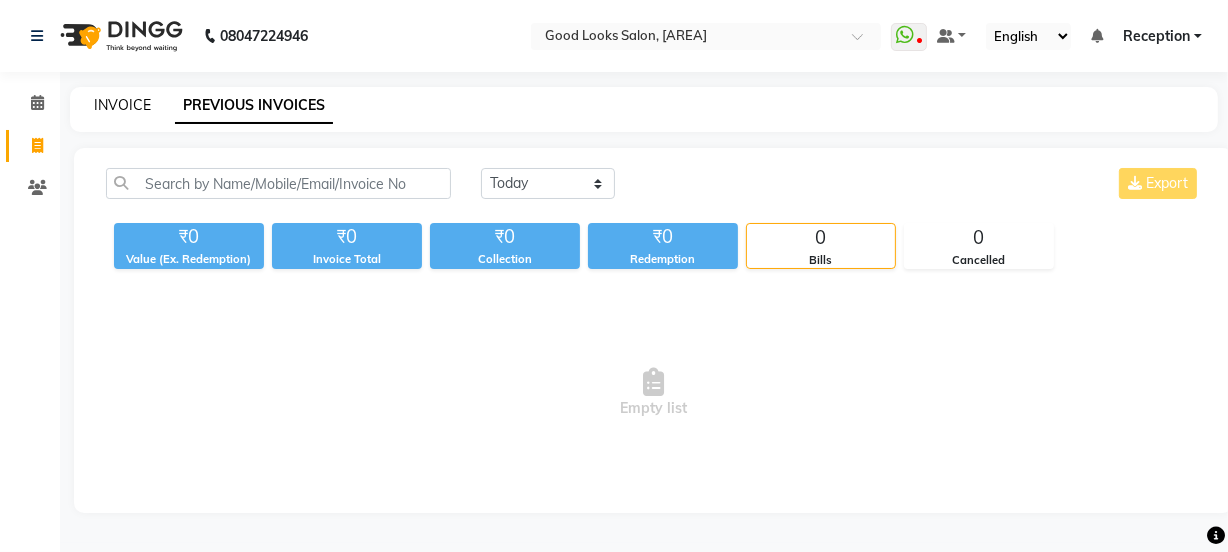 select on "service" 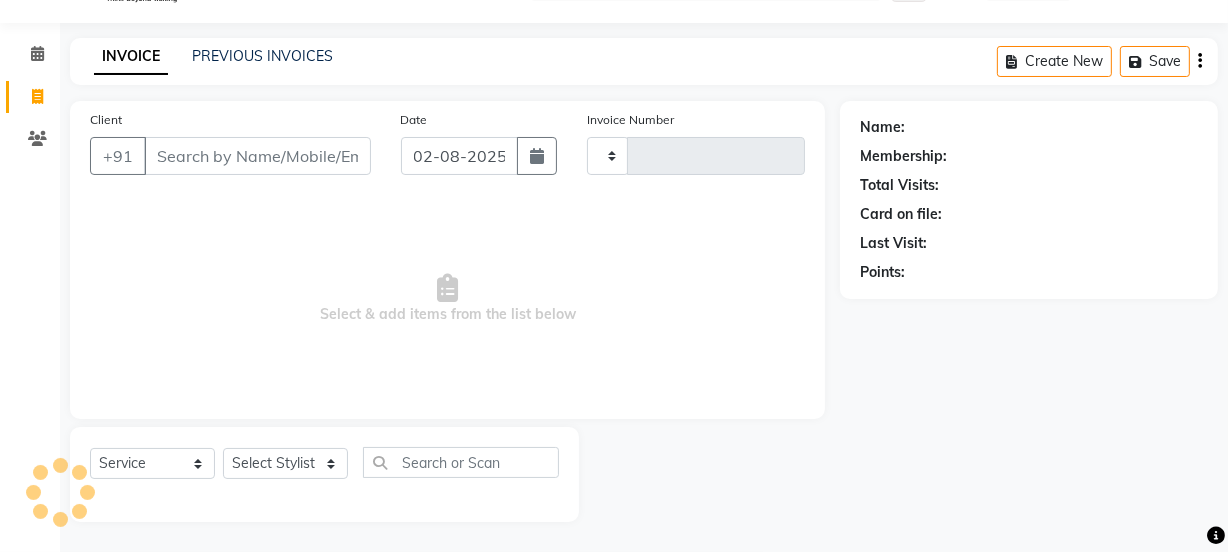 type on "3090" 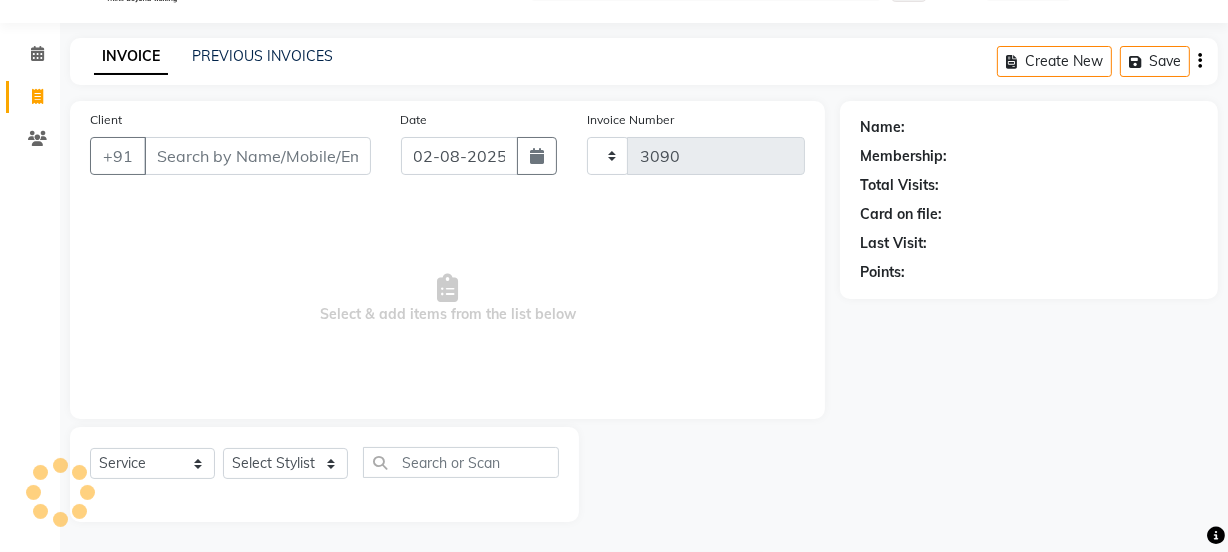 select on "4230" 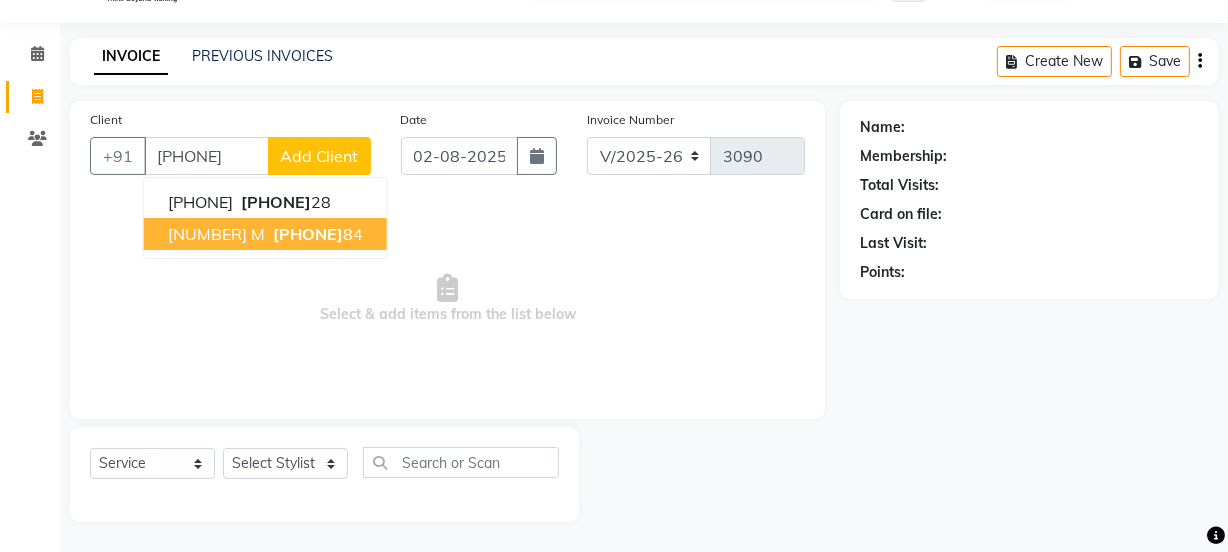 click on "[NUMBER] M [PHONE]" at bounding box center [265, 234] 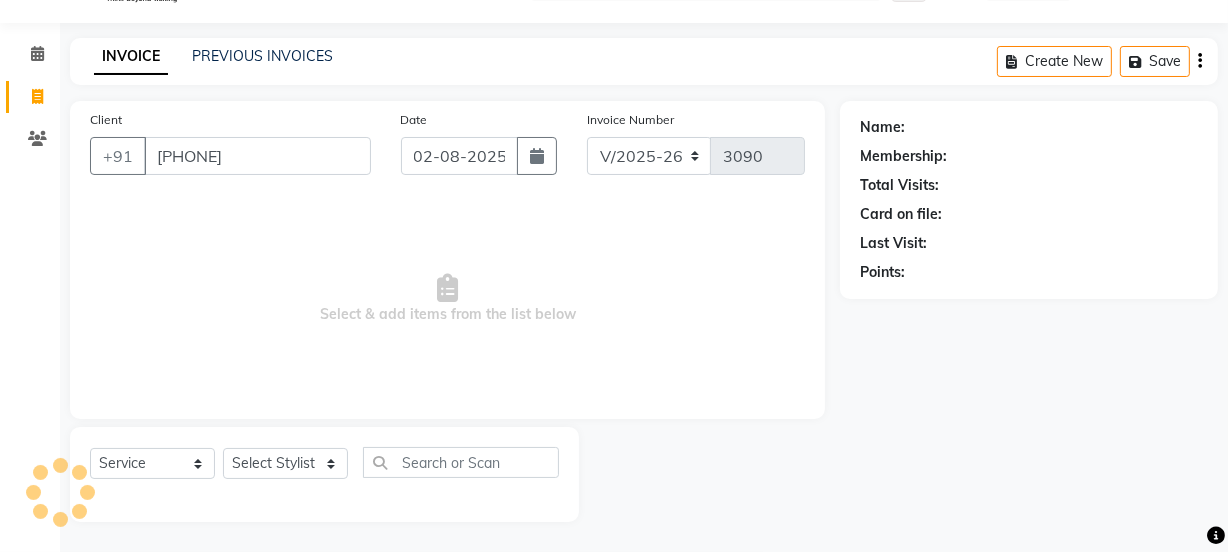 type on "[PHONE]" 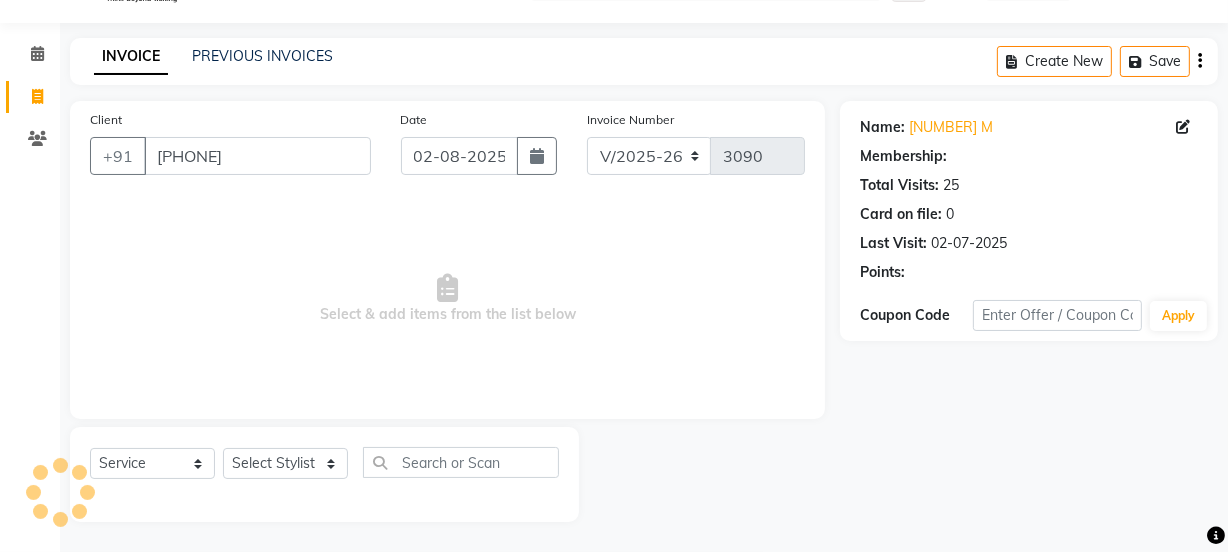 select on "1: Object" 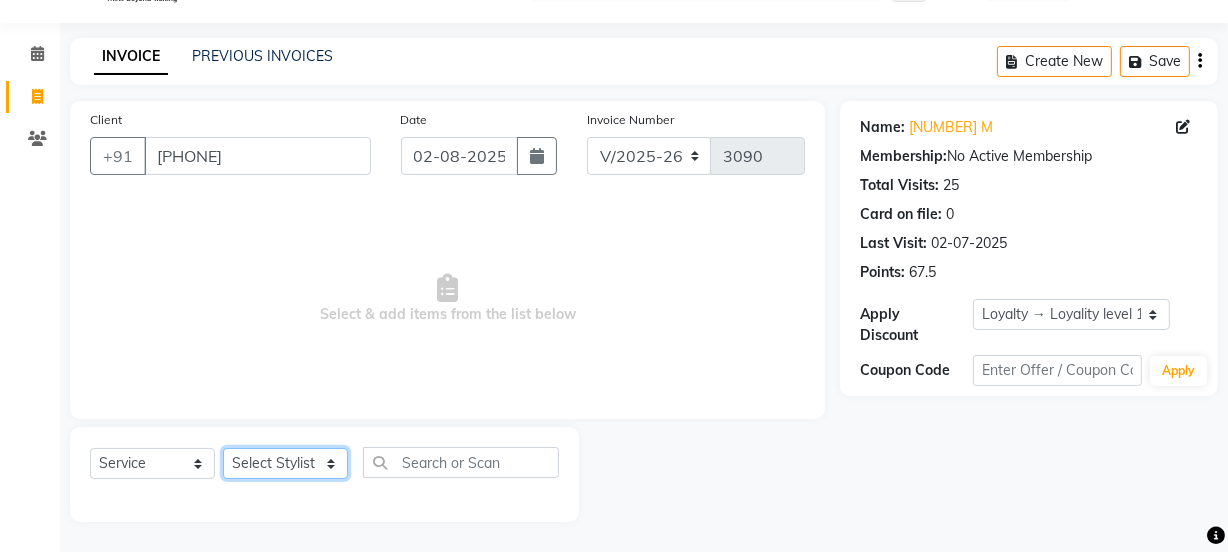 click on "Select Stylist [FIRST] [FIRST] Manager [FIRST] [FIRST] [FIRST] [FIRST] 2 Reception [FIRST] [FIRST] [FIRST] [FIRST] [FIRST] [FIRST] [FIRST]" 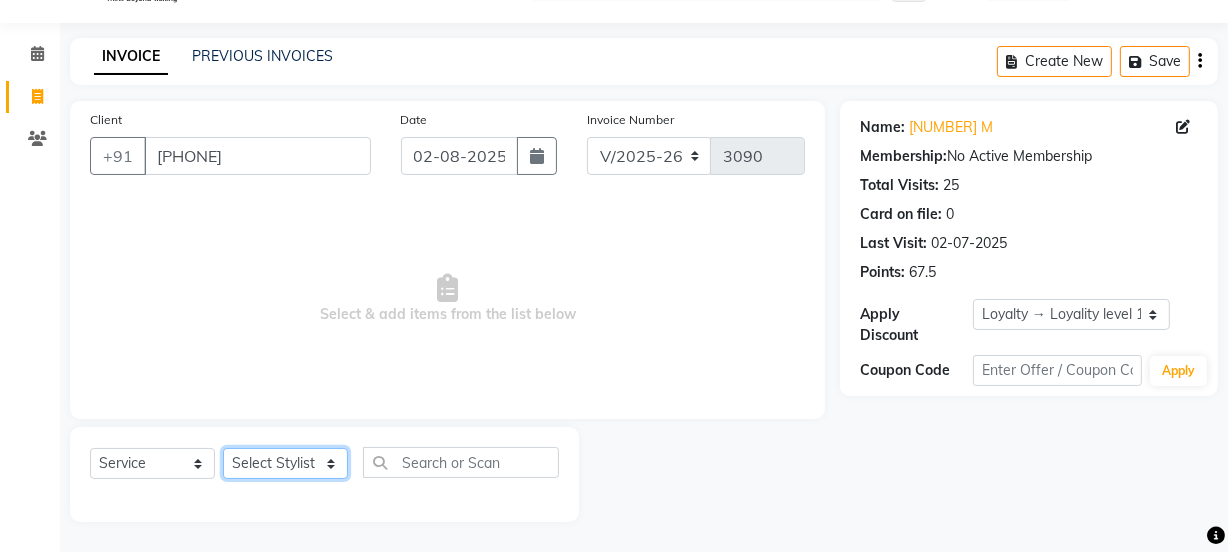 select on "79136" 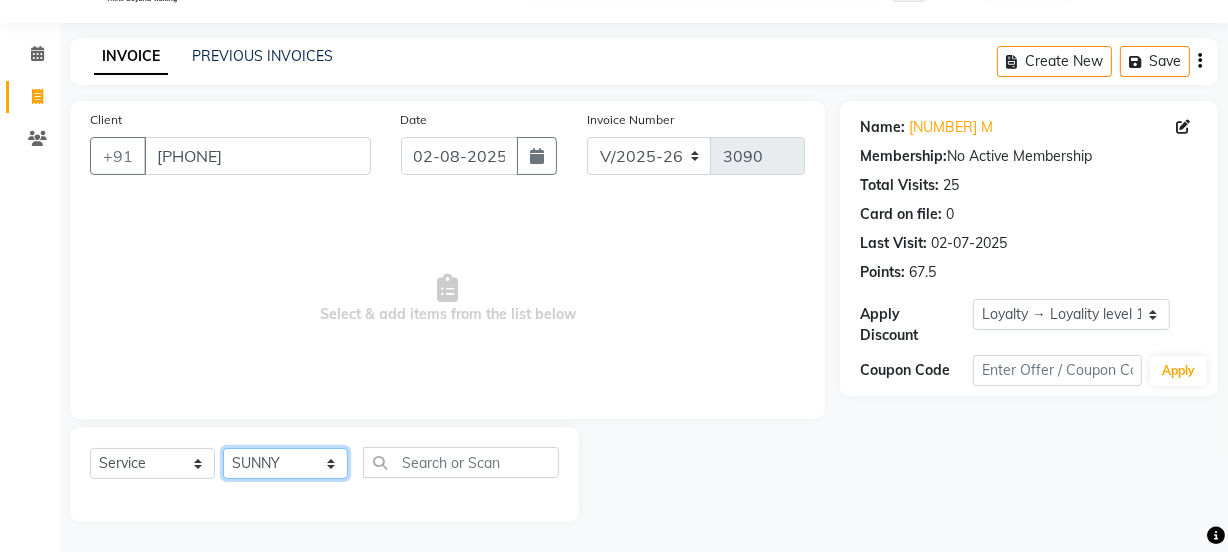 click on "Select Stylist [FIRST] [FIRST] Manager [FIRST] [FIRST] [FIRST] [FIRST] 2 Reception [FIRST] [FIRST] [FIRST] [FIRST] [FIRST] [FIRST] [FIRST]" 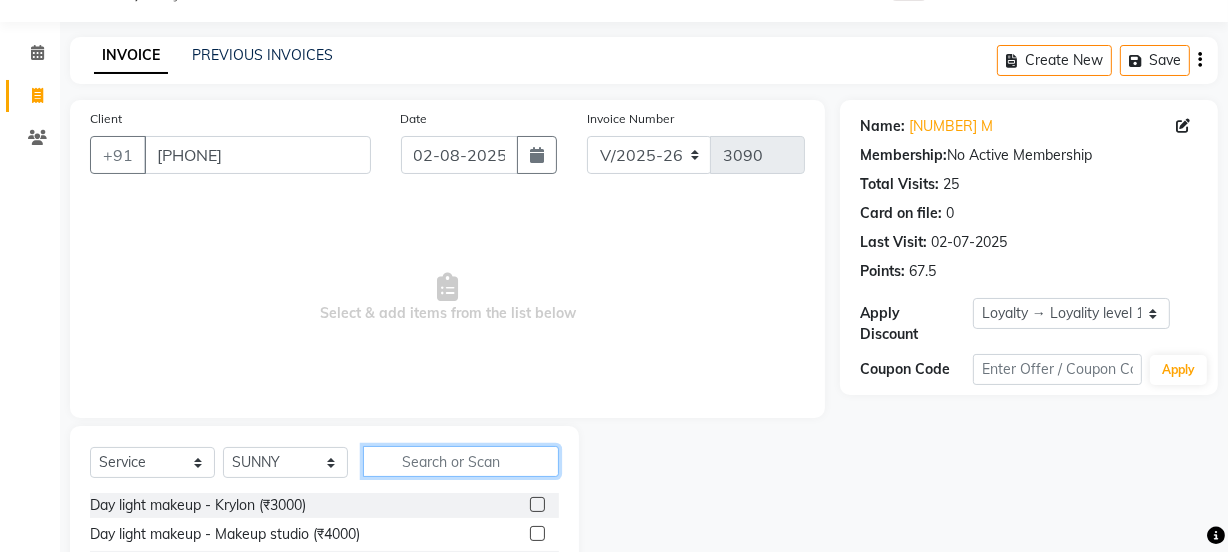 click 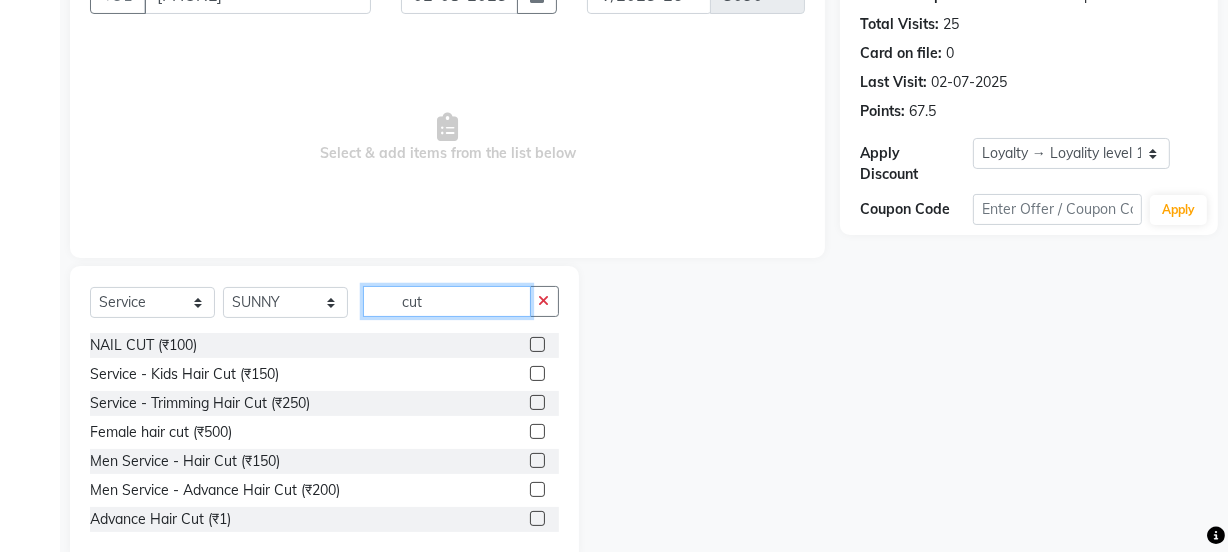 scroll, scrollTop: 250, scrollLeft: 0, axis: vertical 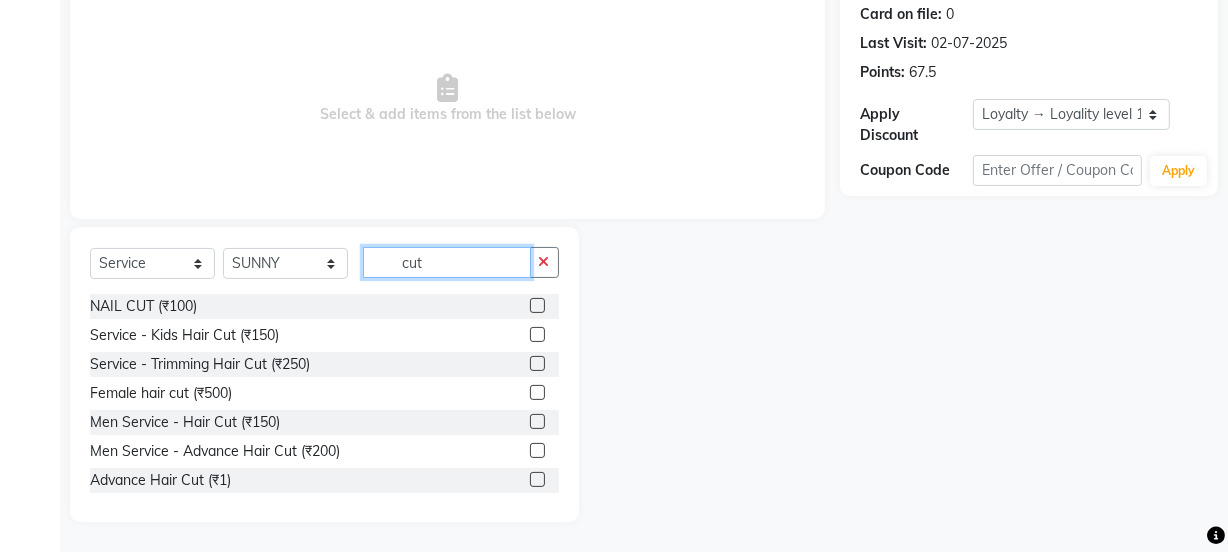 type on "cut" 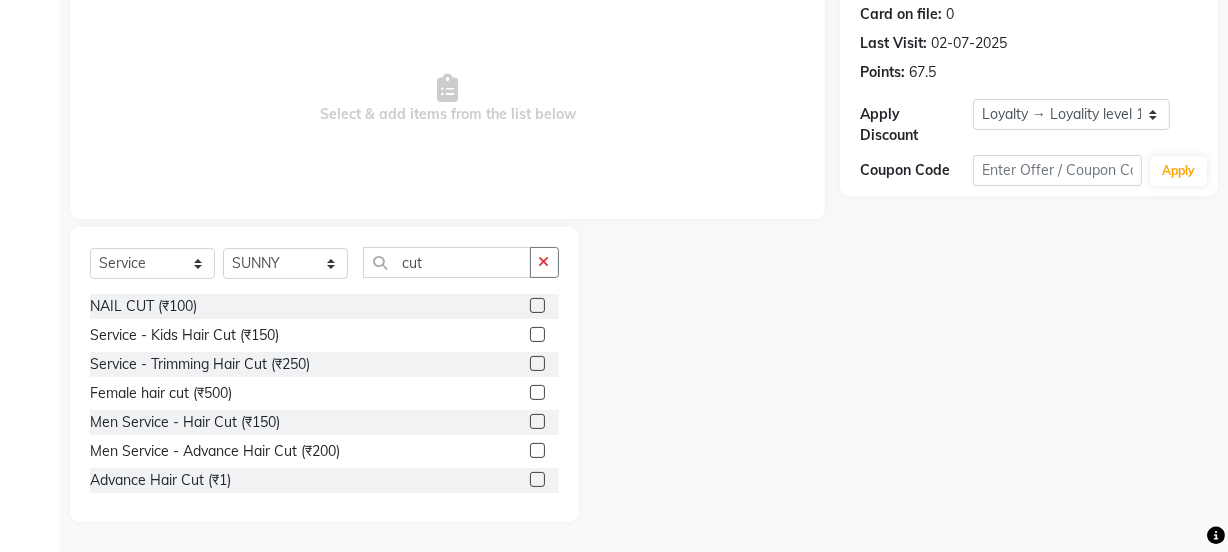 click 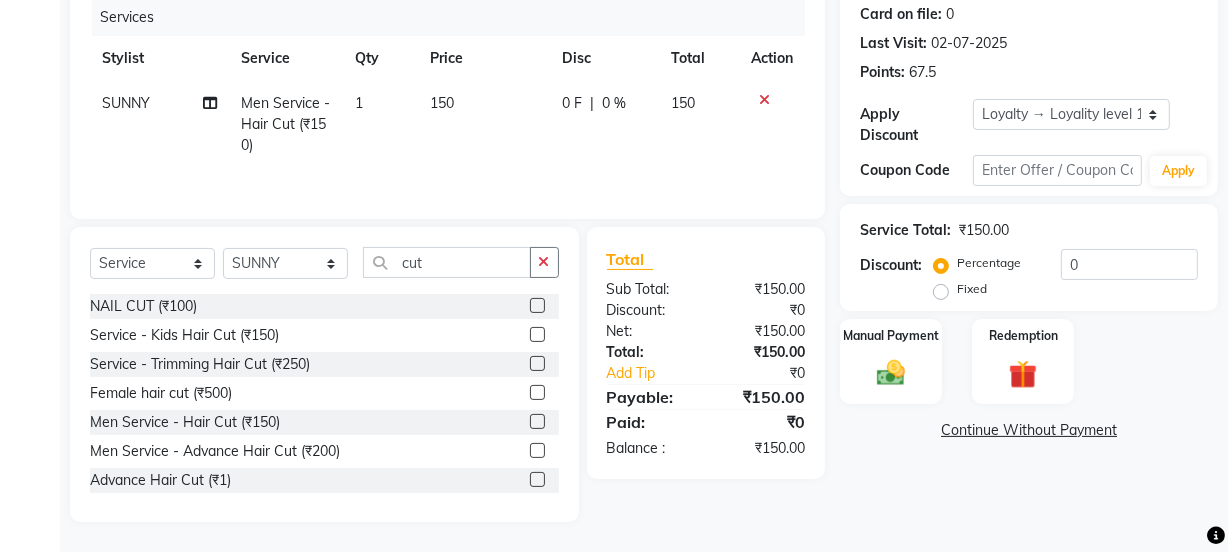checkbox on "false" 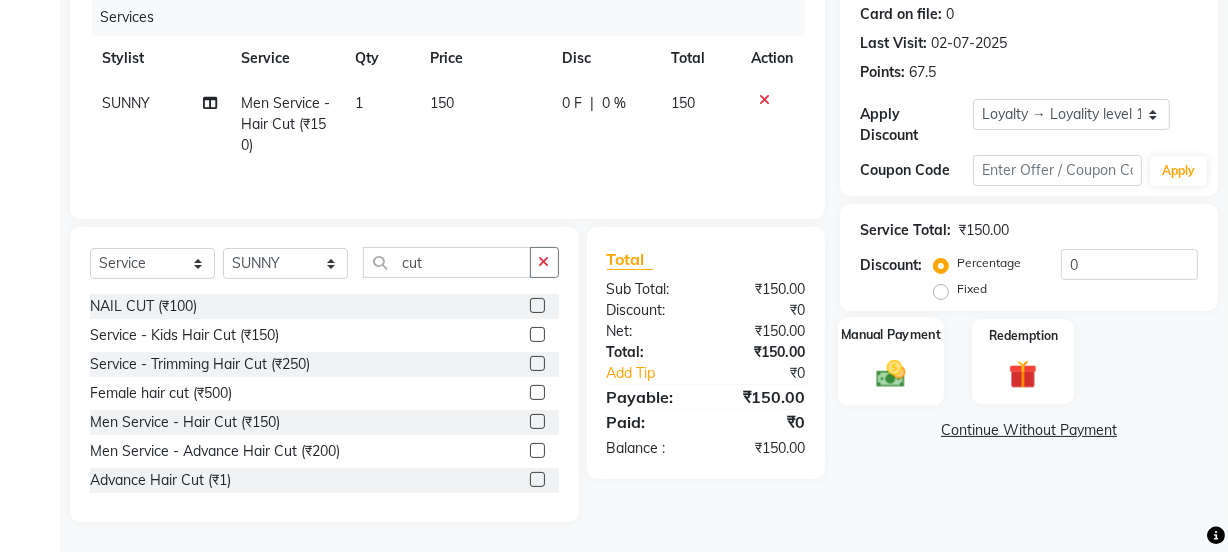 click 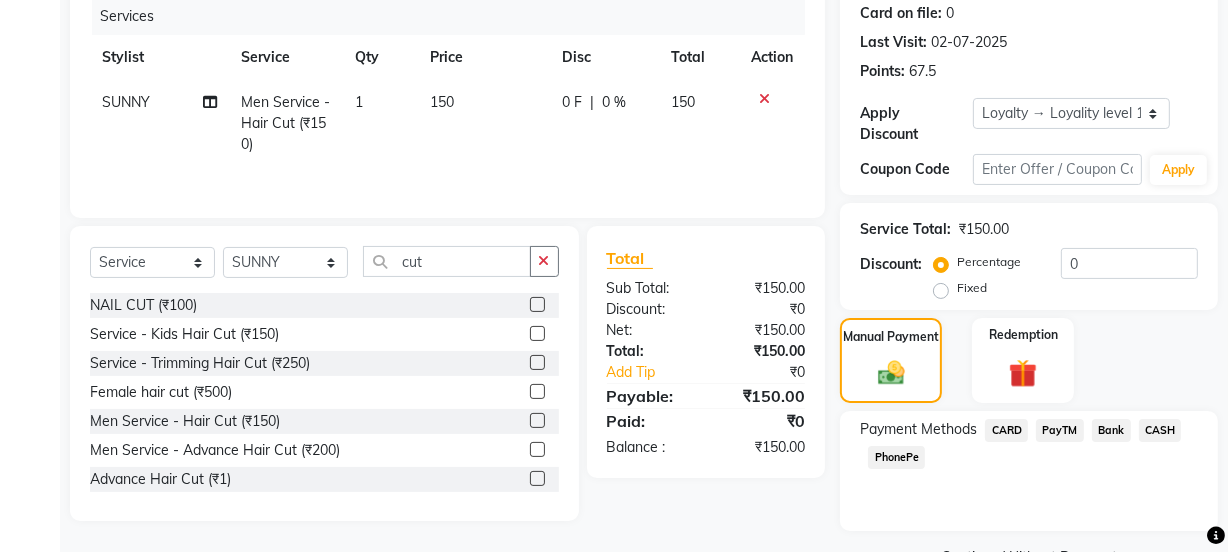 click on "CASH" 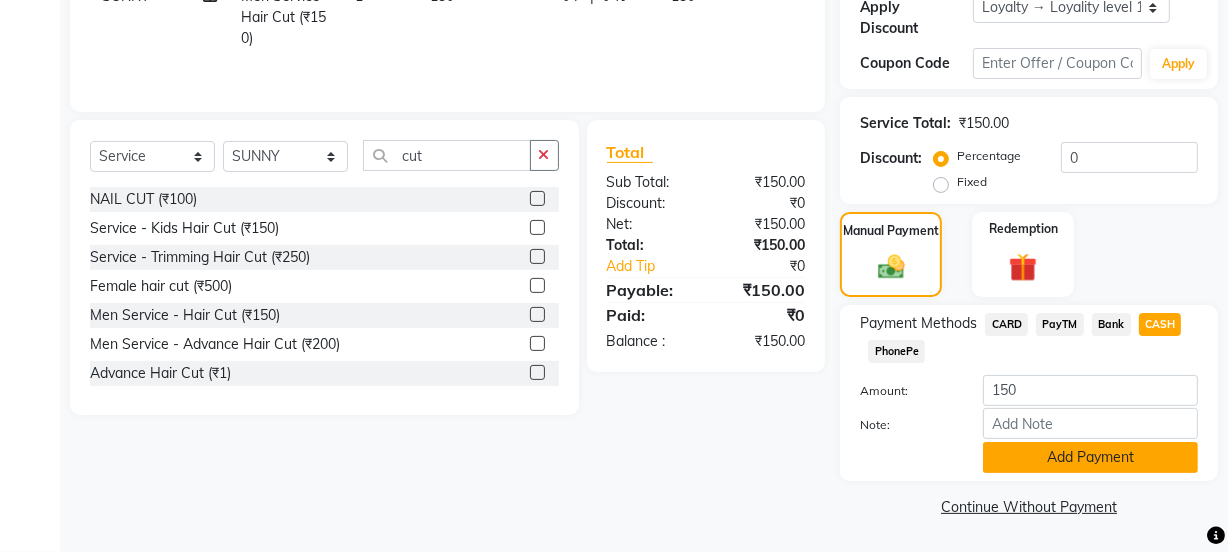 click on "Add Payment" 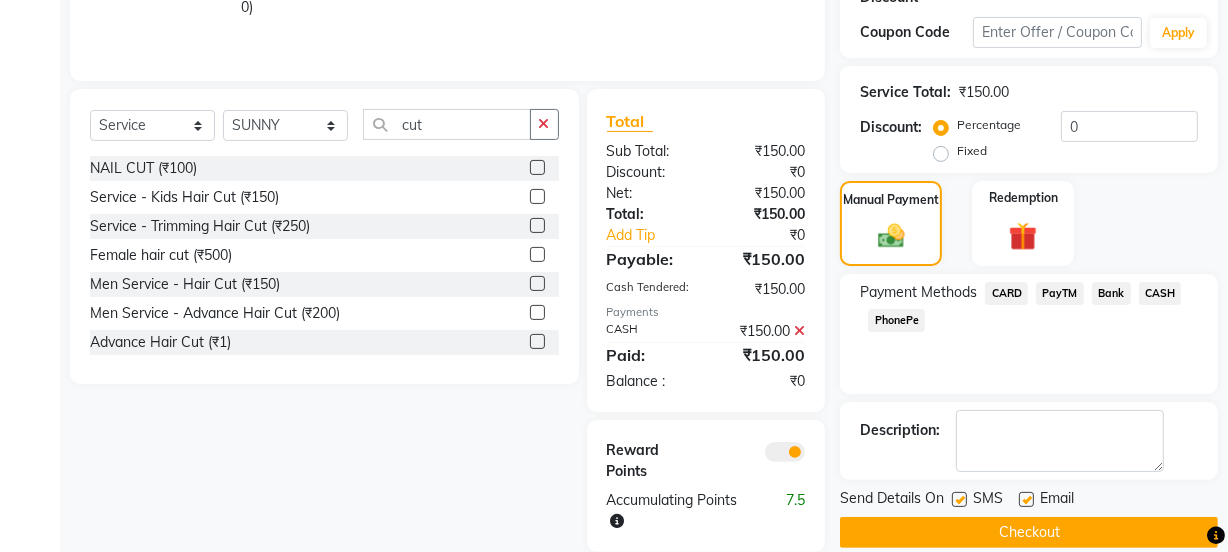 scroll, scrollTop: 417, scrollLeft: 0, axis: vertical 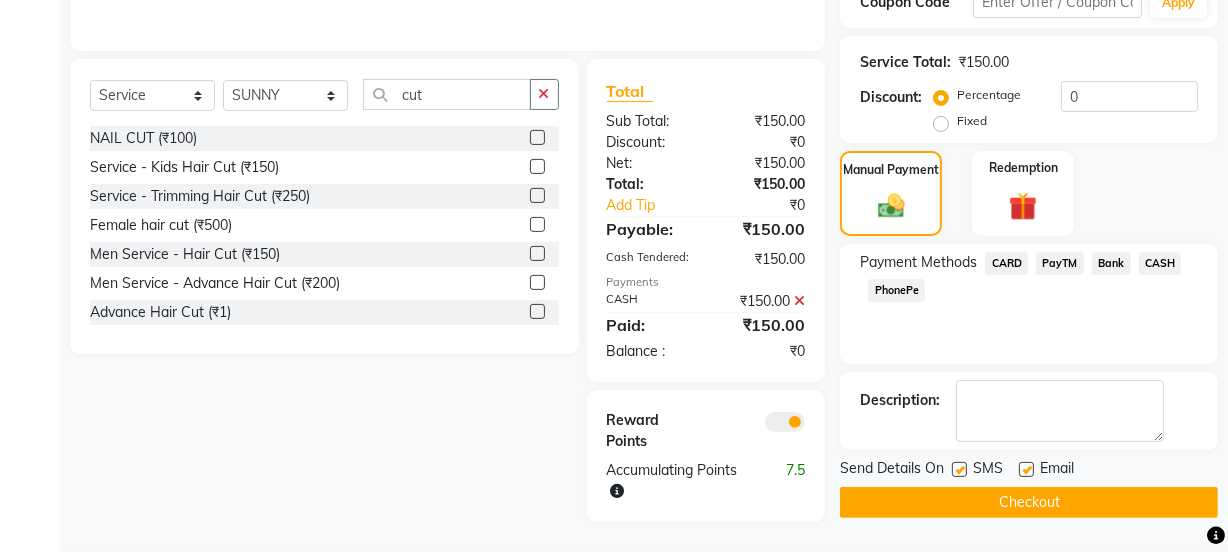 click 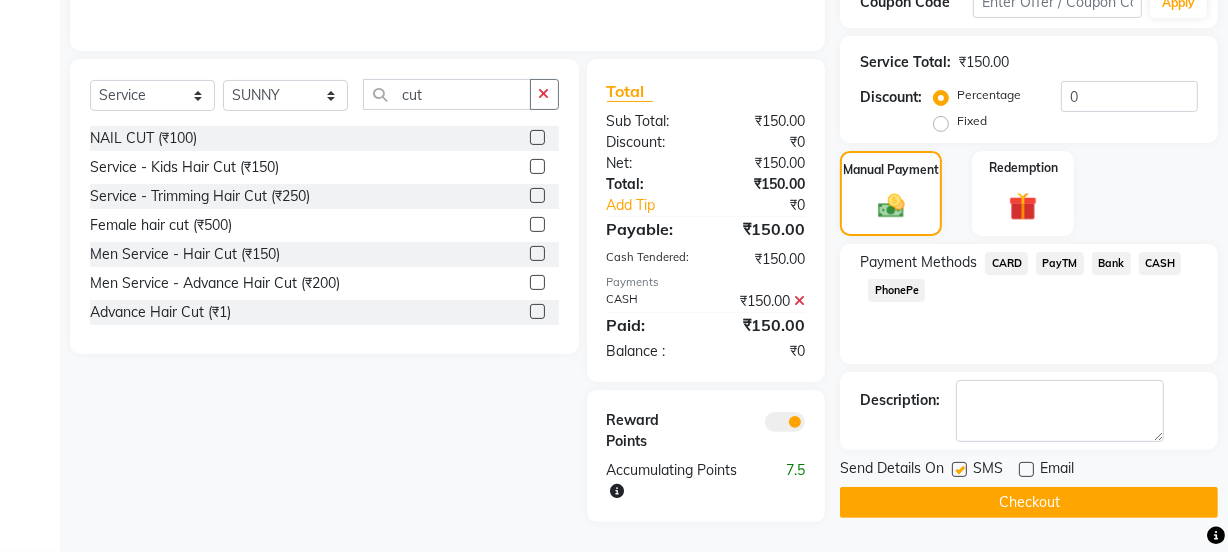 click 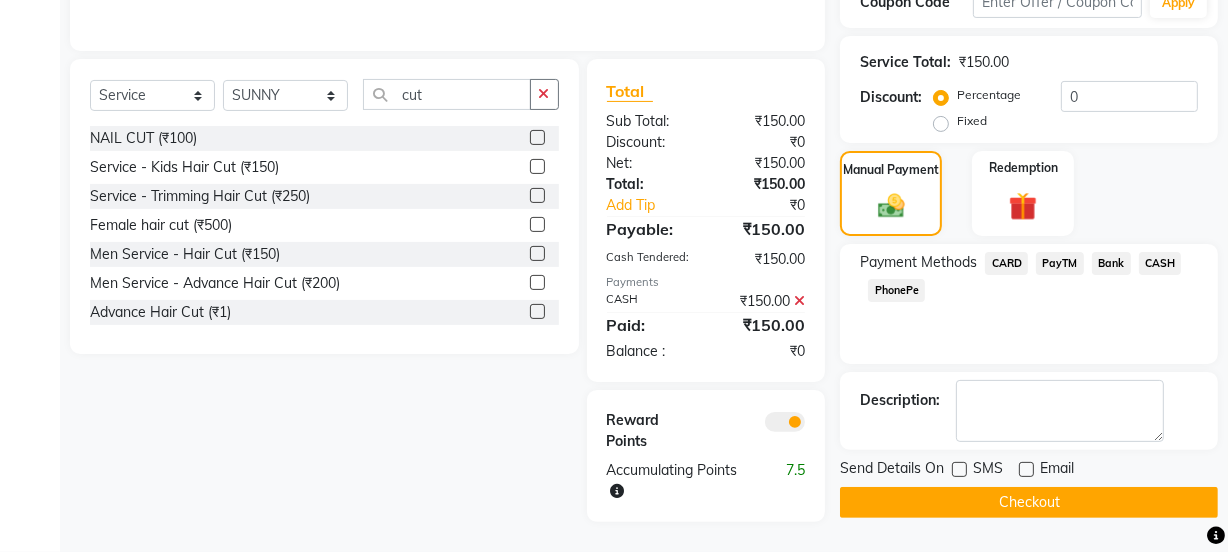 click on "Checkout" 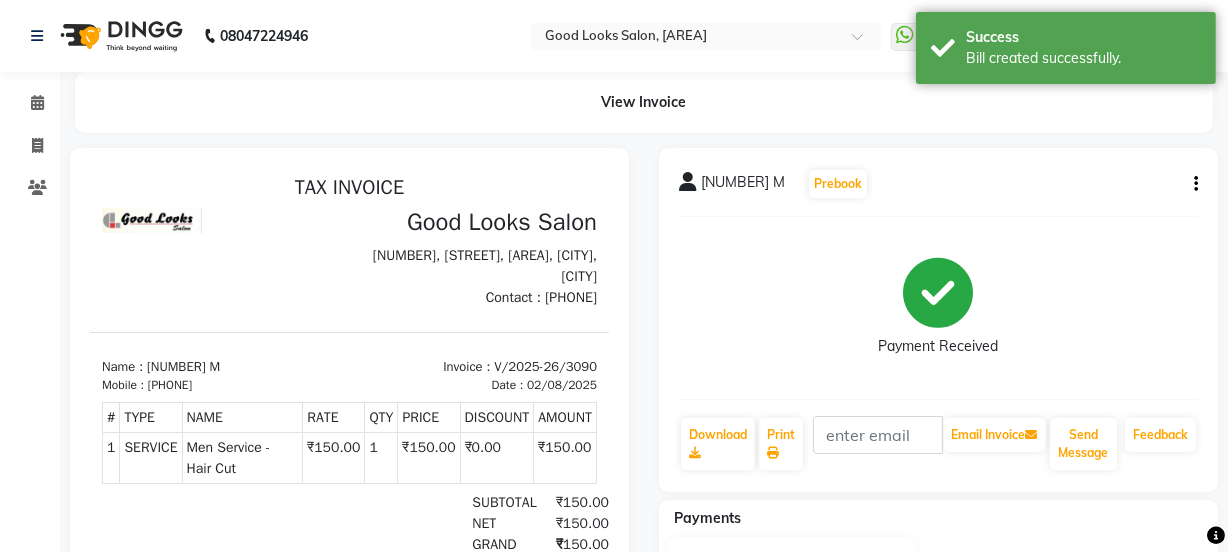 scroll, scrollTop: 0, scrollLeft: 0, axis: both 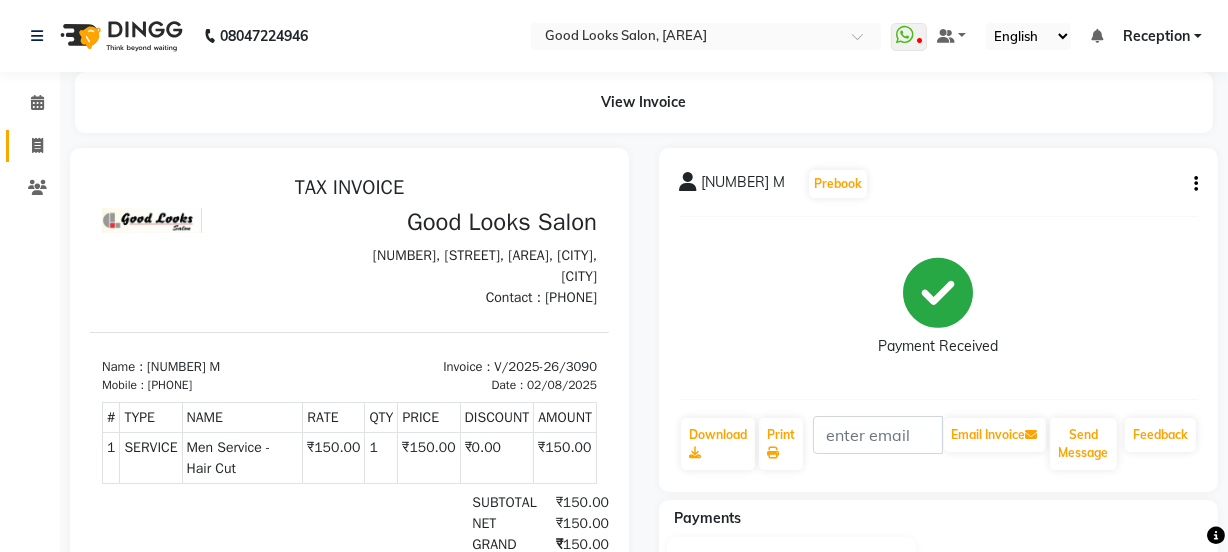 click on "Invoice" 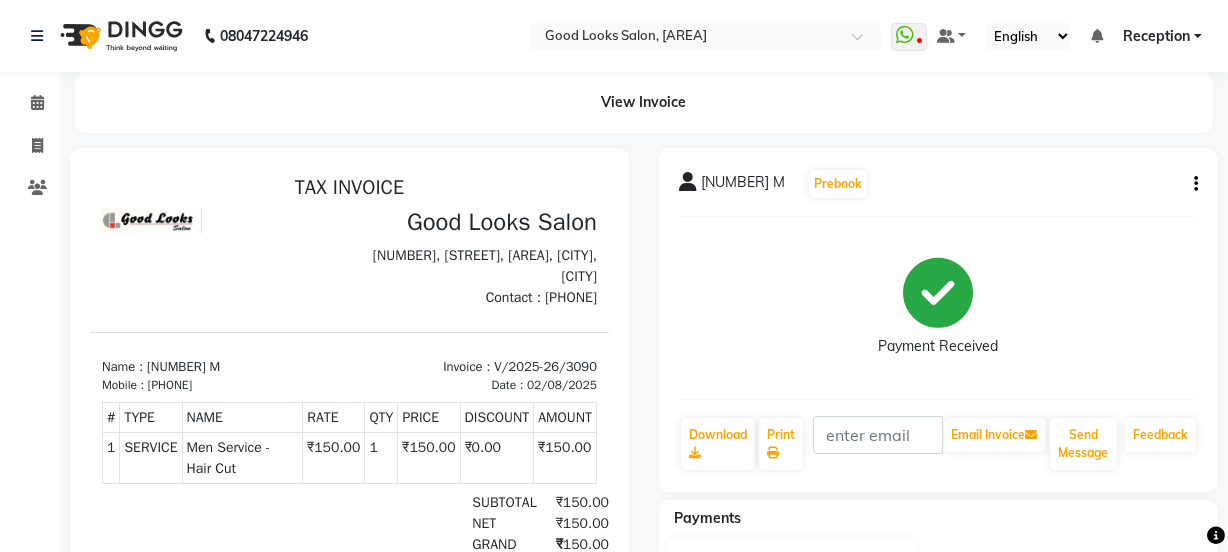 select on "4230" 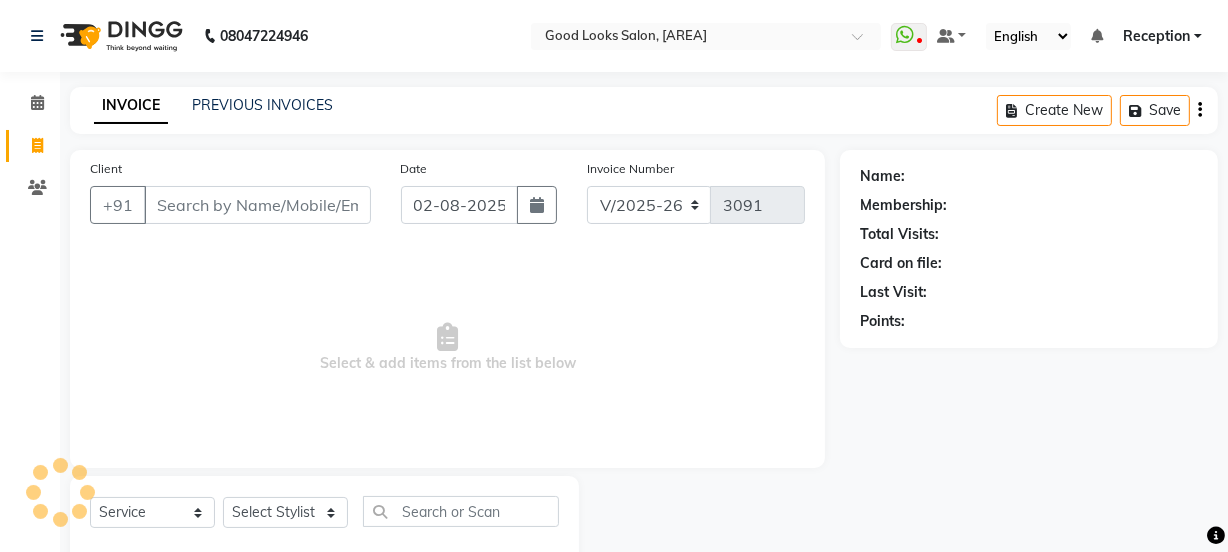 scroll, scrollTop: 50, scrollLeft: 0, axis: vertical 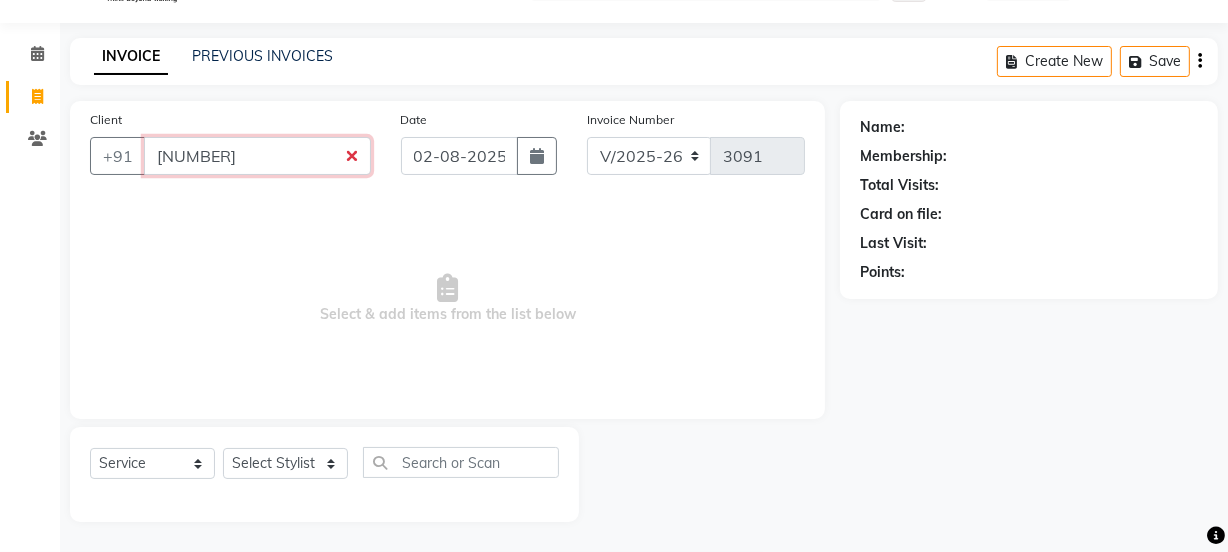 click on "[NUMBER]" at bounding box center (257, 156) 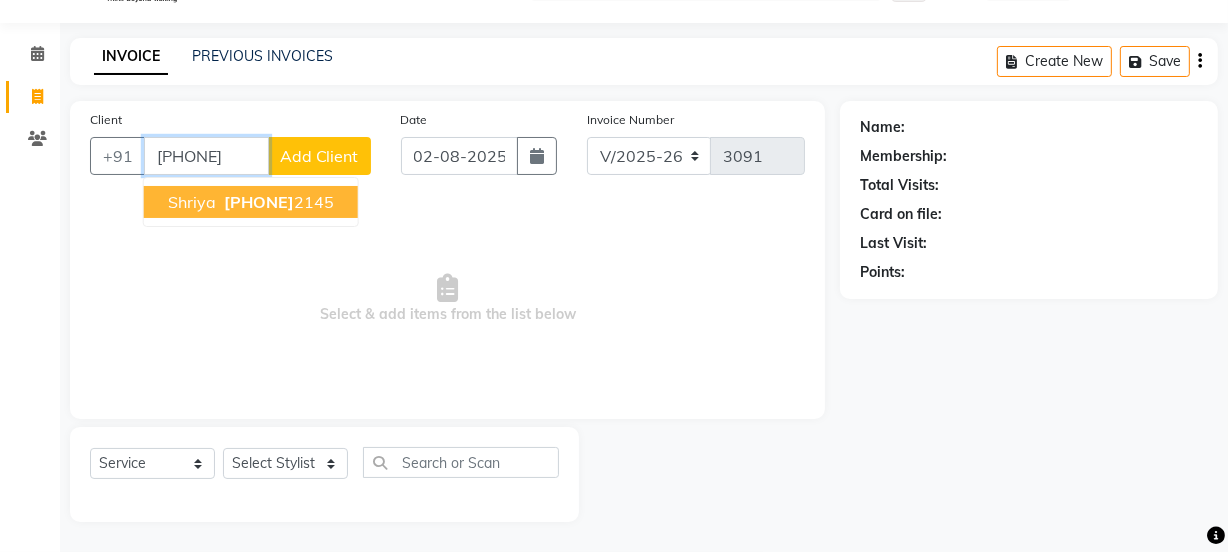 click on "[PHONE]" at bounding box center (259, 202) 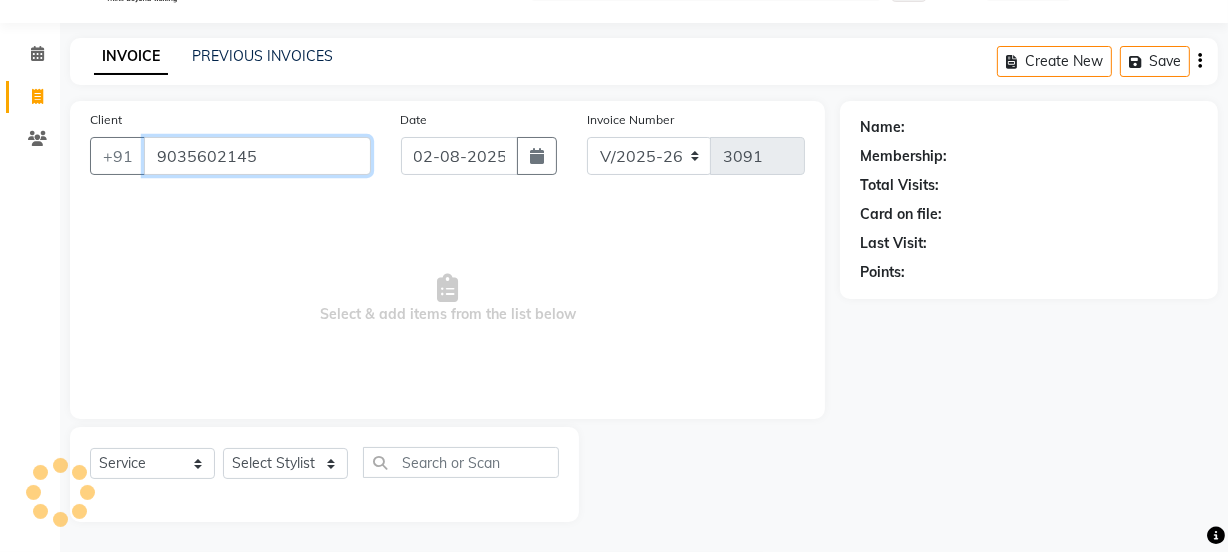 type on "9035602145" 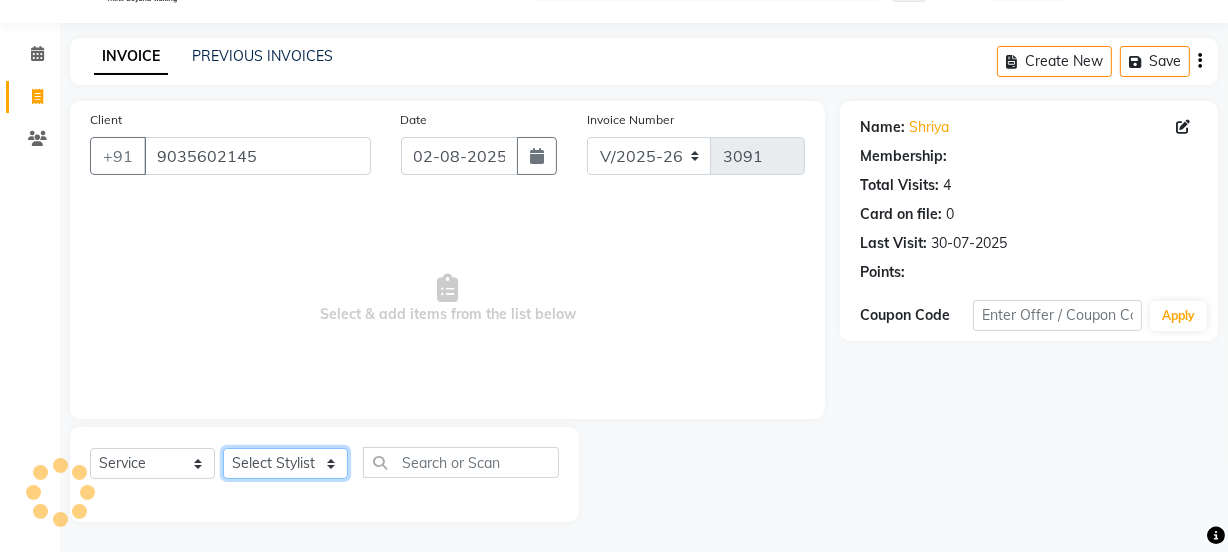 select on "1: Object" 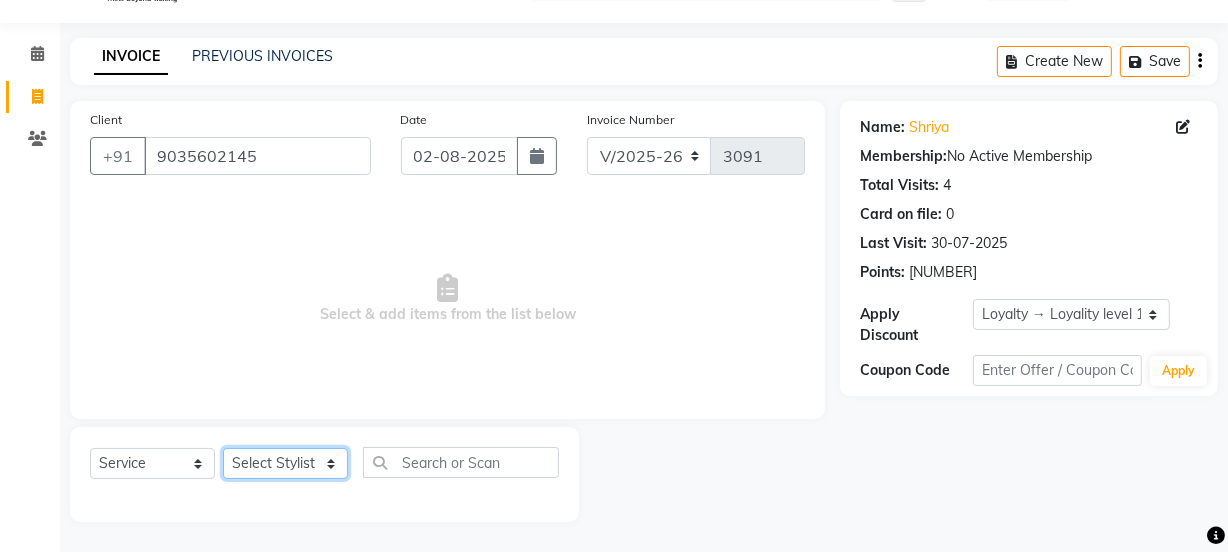 click on "Select Stylist [FIRST] [FIRST] Manager [FIRST] [FIRST] [FIRST] [FIRST] 2 Reception [FIRST] [FIRST] [FIRST] [FIRST] [FIRST] [FIRST] [FIRST]" 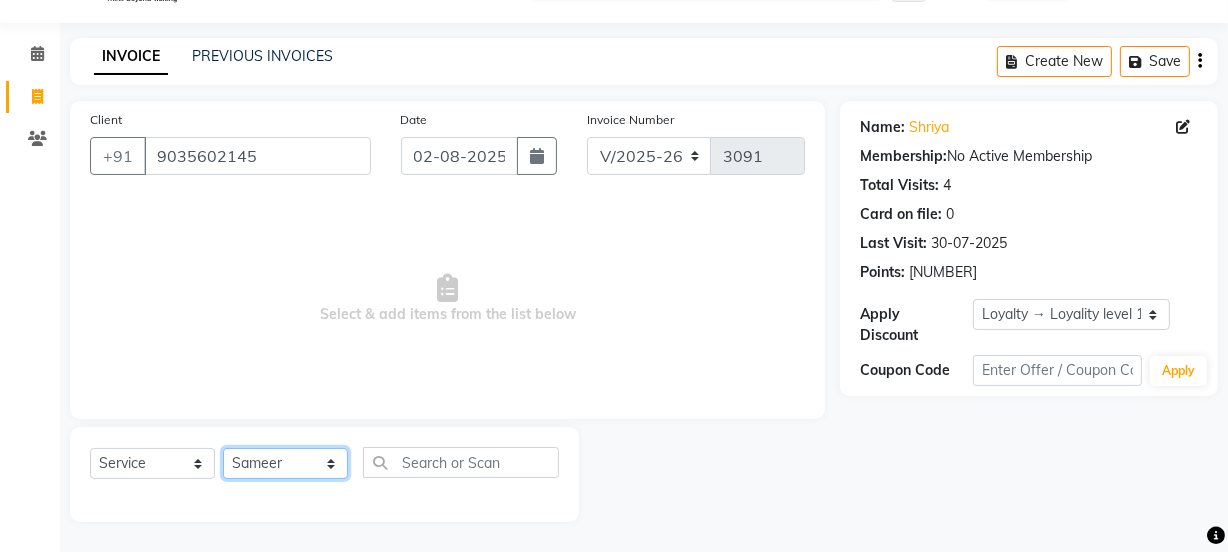 click on "Select Stylist [FIRST] [FIRST] Manager [FIRST] [FIRST] [FIRST] [FIRST] 2 Reception [FIRST] [FIRST] [FIRST] [FIRST] [FIRST] [FIRST] [FIRST]" 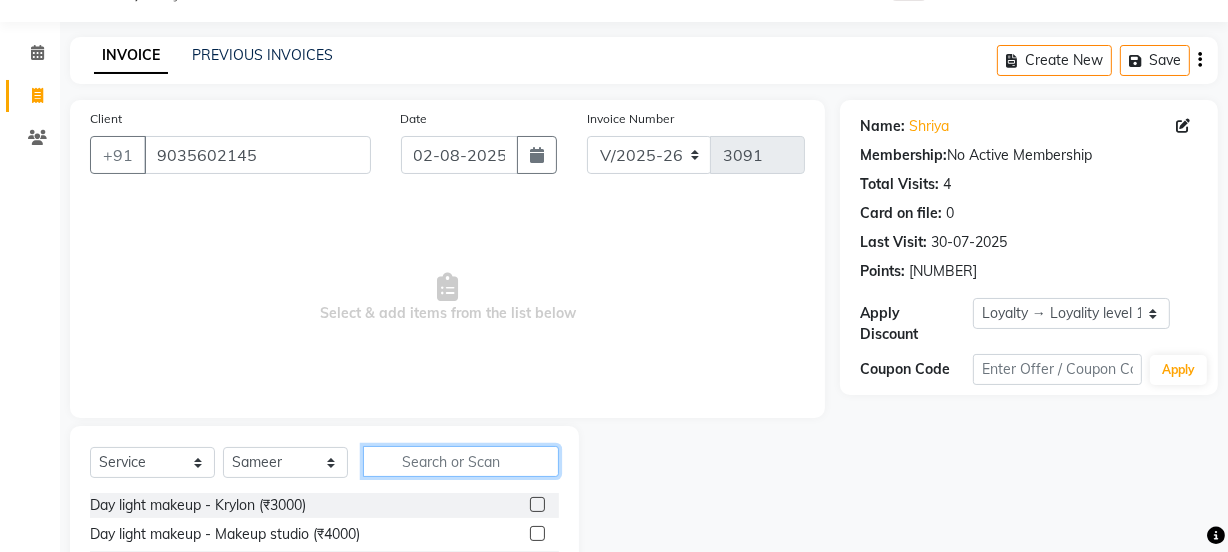 click 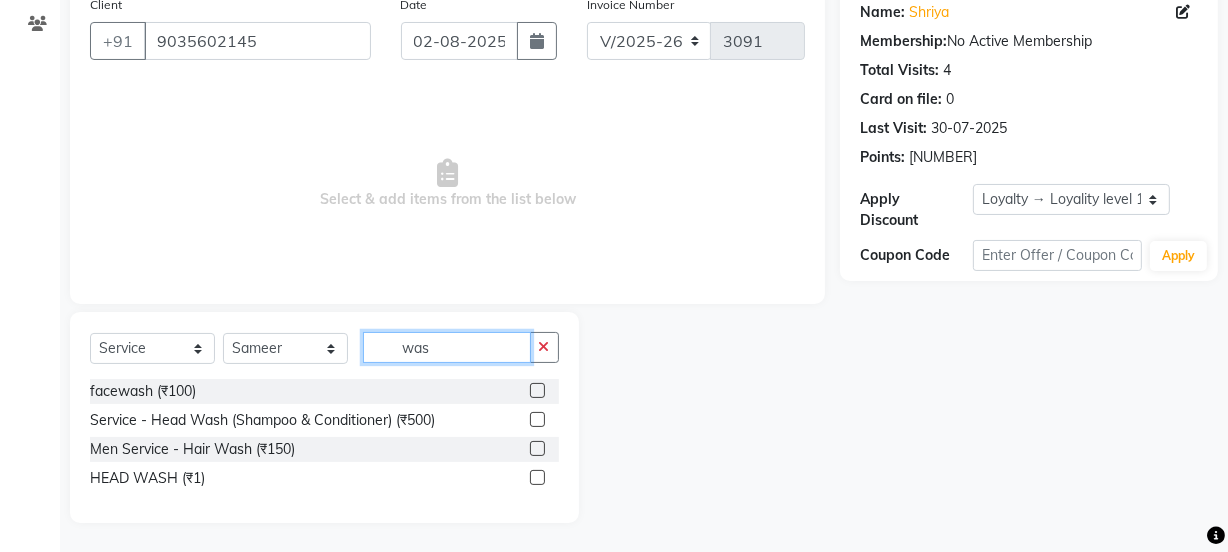 scroll, scrollTop: 165, scrollLeft: 0, axis: vertical 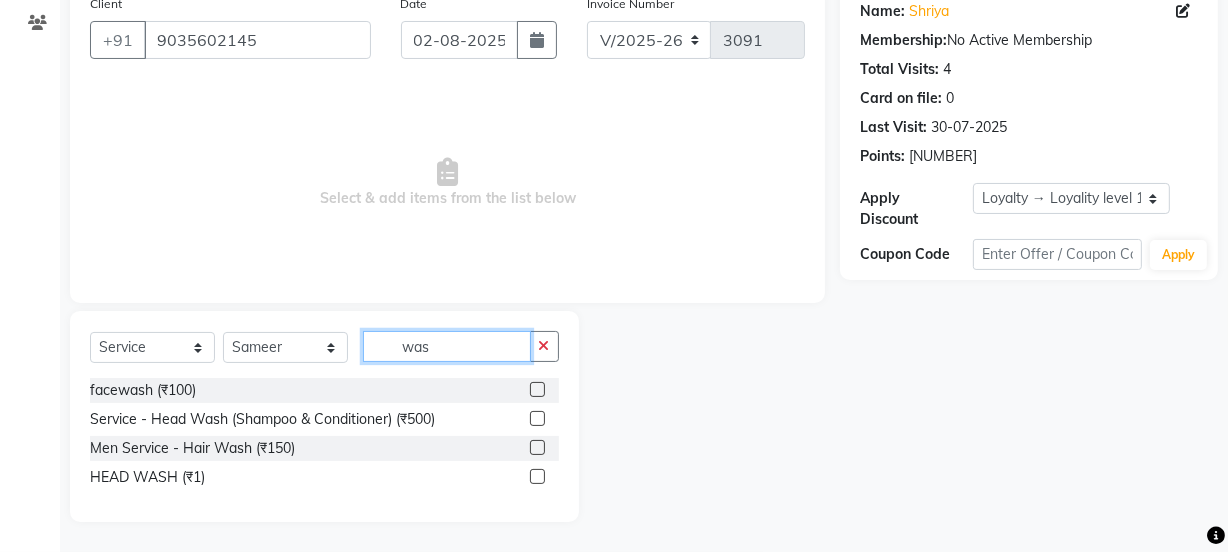 type on "was" 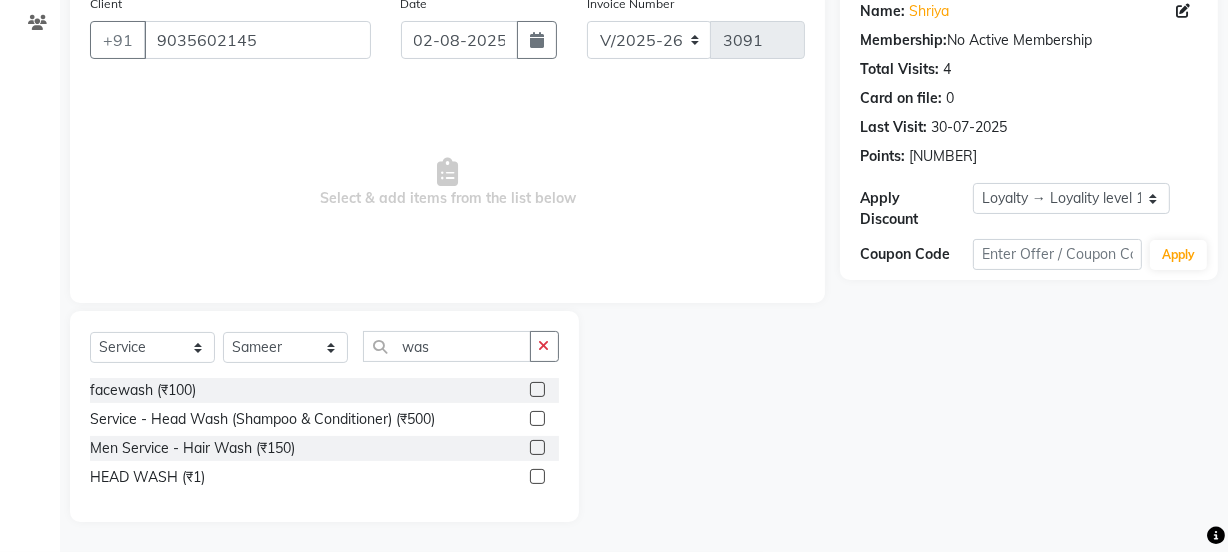 drag, startPoint x: 543, startPoint y: 421, endPoint x: 527, endPoint y: 360, distance: 63.06346 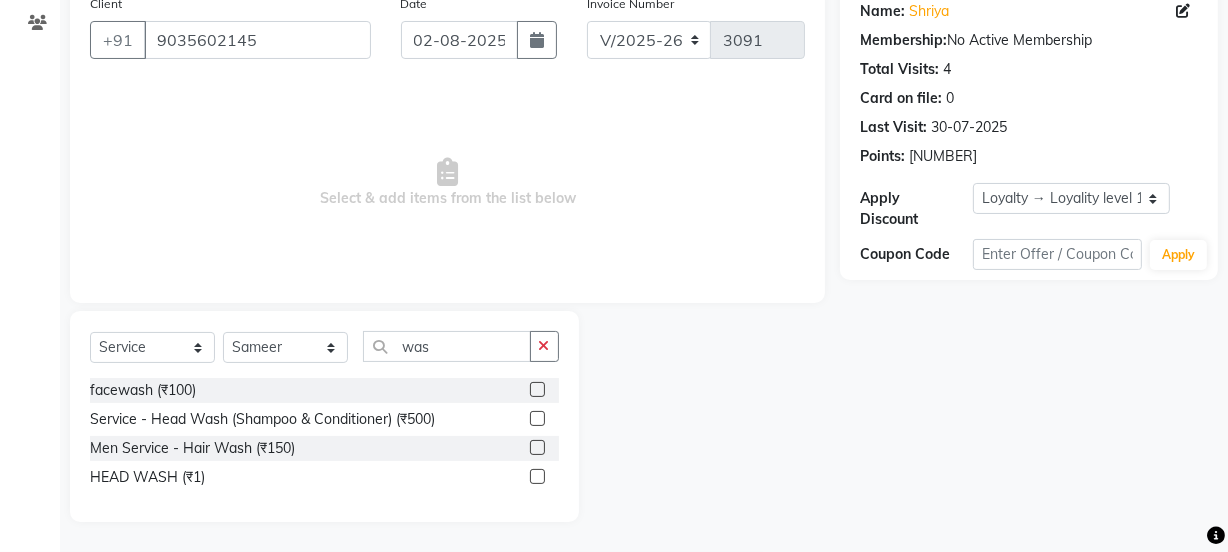click 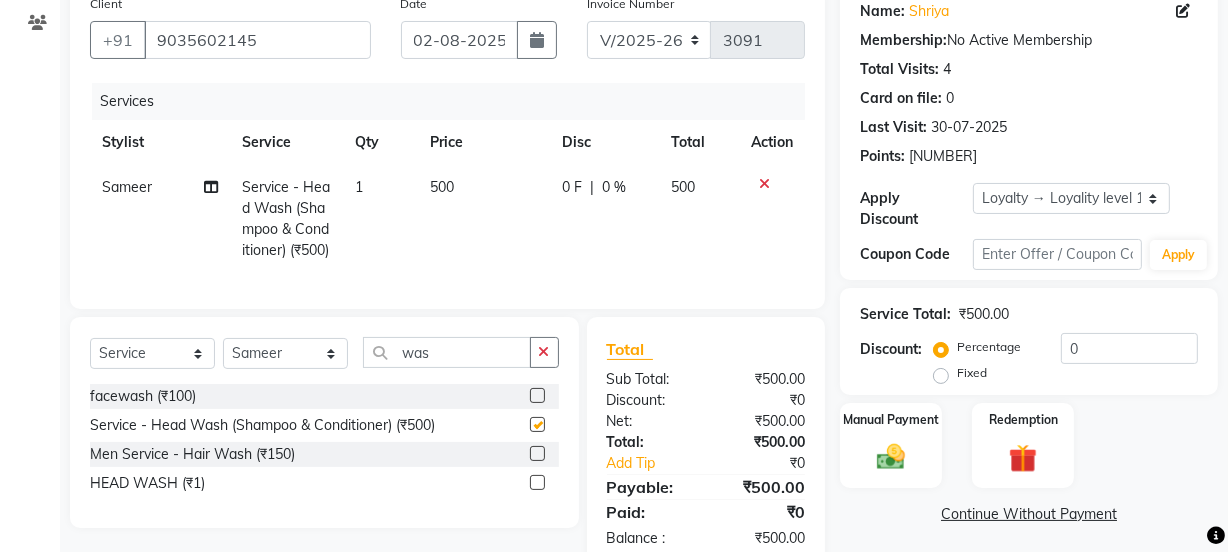 click on "500" 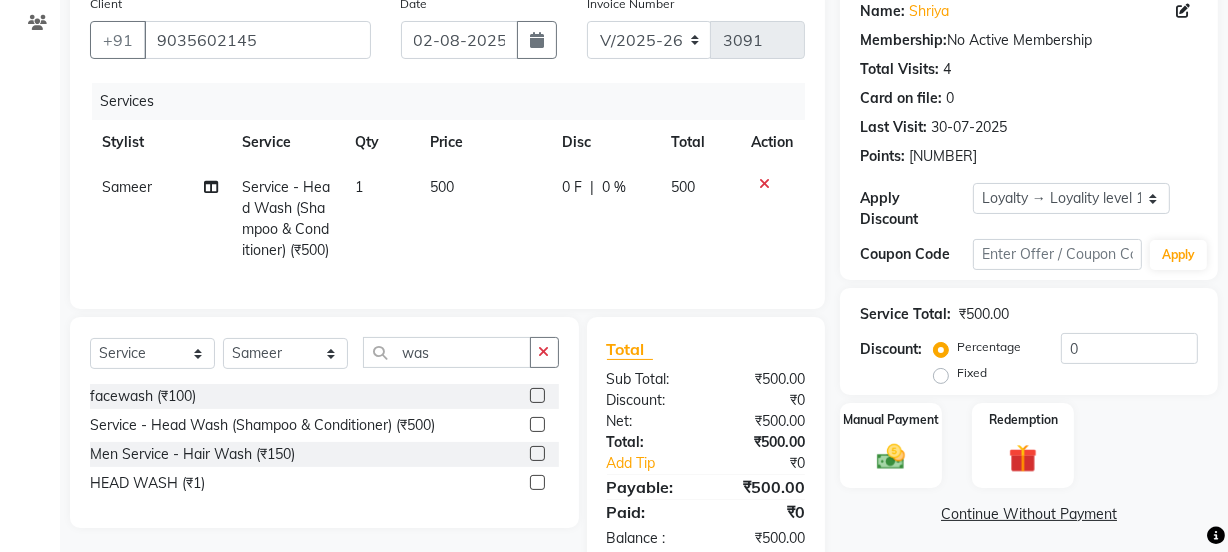 checkbox on "false" 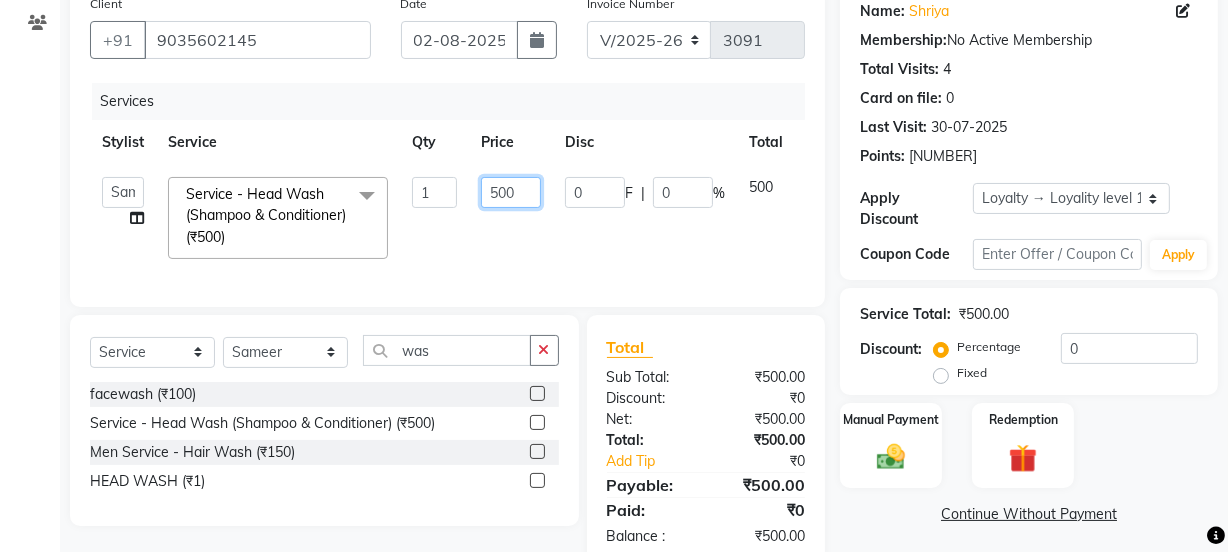 drag, startPoint x: 509, startPoint y: 191, endPoint x: 397, endPoint y: 179, distance: 112.64102 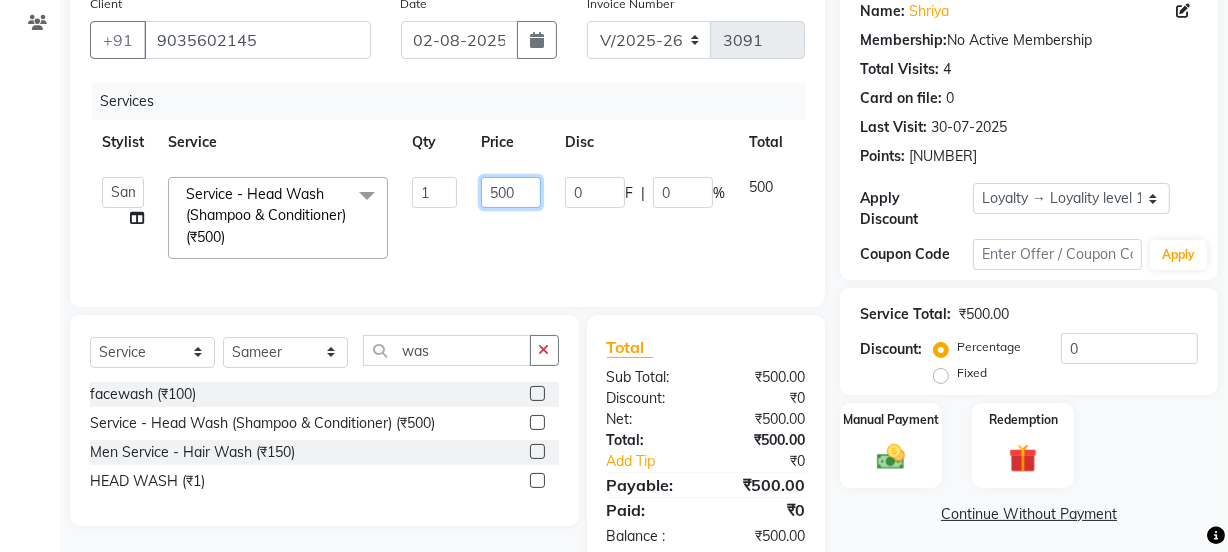 click on "[FIRST] [FIRST] Manager [FIRST] [FIRST] [FIRST] [FIRST] 2 Reception [FIRST] [FIRST] [FIRST] [FIRST] [FIRST] [FIRST] [FIRST] Service - Head Wash (Shampoo & Conditioner) (₹500)  x Day light makeup  - Krylon (₹3000) Day light makeup  - Makeup studio (₹4000) Day light makeup  - Air brush (₹5000) Frount trimming (₹200) NANO (₹6000) Schwarzkopf root touch (₹1200) Full Arms Bleach (₹500) Bubble gum pedicure (₹1200) Wella bleach (₹700) FACE SCRUB (₹200) EYELESH (₹500) KANPEKI (₹3000) BUBBLE GUM MANICURE (₹1500) TMT MASK (₹8001) MOROCCO SEREM (₹1800) LOREAL GLOBLE COLOUR (₹3000) BACK RICA WAX (₹600) NAIL CUT (₹100) PROTIN SPA G (₹1500) FOOT MASSAGE (₹300) STOMACH WAX (₹200) BACK TRIMMING (₹150) TWACHA FACIAL (₹1500) MACADAMIA SPA (₹3000) FULL BODY TRIMMING (₹100) THREADING MALE (₹100) BLUETOX (₹6000) lower lips (₹30) NOSE WAX (₹50) CHIN WAX (₹50) UNDER ARMS TRIMMING (₹50) ELBOWS (₹100) MENHDI APPLICATION (₹300) FROUNT BLEACH (₹400) pack (₹200) 1 0" 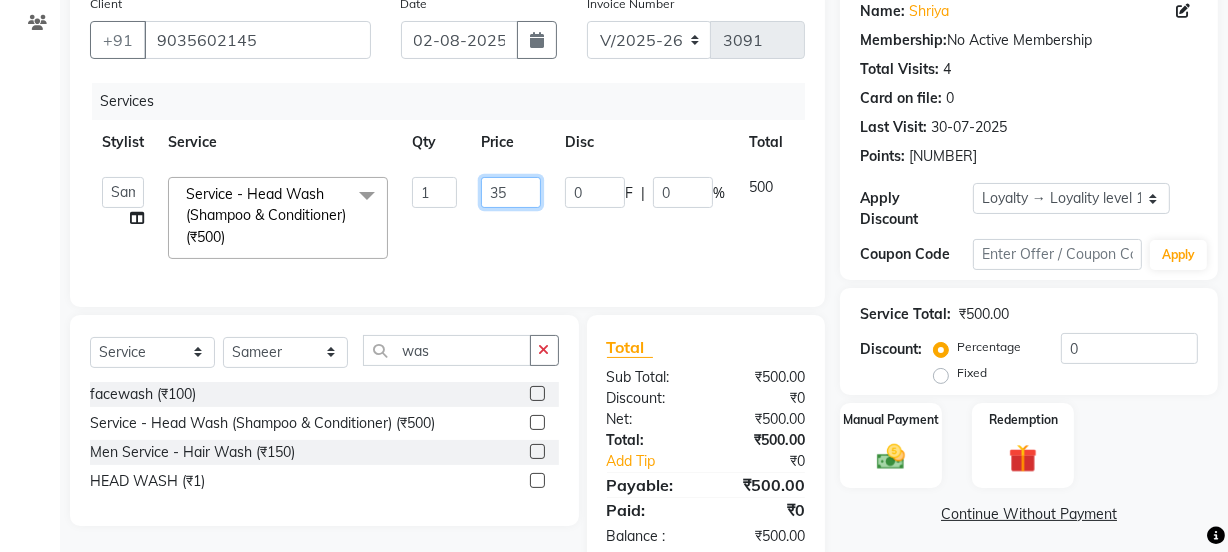 type on "350" 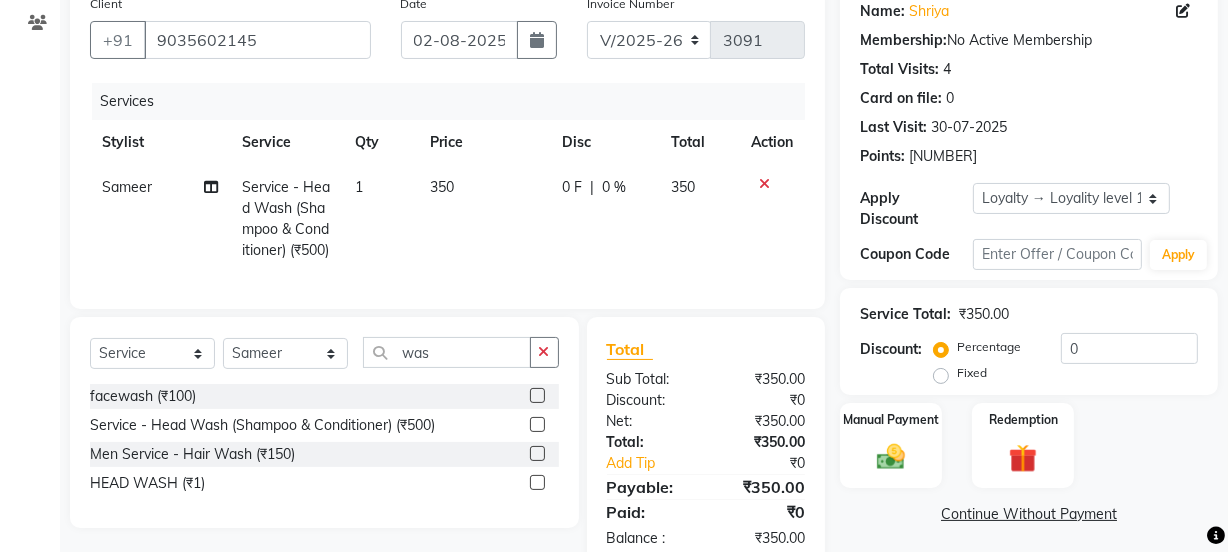 drag, startPoint x: 400, startPoint y: 206, endPoint x: 415, endPoint y: 335, distance: 129.86917 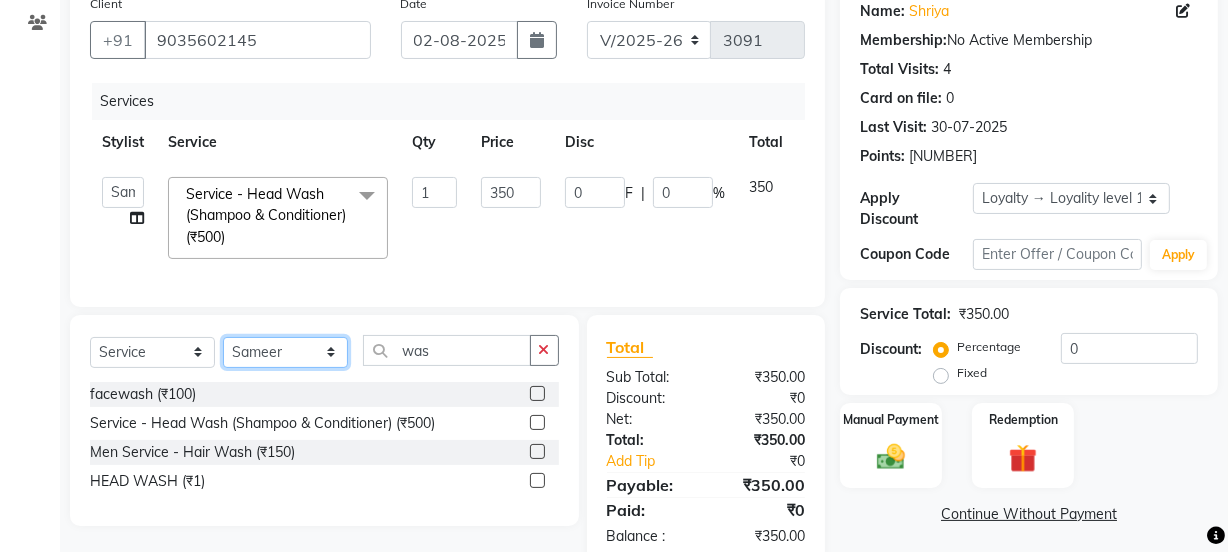 click on "Select Stylist [FIRST] [FIRST] Manager [FIRST] [FIRST] [FIRST] [FIRST] 2 Reception [FIRST] [FIRST] [FIRST] [FIRST] [FIRST] [FIRST] [FIRST]" 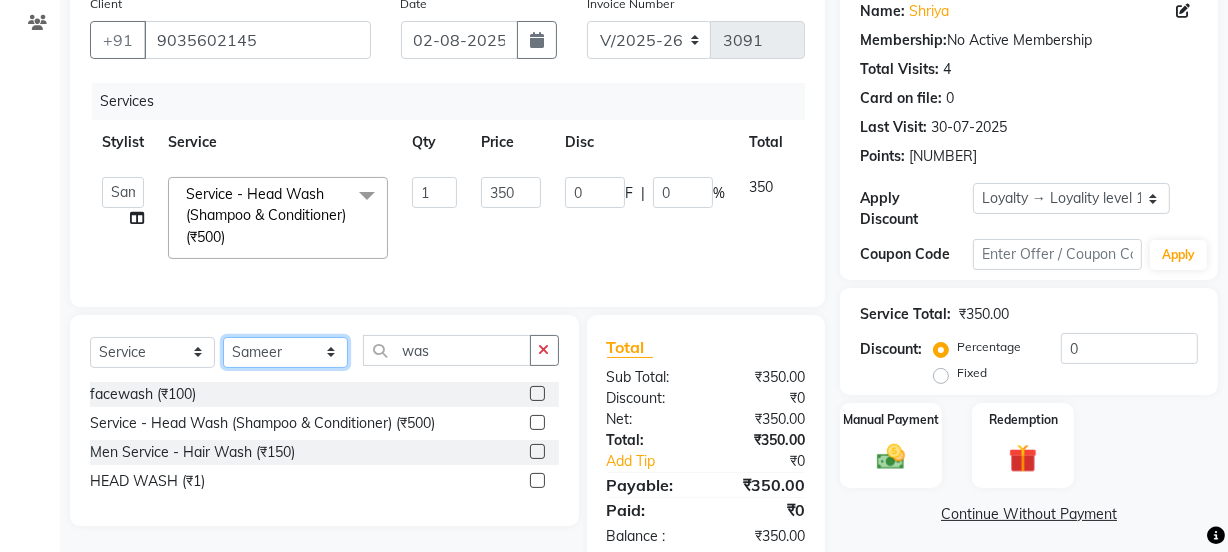 select on "43944" 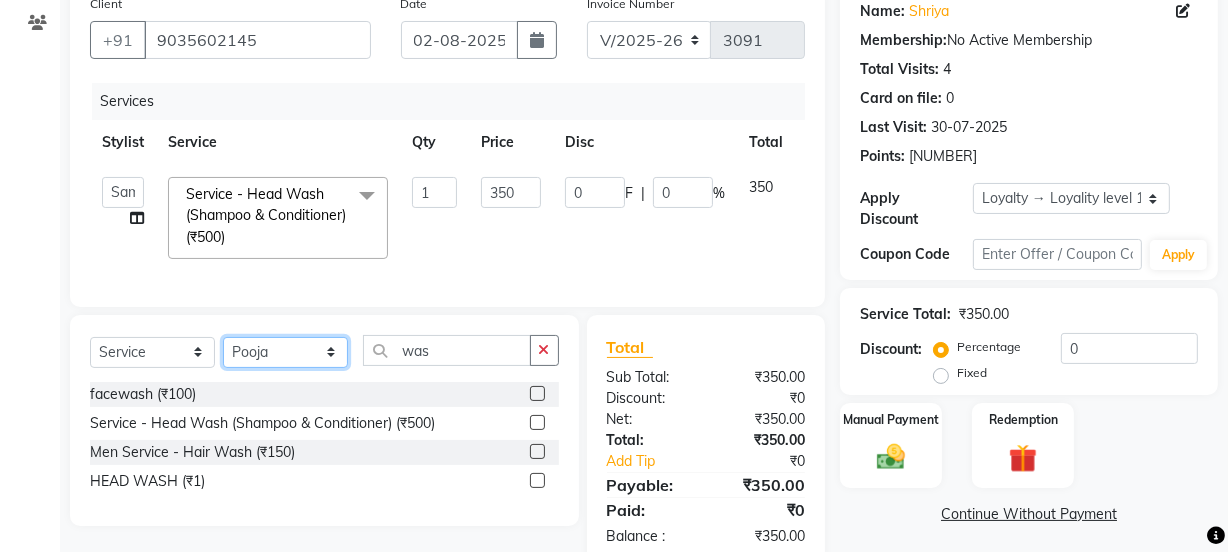 click on "Select Stylist [FIRST] [FIRST] Manager [FIRST] [FIRST] [FIRST] [FIRST] 2 Reception [FIRST] [FIRST] [FIRST] [FIRST] [FIRST] [FIRST] [FIRST]" 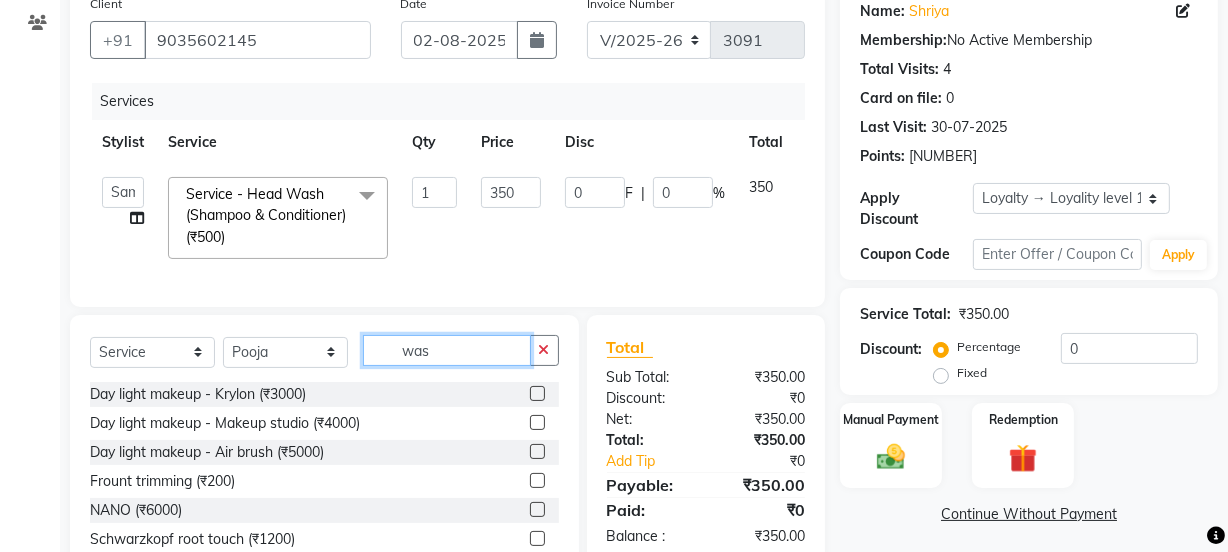 drag, startPoint x: 450, startPoint y: 357, endPoint x: 300, endPoint y: 341, distance: 150.85092 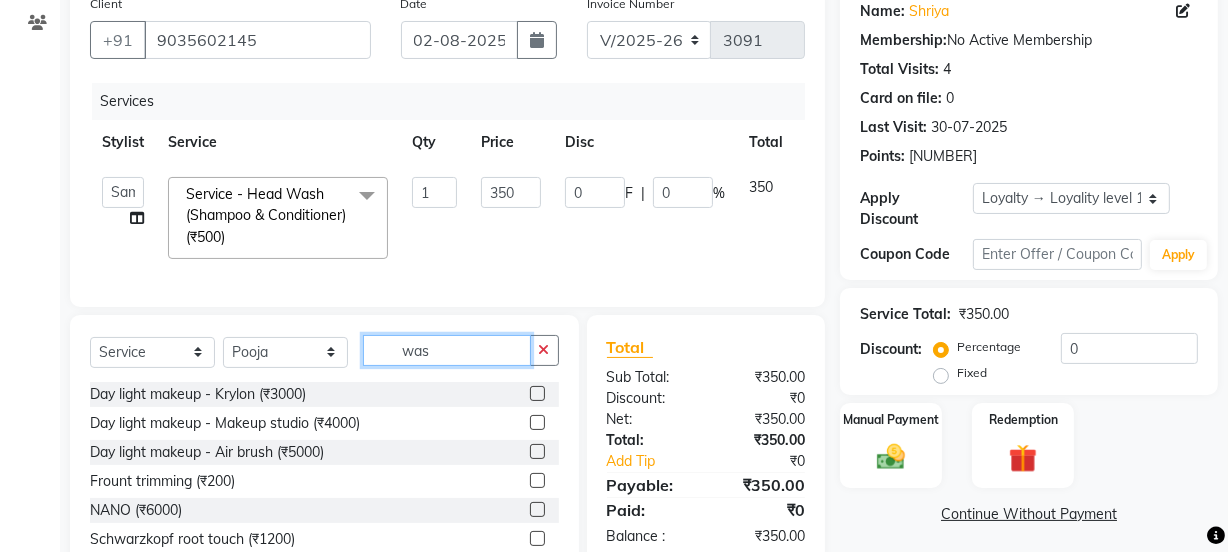 click on "Select  Service  Product  Membership  Package Voucher Prepaid Gift Card  Select Stylist [FIRST] [FIRST] Manager [FIRST] [FIRST] [FIRST] [FIRST] 2 Reception [FIRST] [FIRST] [FIRST] [FIRST] [FIRST] [FIRST] [FIRST] was Day light makeup  - Krylon (₹3000)  Day light makeup  - Makeup studio (₹4000)  Day light makeup  - Air brush (₹5000)  Frount trimming (₹200)  NANO (₹6000)  Schwarzkopf root touch (₹1200)  Full Arms Bleach (₹500)  Bubble gum pedicure (₹1200)  Wella bleach (₹700)  FACE SCRUB (₹200)  EYELESH (₹500)  KANPEKI (₹3000)  TANINO BOTOX (₹7000)  BUBBLE GUM MANICURE (₹1500)  TMT MASK (₹8001)  MOROCCO SEREM (₹1800)  LOREAL GLOBLE COLOUR (₹3000)  BACK RICA WAX (₹600)  NAIL CUT (₹100)  PROTIN SPA G (₹1500)  FOOT MASSAGE (₹300)  STOMACH WAX (₹200)  BACK TRIMMING (₹150)  TWACHA FACIAL (₹1500)  MACADAMIA SPA (₹3000)  FULL BODY TRIMMING (₹100)  THREADING MALE (₹100)  BLUETOX (₹6000)  lower lips (₹30)  NOSE WAX (₹50)  CHIN WAX (₹50)  UNDER ARMS TRIMMING (₹50)  ELBOWS (₹100)" 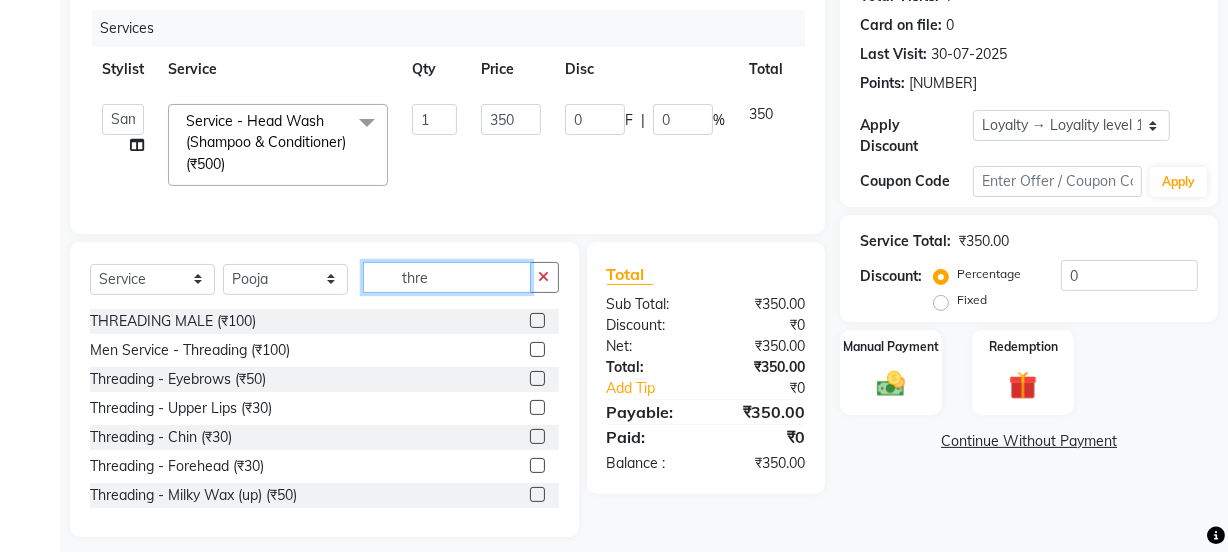 scroll, scrollTop: 267, scrollLeft: 0, axis: vertical 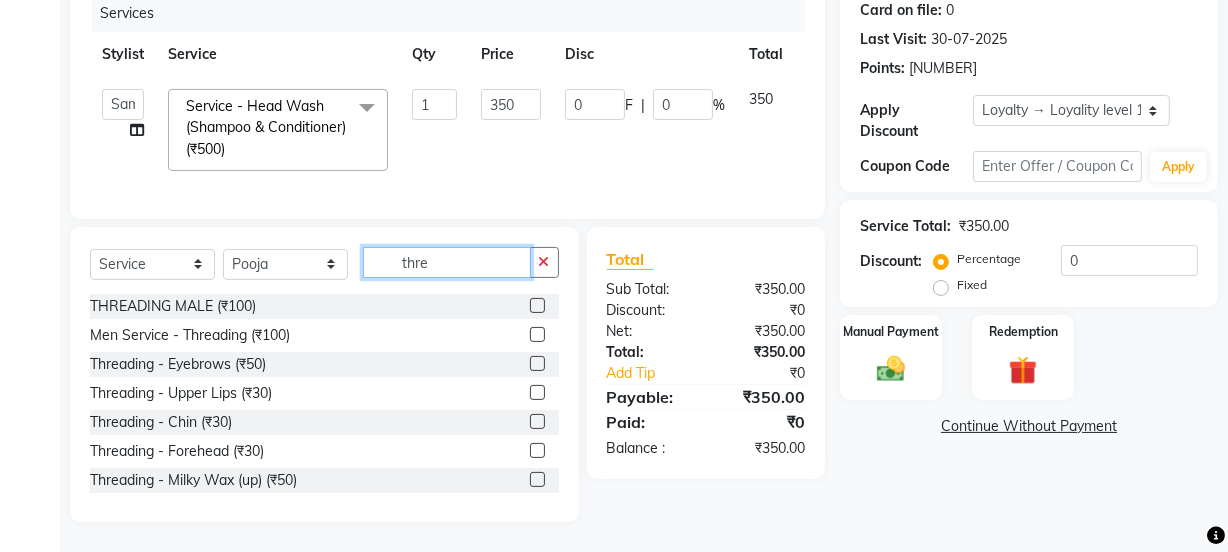 type on "thre" 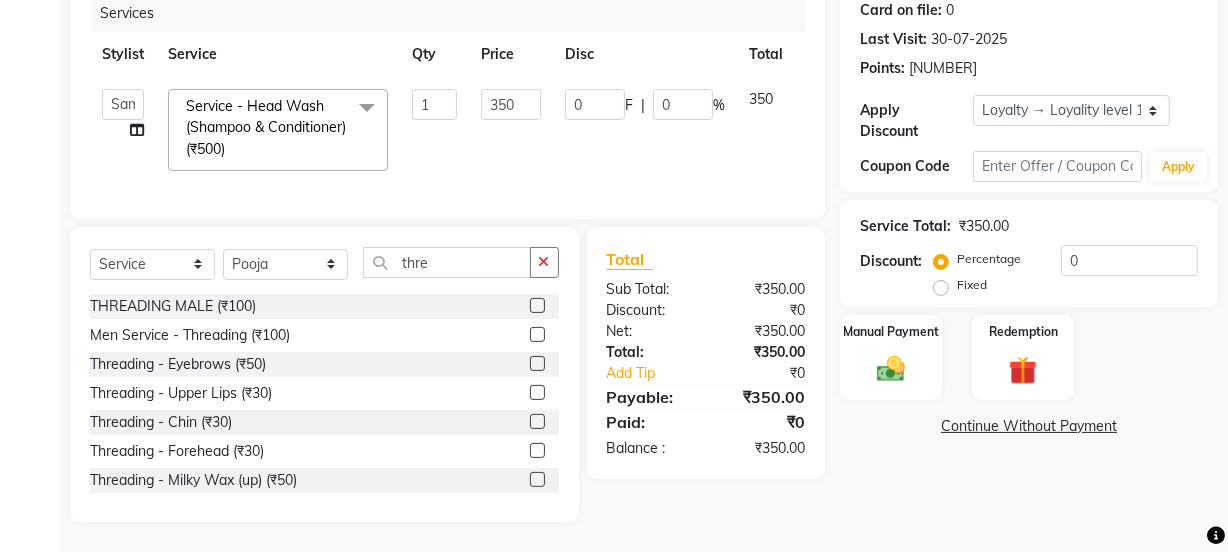 click 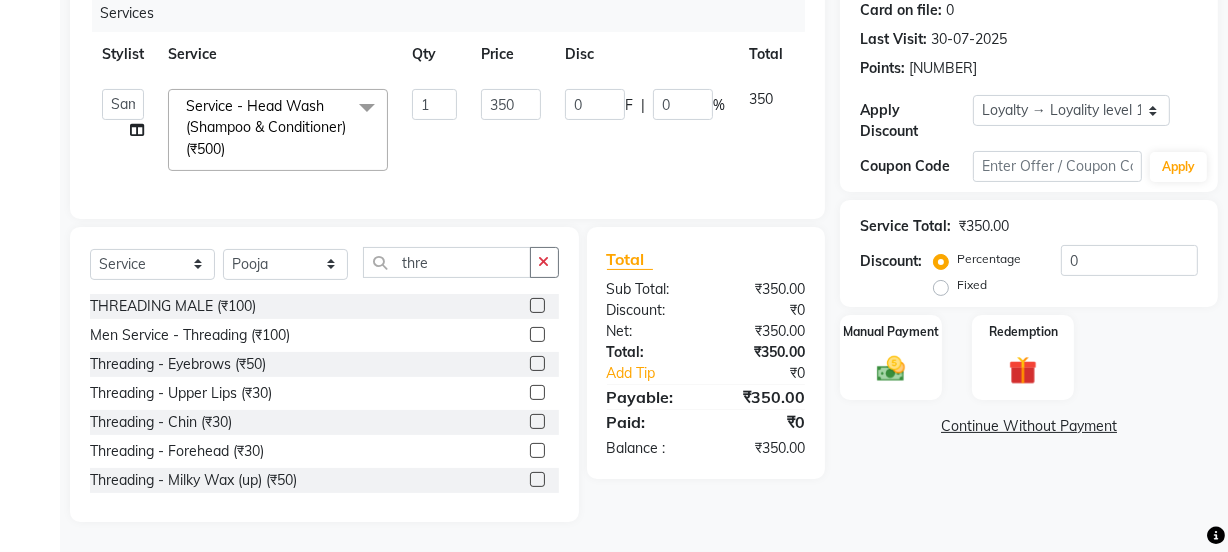 click 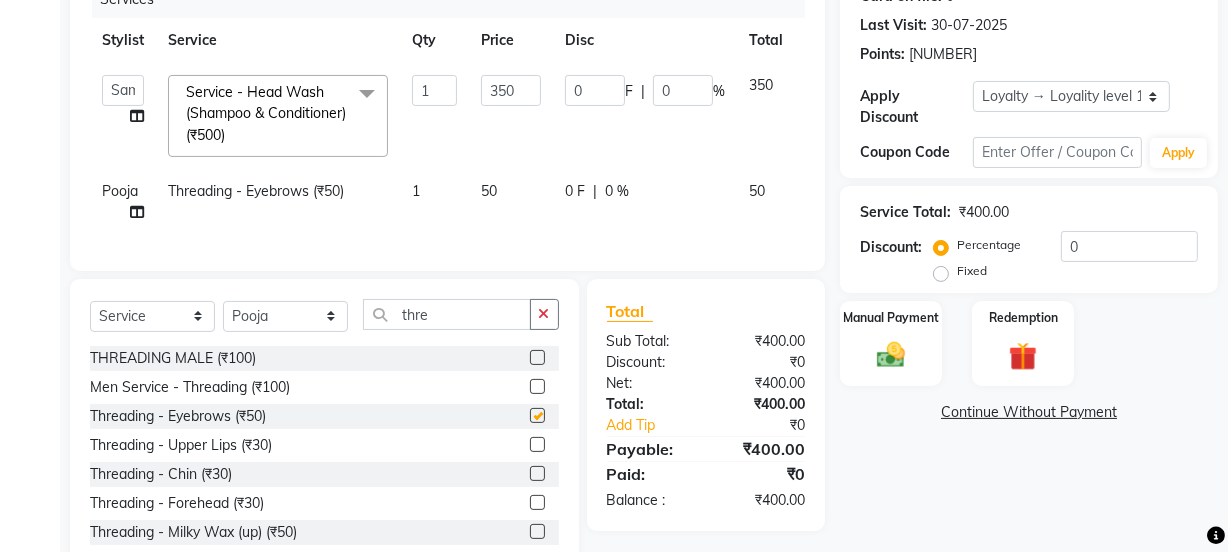 checkbox on "false" 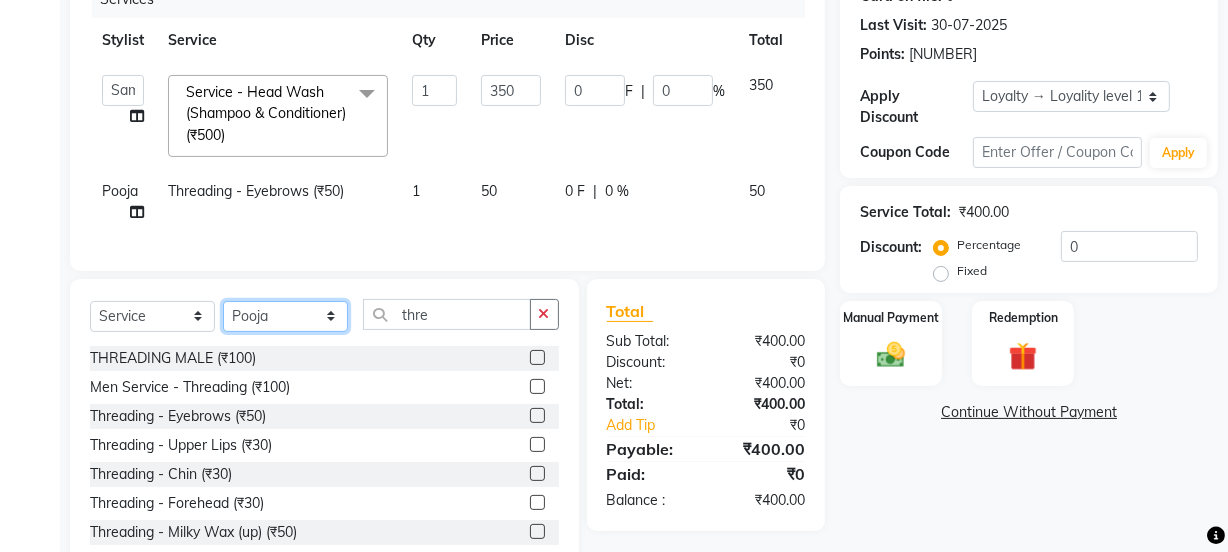 click on "Select Stylist [FIRST] [FIRST] Manager [FIRST] [FIRST] [FIRST] [FIRST] 2 Reception [FIRST] [FIRST] [FIRST] [FIRST] [FIRST] [FIRST] [FIRST]" 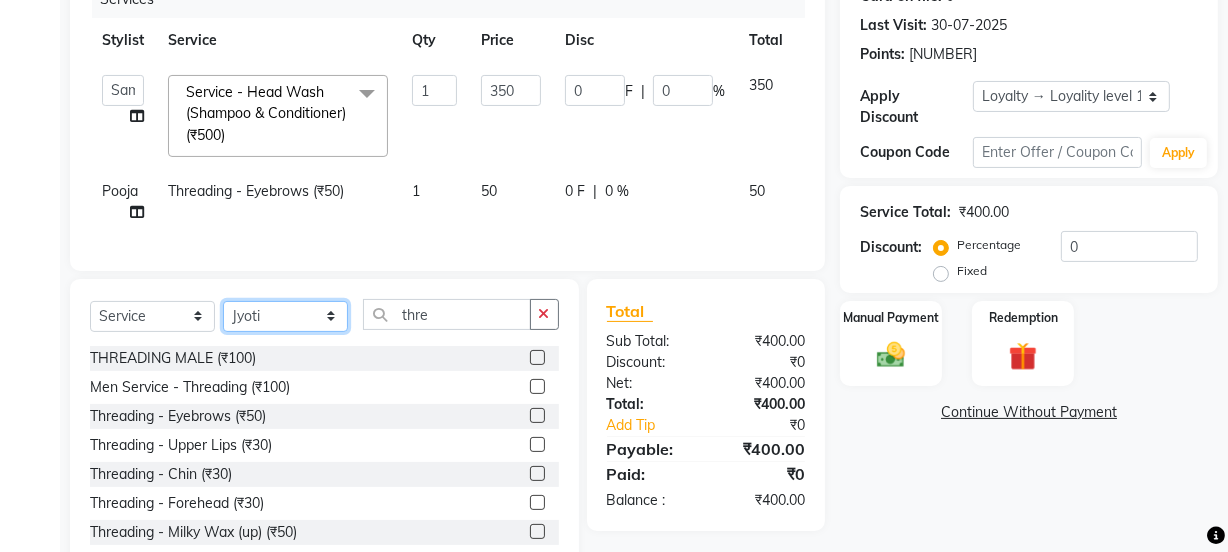 click on "Select Stylist [FIRST] [FIRST] Manager [FIRST] [FIRST] [FIRST] [FIRST] 2 Reception [FIRST] [FIRST] [FIRST] [FIRST] [FIRST] [FIRST] [FIRST]" 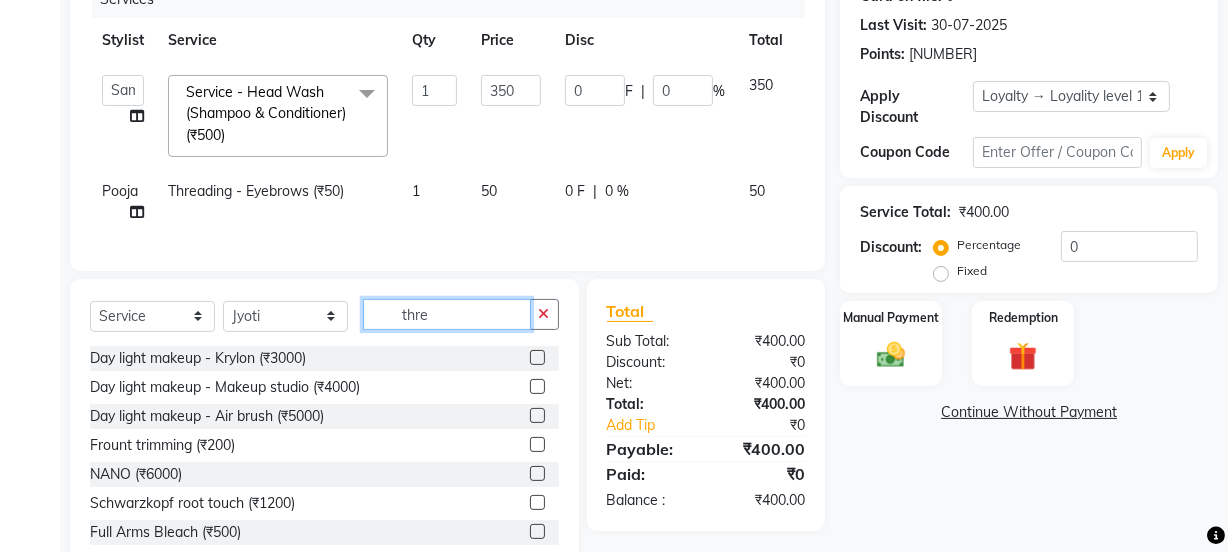 drag, startPoint x: 458, startPoint y: 324, endPoint x: 280, endPoint y: 306, distance: 178.90779 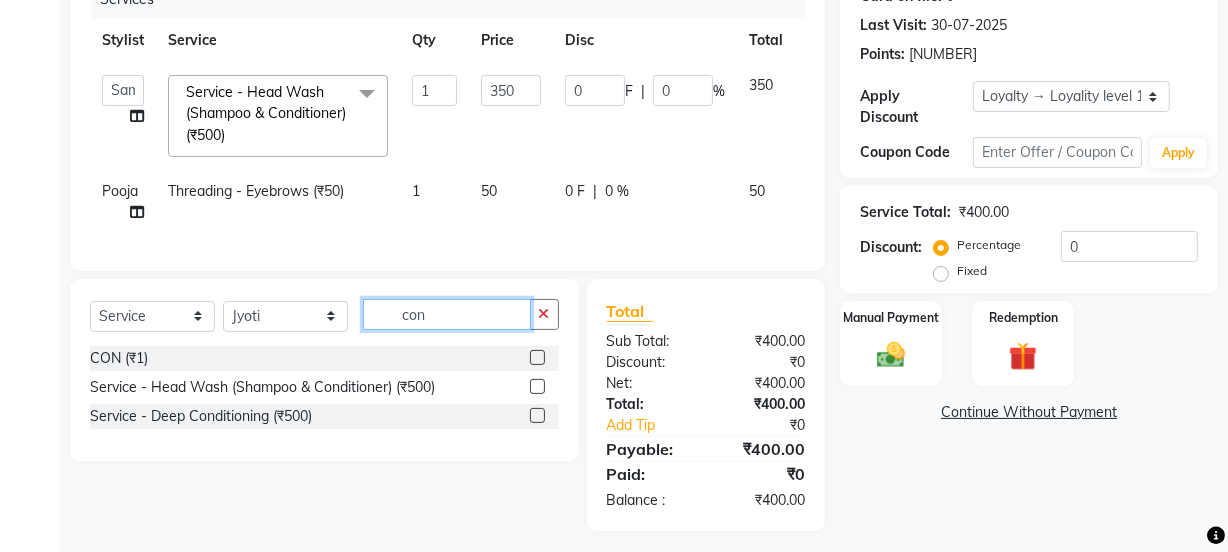 type on "con" 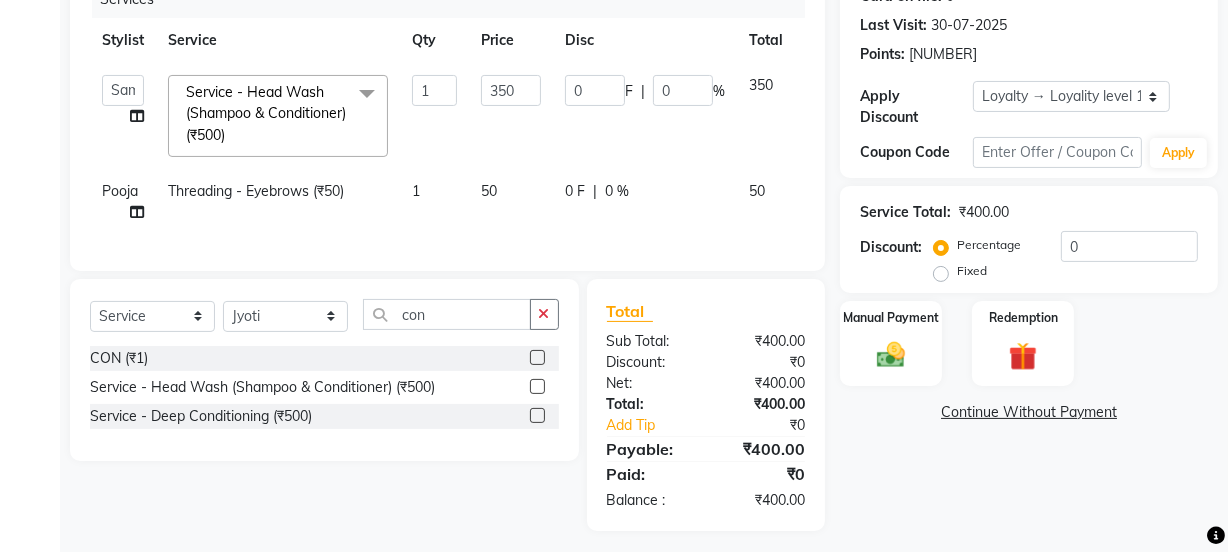 click 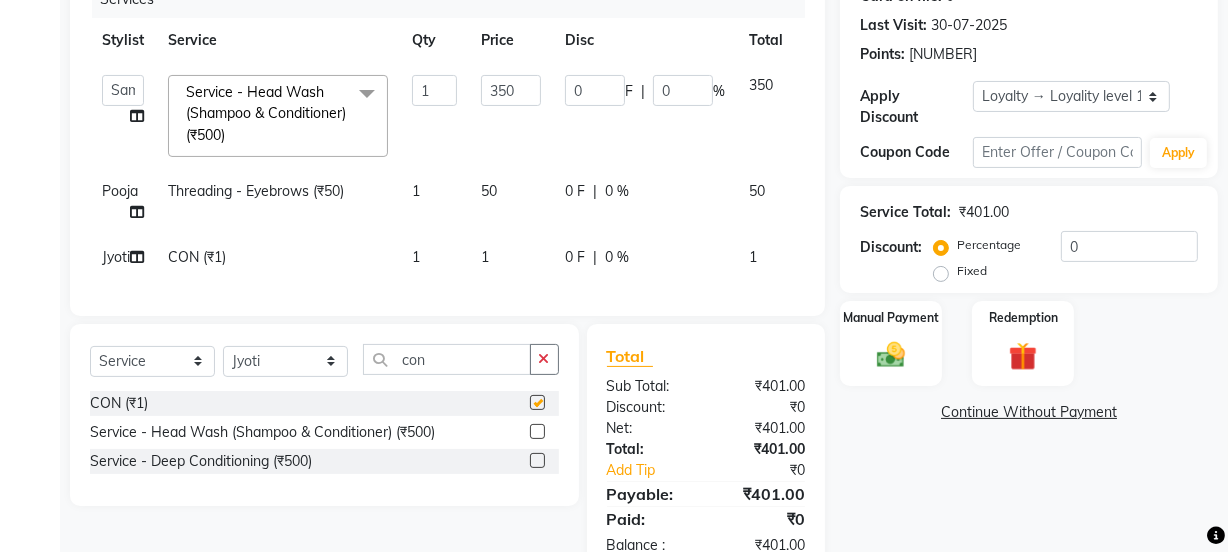click on "1" 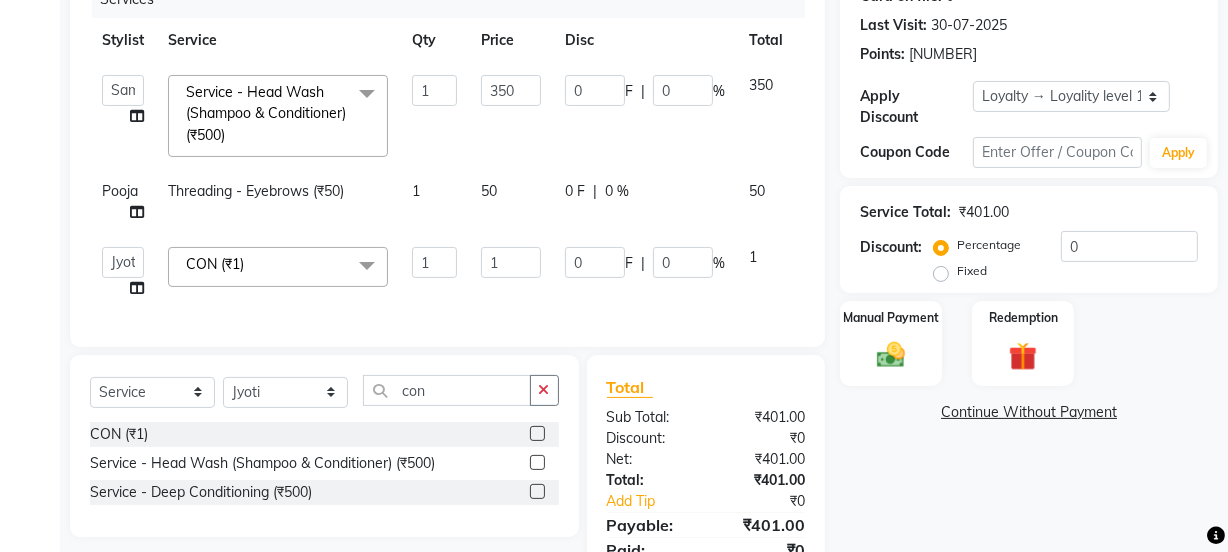 checkbox on "false" 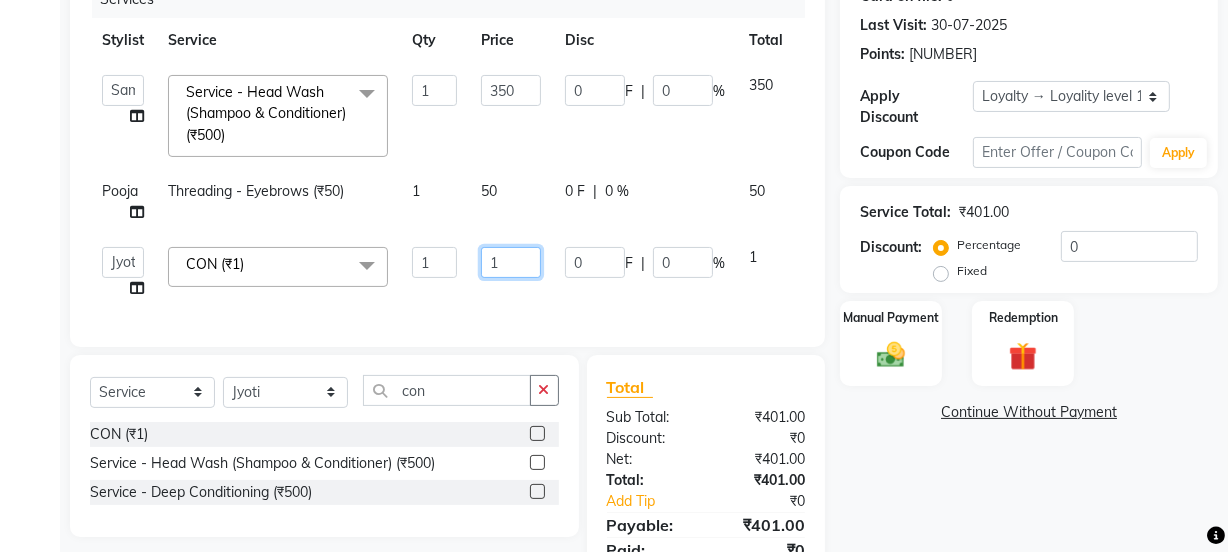 drag, startPoint x: 530, startPoint y: 248, endPoint x: 450, endPoint y: 243, distance: 80.1561 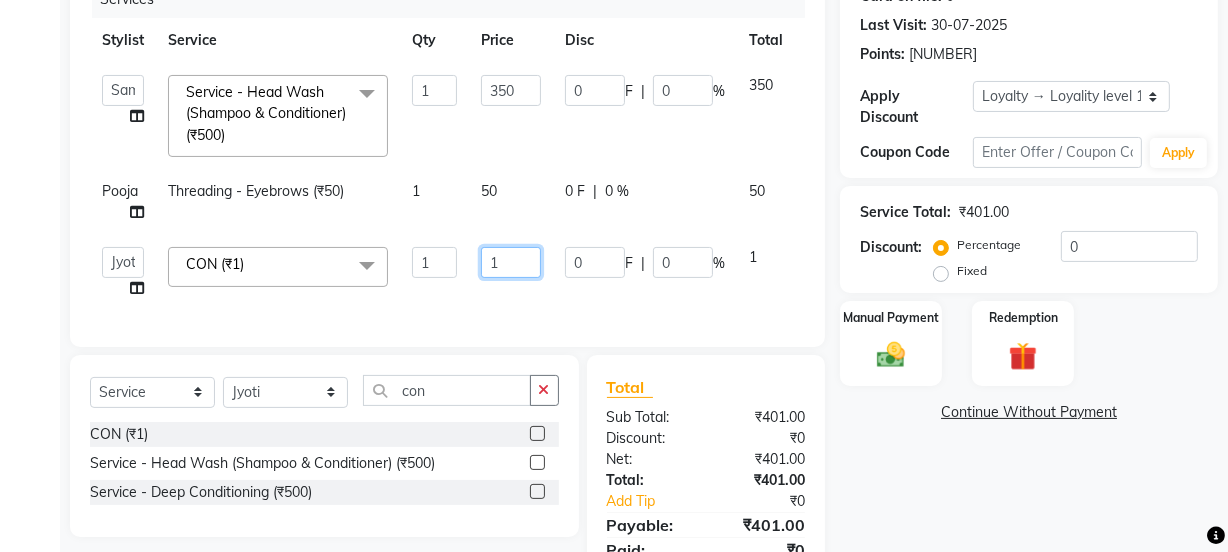 click on "[FIRST] [FIRST] Manager [FIRST] [FIRST] [FIRST] [FIRST] 2 Reception [FIRST] [FIRST] [FIRST] [FIRST] [FIRST] [FIRST] [FIRST] CON (₹1)  x Day light makeup  - Krylon (₹3000) Day light makeup  - Makeup studio (₹4000) Day light makeup  - Air brush (₹5000) Frount trimming (₹200) NANO (₹6000) Schwarzkopf root touch (₹1200) Full Arms Bleach (₹500) Bubble gum pedicure (₹1200) Wella bleach (₹700) FACE SCRUB (₹200) EYELESH (₹500) KANPEKI (₹3000) TMT MASK (₹8001) MOROCCO SEREM (₹1800) LOREAL GLOBLE COLOUR (₹3000) BACK RICA WAX (₹600) NAIL CUT (₹100) PROTIN SPA G (₹1500) FOOT MASSAGE (₹300) STOMACH WAX (₹200) BACK TRIMMING (₹150) TWACHA FACIAL (₹1500) MACADAMIA SPA (₹3000) FULL BODY TRIMMING (₹100) THREADING MALE (₹100) BLUETOX (₹6000) lower lips (₹30) NOSE WAX (₹50) CHIN WAX (₹50) UNDER ARMS TRIMMING (₹50) ELBOWS (₹100) MENHDI APPLICATION (₹300) FROUNT BLEACH (₹400) BACK  BLEACH (₹400) BLACKHEADS REMOVE (₹100) 1 1 0 F |" 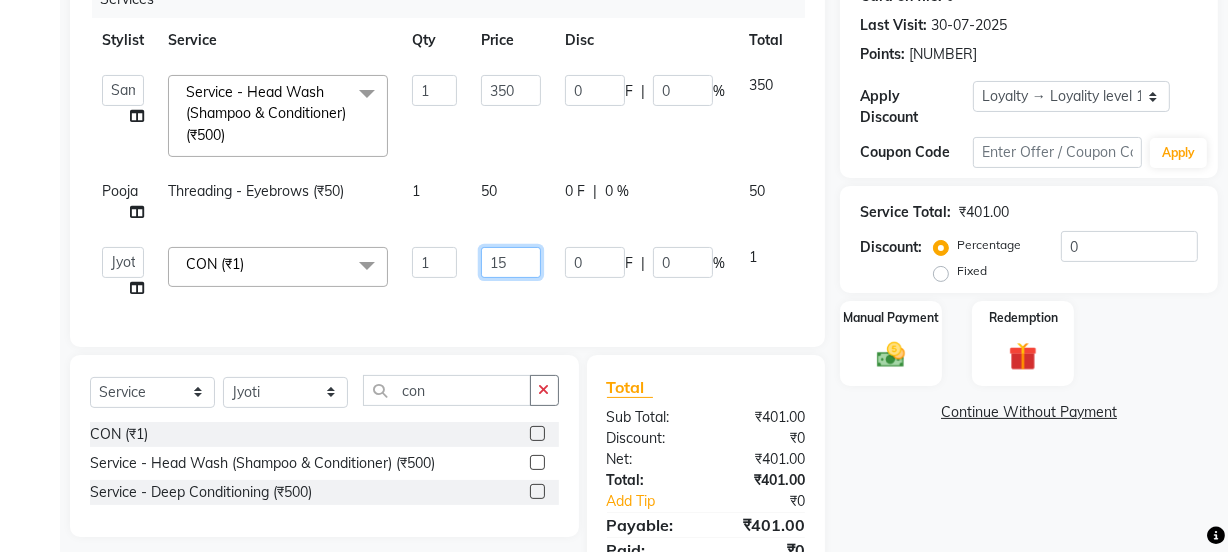type on "150" 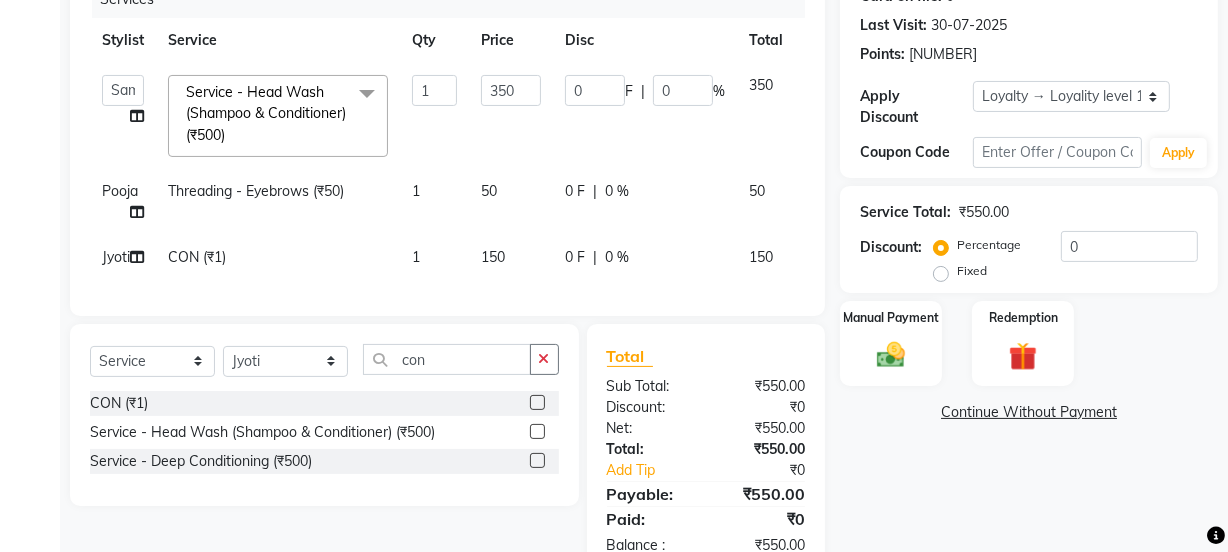 drag, startPoint x: 445, startPoint y: 277, endPoint x: 688, endPoint y: 353, distance: 254.60754 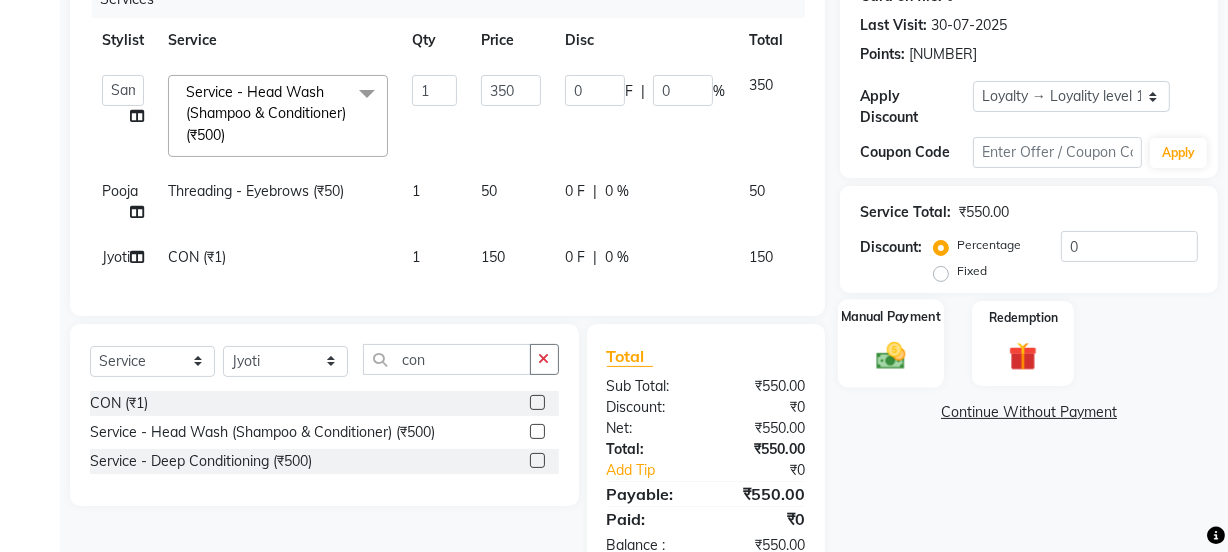 drag, startPoint x: 848, startPoint y: 372, endPoint x: 897, endPoint y: 361, distance: 50.219517 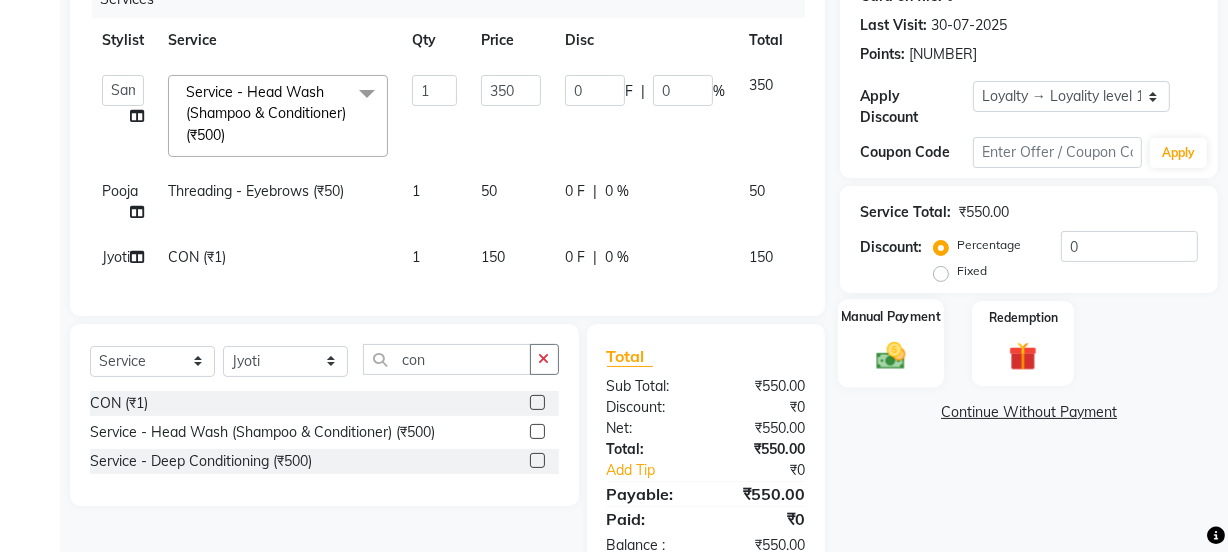 click on "Manual Payment" 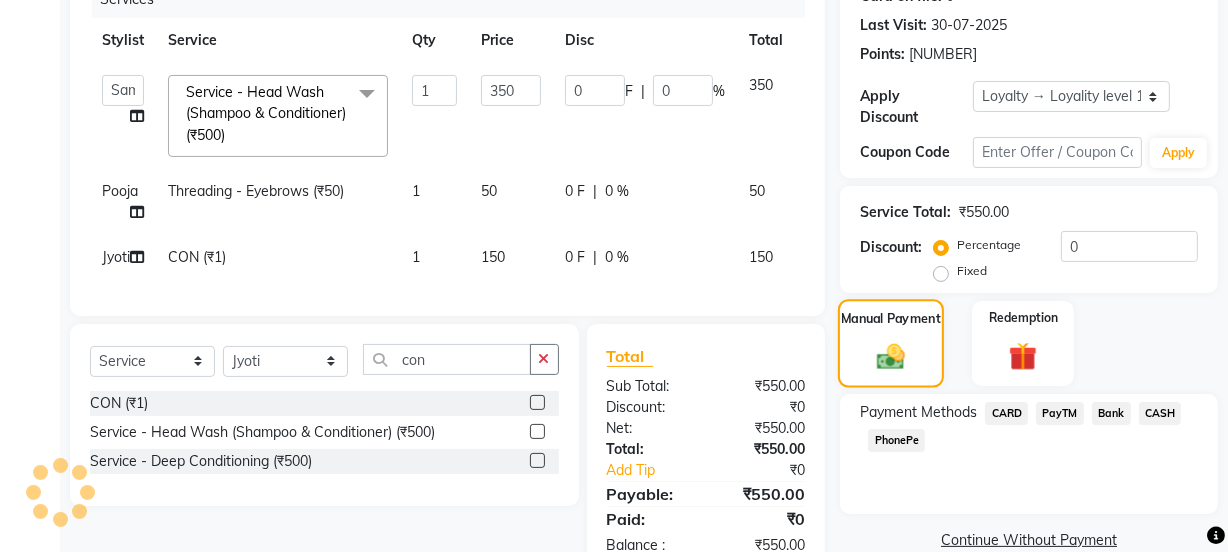click 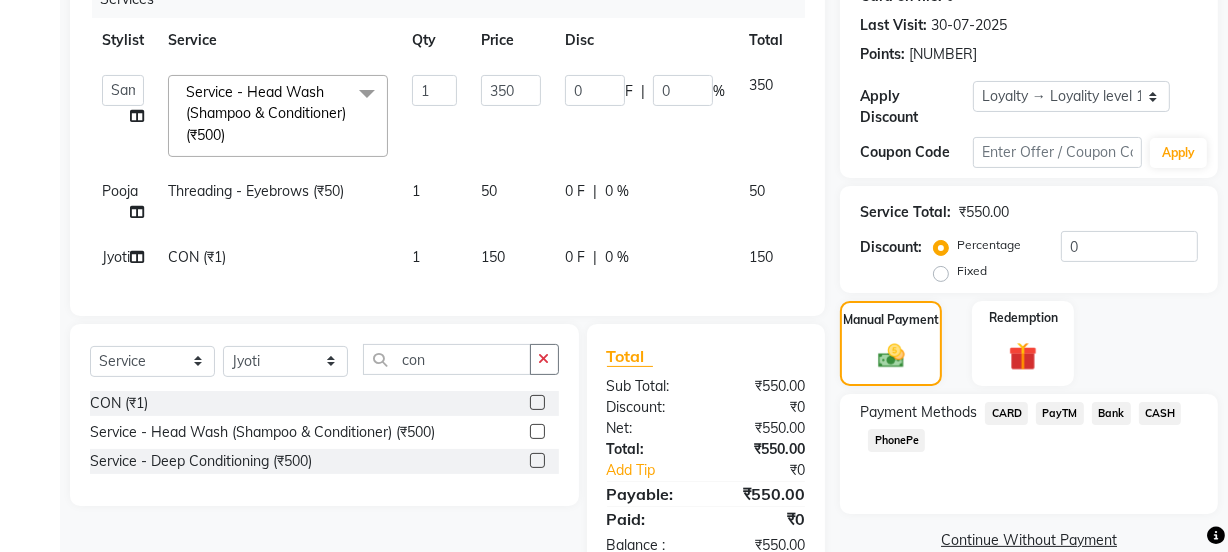 click on "CASH" 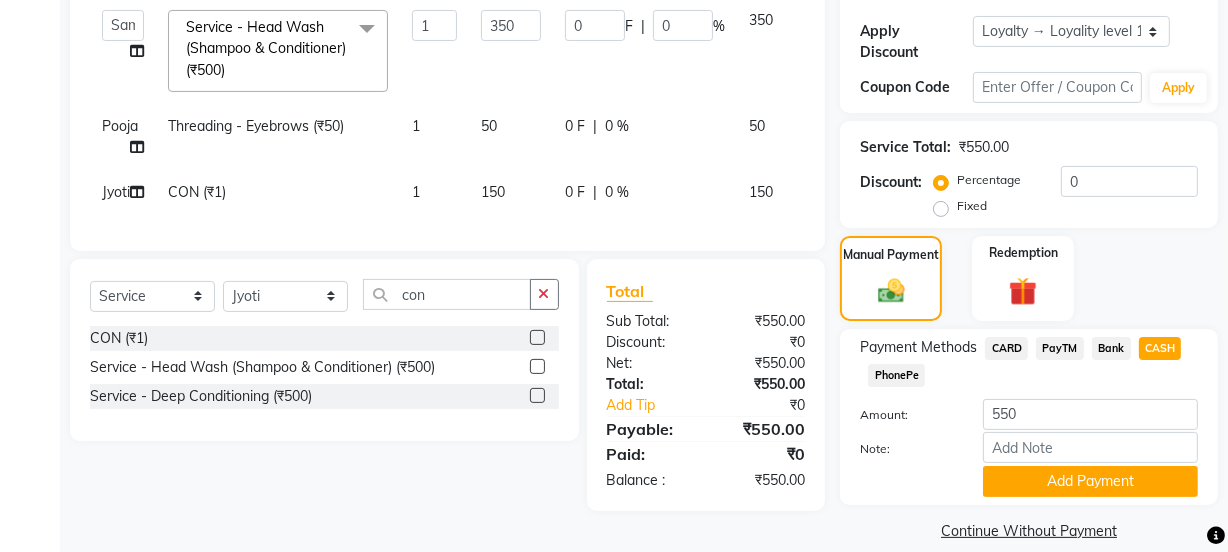scroll, scrollTop: 356, scrollLeft: 0, axis: vertical 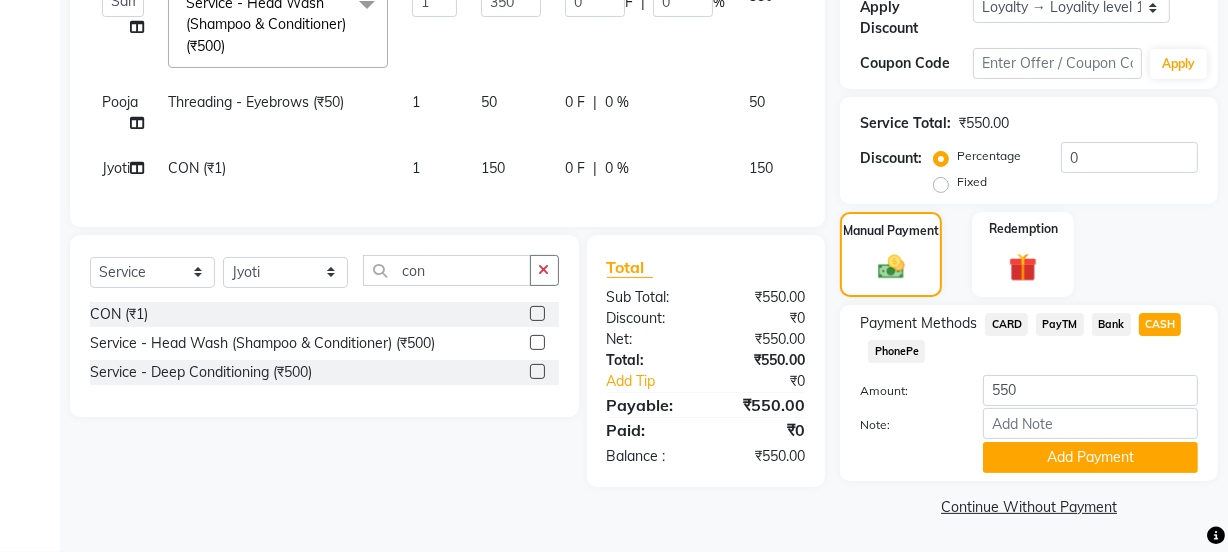 click on "Payment Methods  CARD   PayTM   Bank   CASH   PhonePe  Amount: 550 Note: Add Payment" 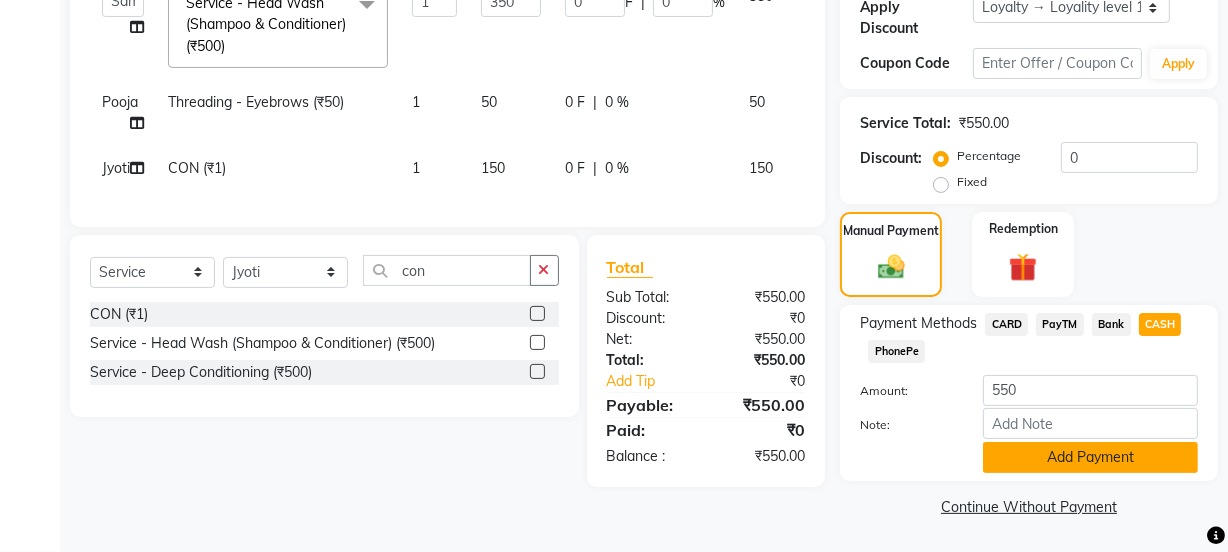 click on "Add Payment" 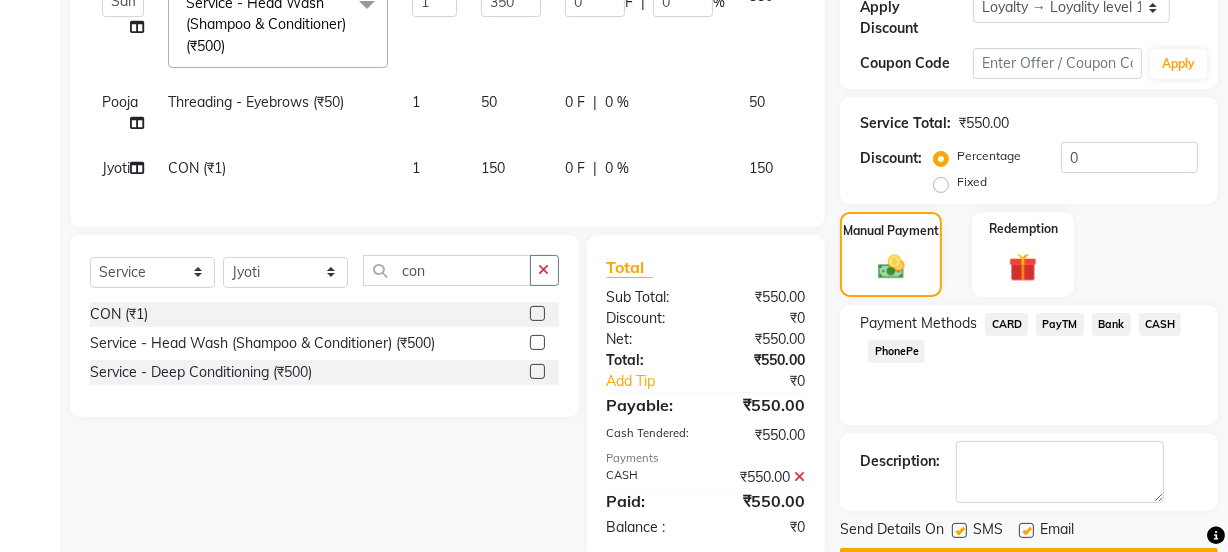 click 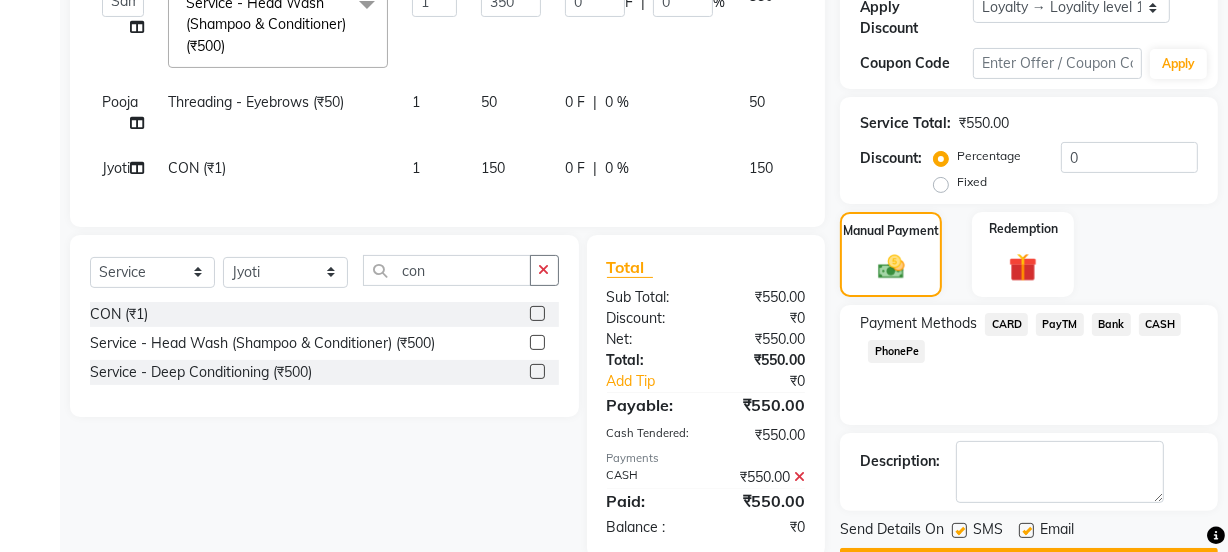click at bounding box center (1025, 531) 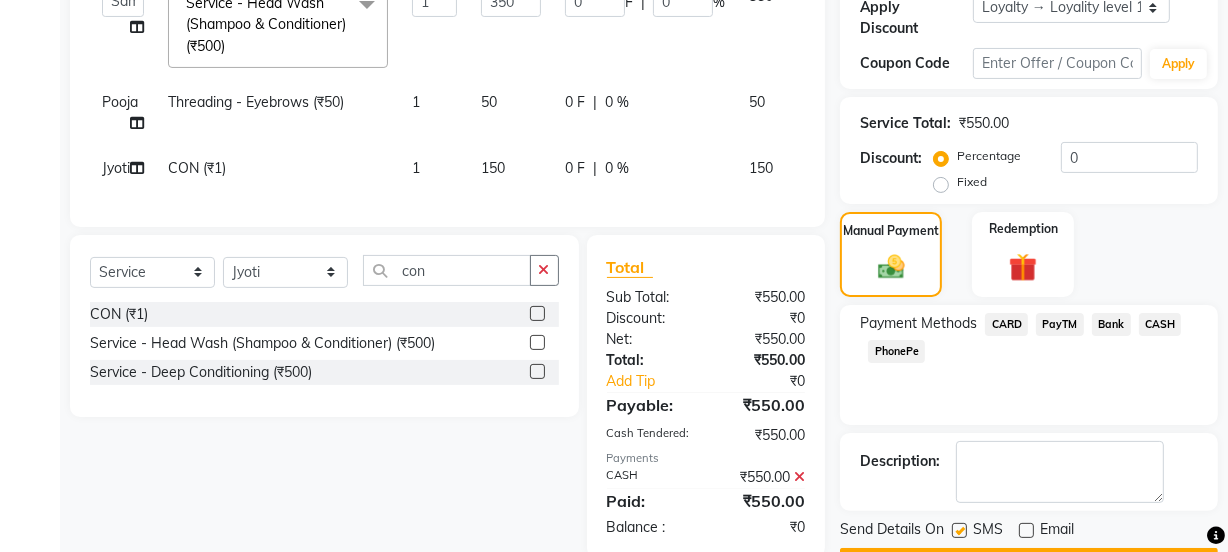 click 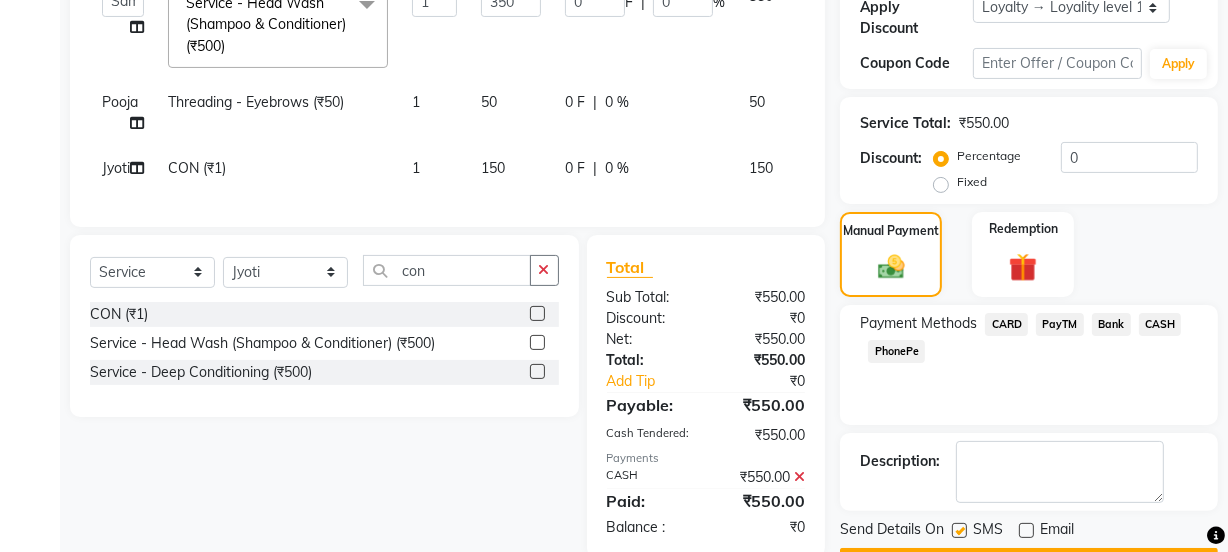 click at bounding box center [958, 531] 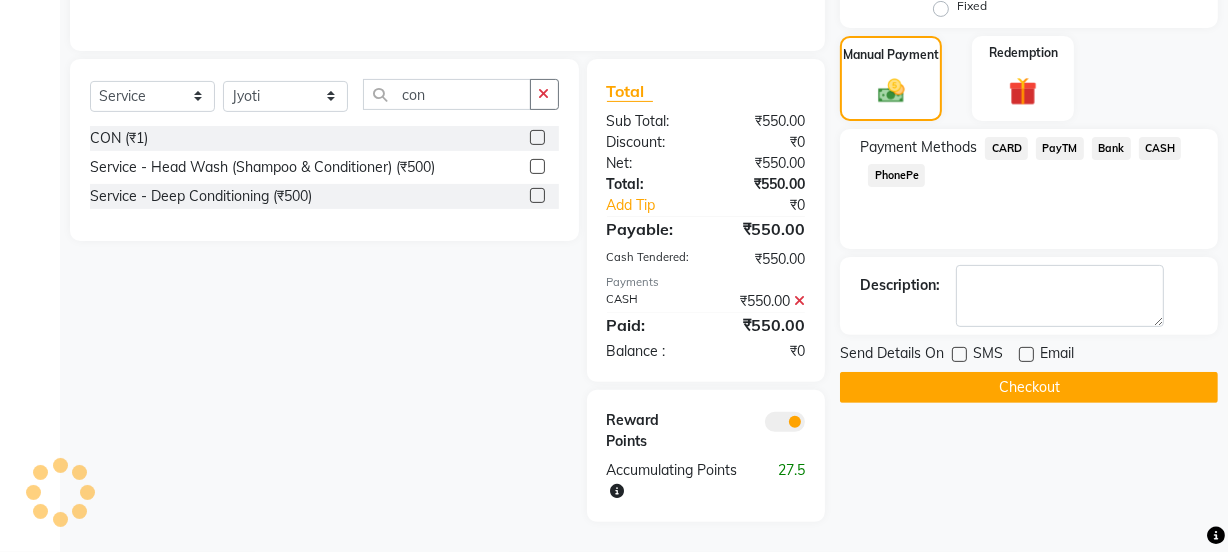 scroll, scrollTop: 588, scrollLeft: 0, axis: vertical 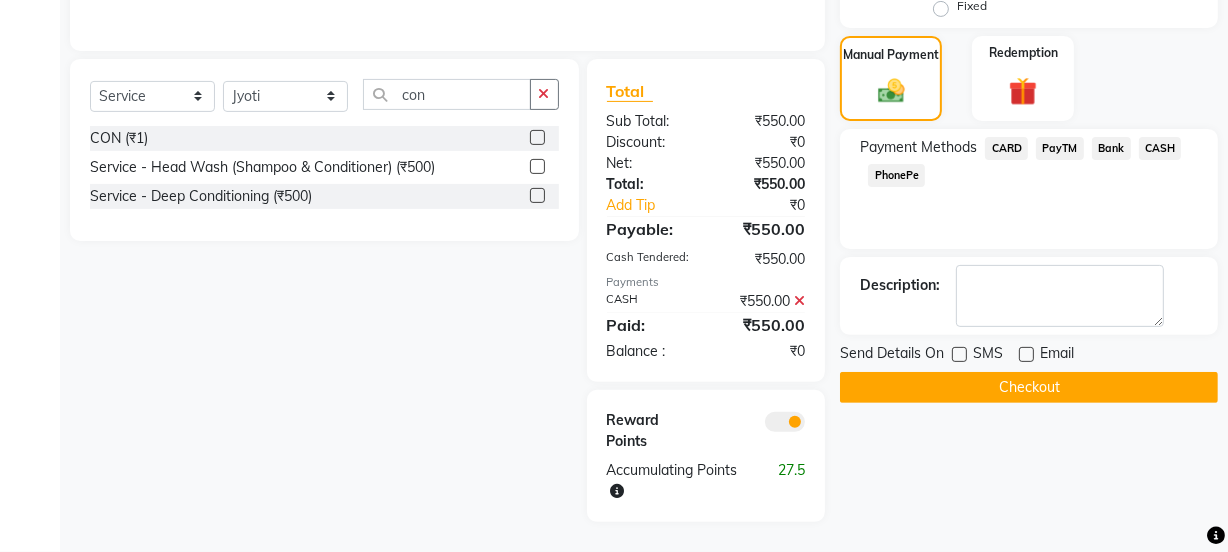 click on "Checkout" 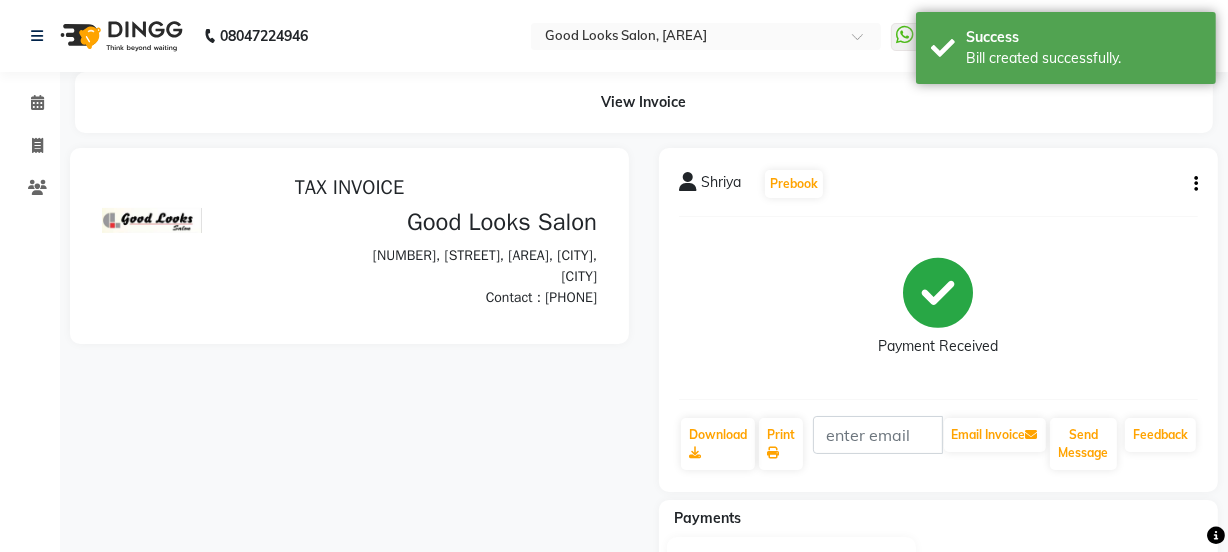 scroll, scrollTop: 0, scrollLeft: 0, axis: both 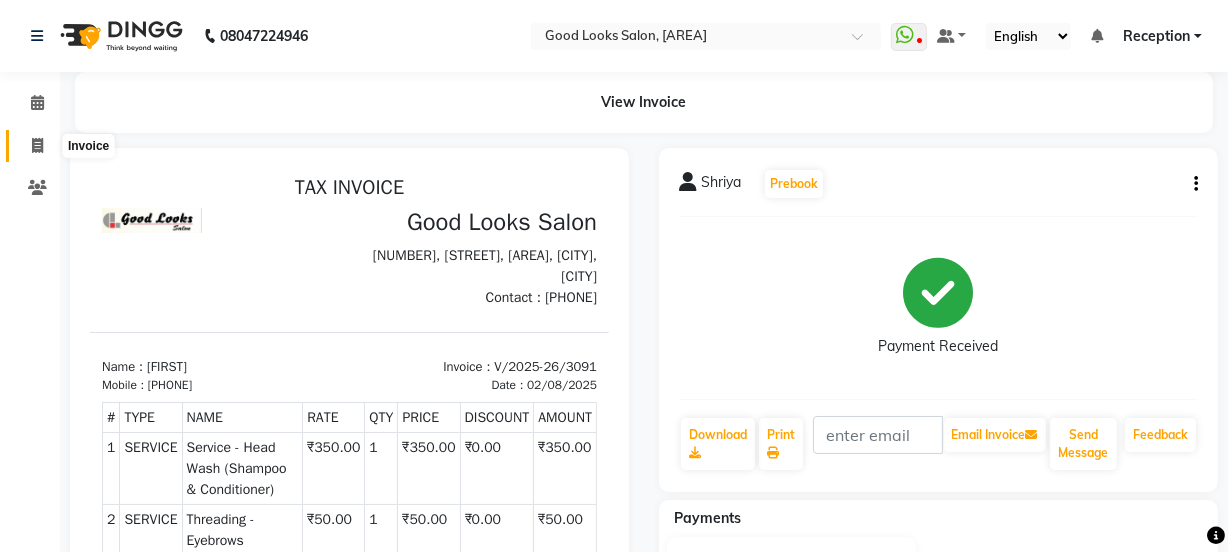 click 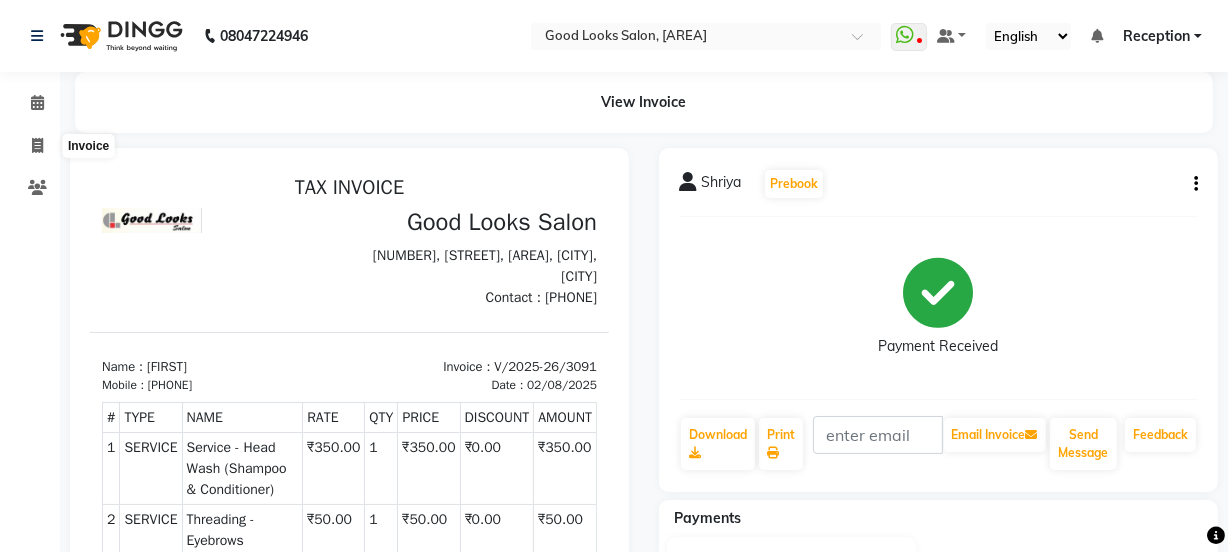 select on "service" 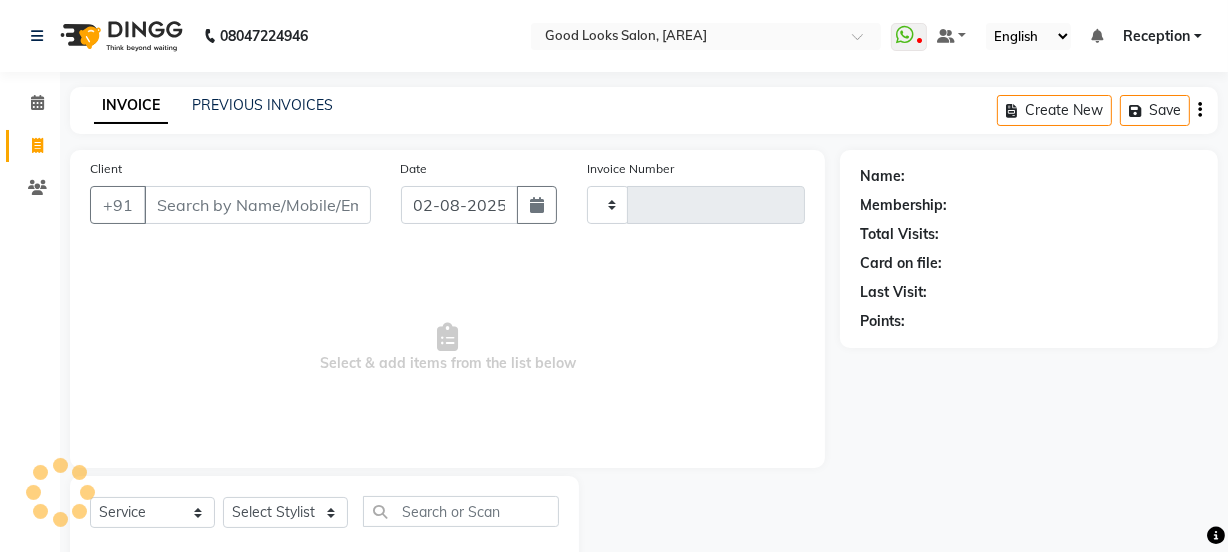 scroll, scrollTop: 50, scrollLeft: 0, axis: vertical 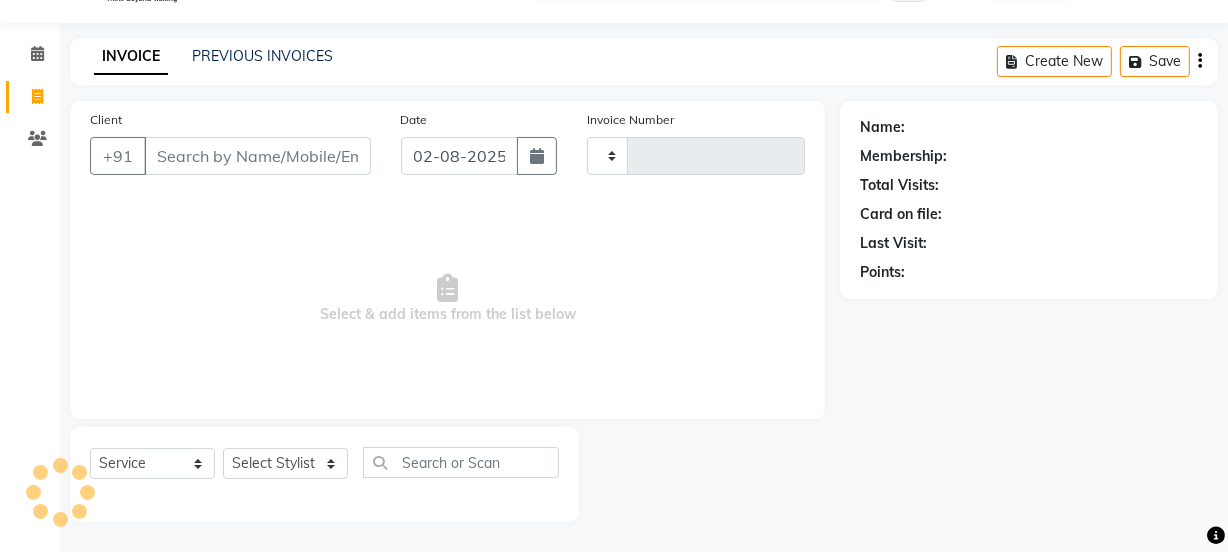 type on "3092" 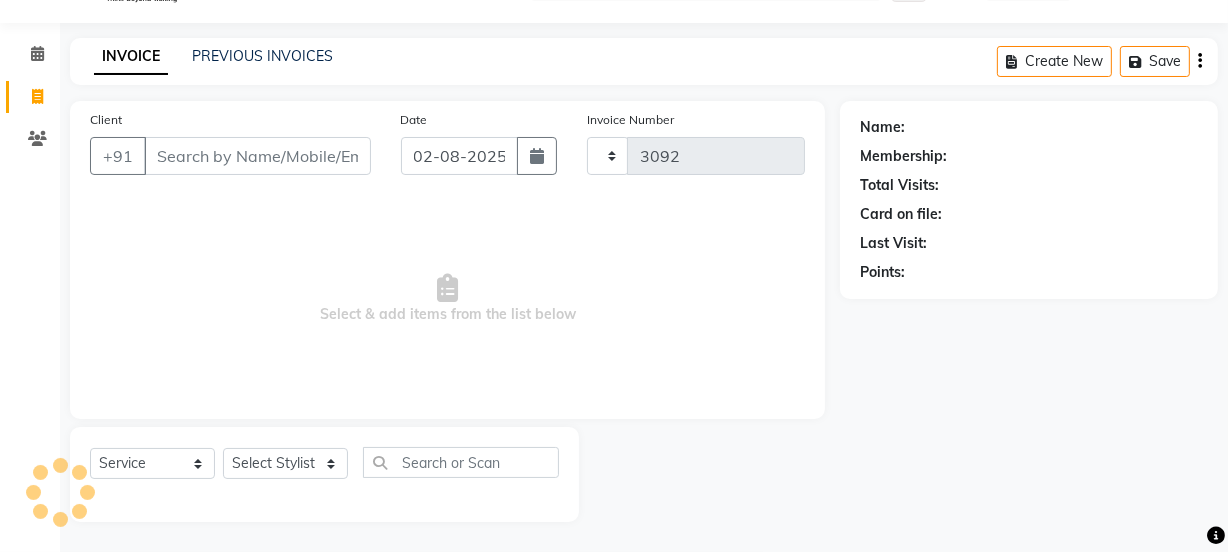select on "4230" 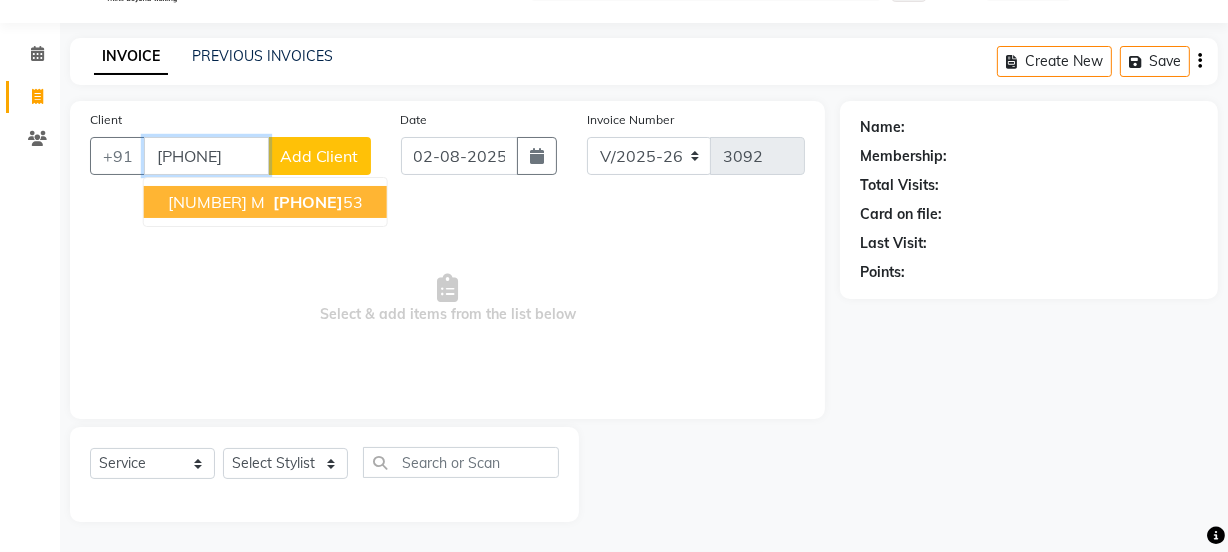 click on "[PHONE]" at bounding box center (316, 202) 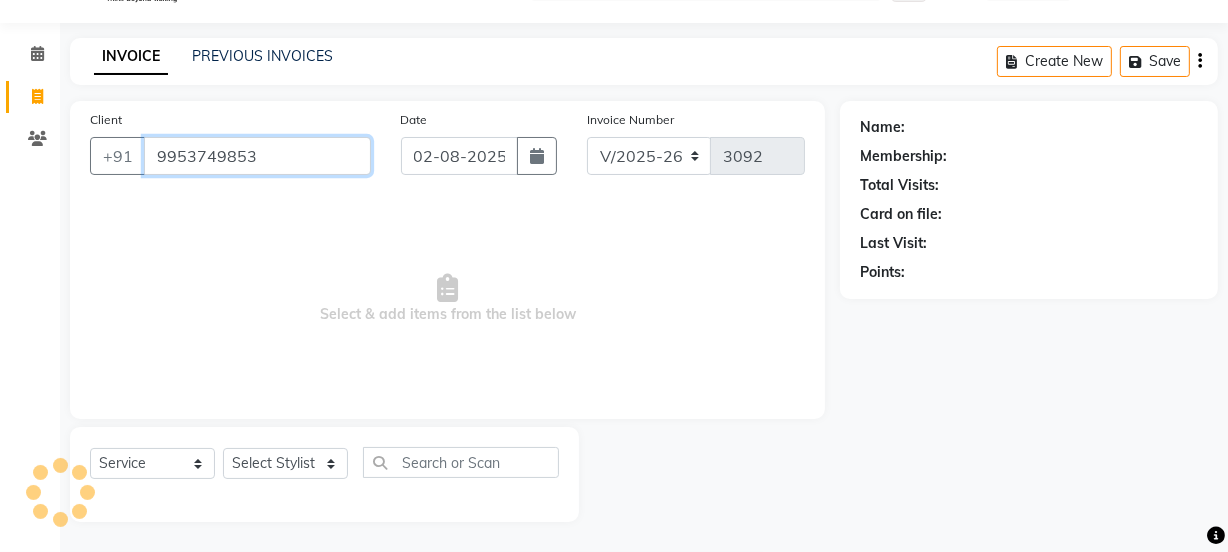 type on "9953749853" 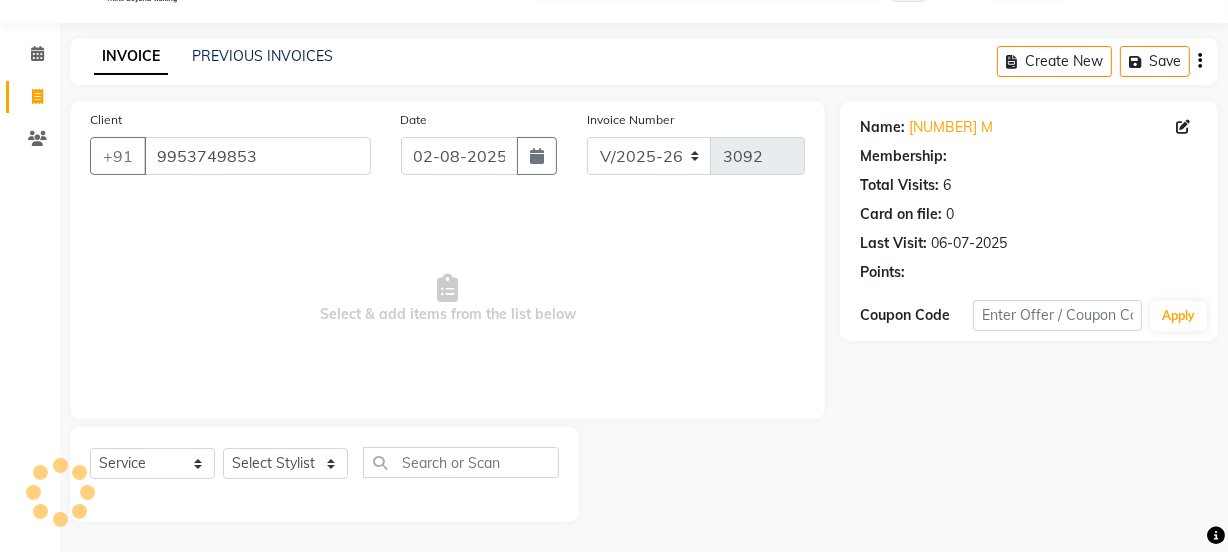 select on "1: Object" 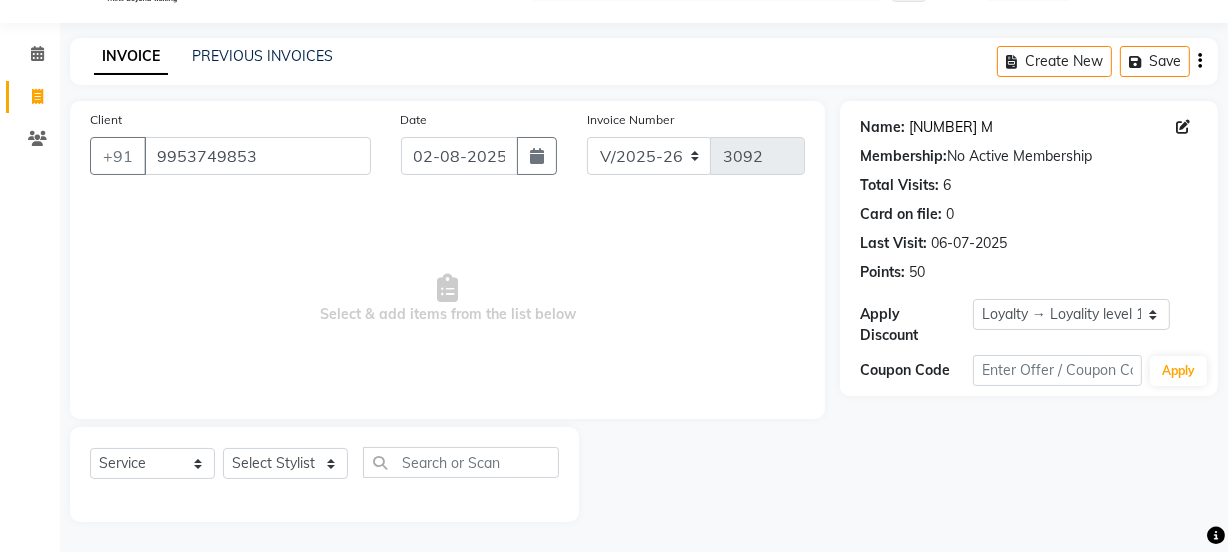click on "[NUMBER] M" 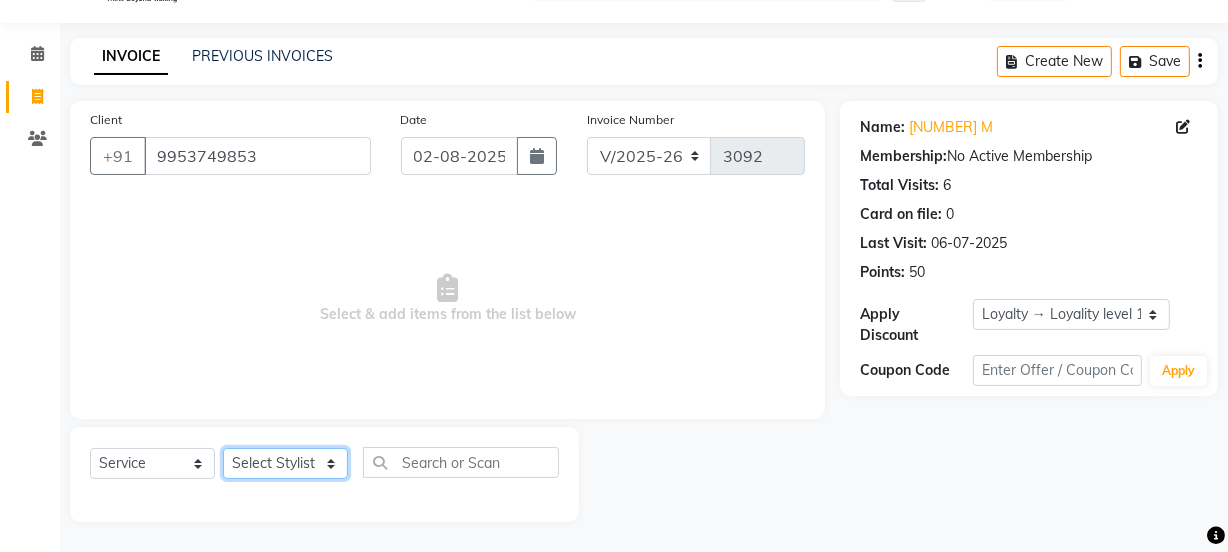 click on "Select Stylist [FIRST] [FIRST] Manager [FIRST] [FIRST] [FIRST] [FIRST] 2 Reception [FIRST] [FIRST] [FIRST] [FIRST] [FIRST] [FIRST] [FIRST]" 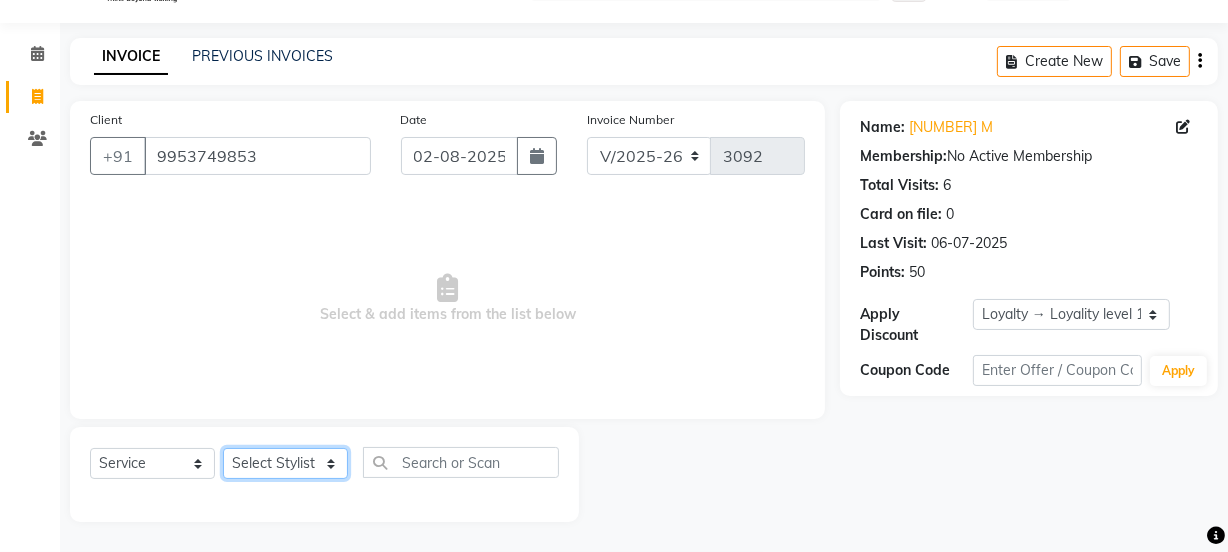 select on "83552" 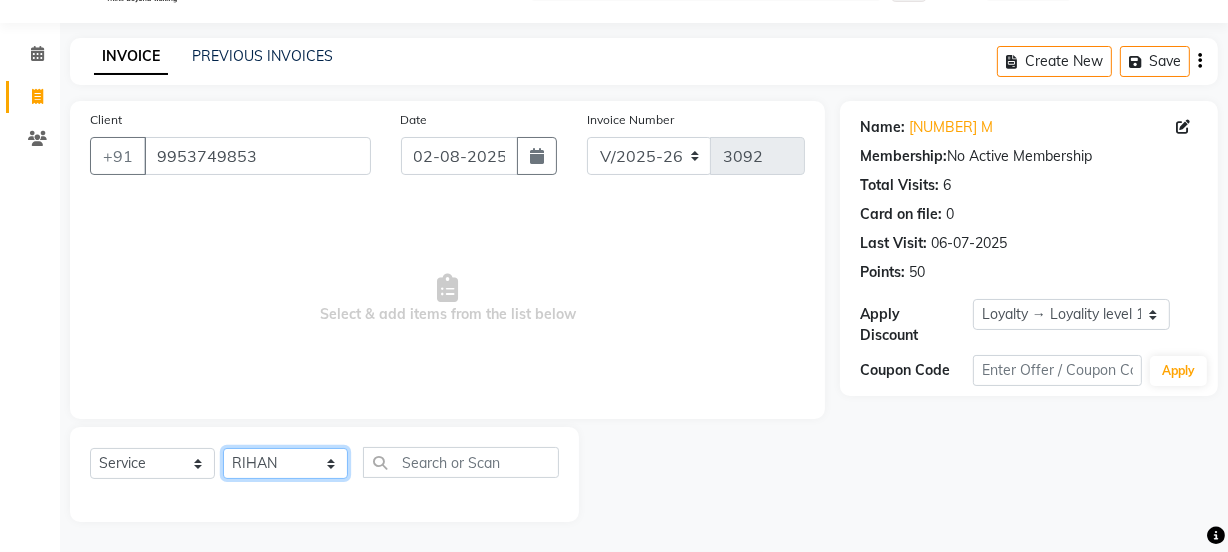 click on "Select Stylist [FIRST] [FIRST] Manager [FIRST] [FIRST] [FIRST] [FIRST] 2 Reception [FIRST] [FIRST] [FIRST] [FIRST] [FIRST] [FIRST] [FIRST]" 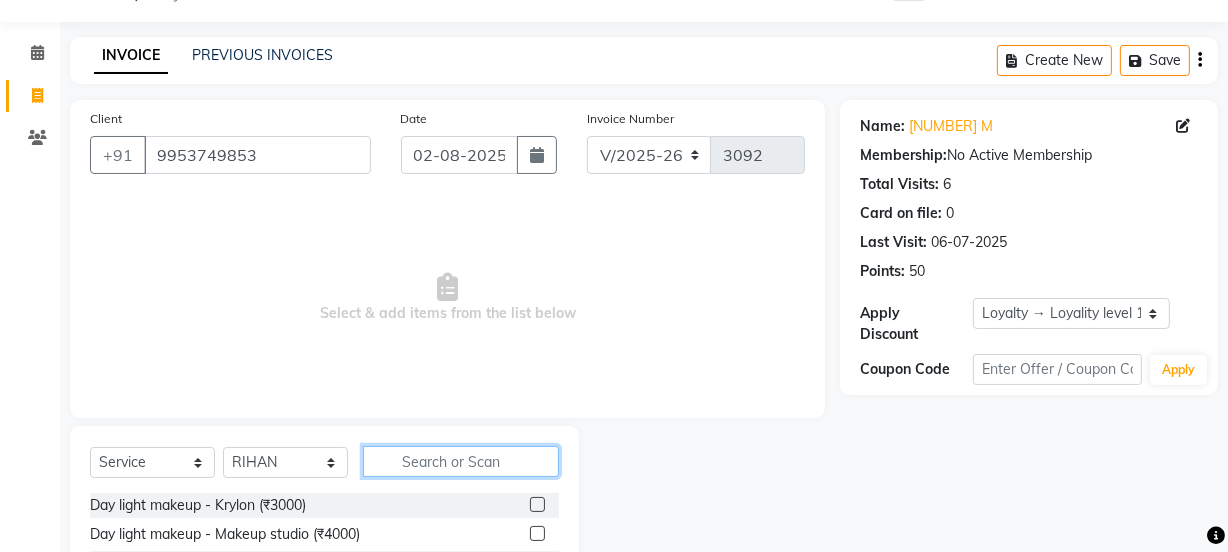 click 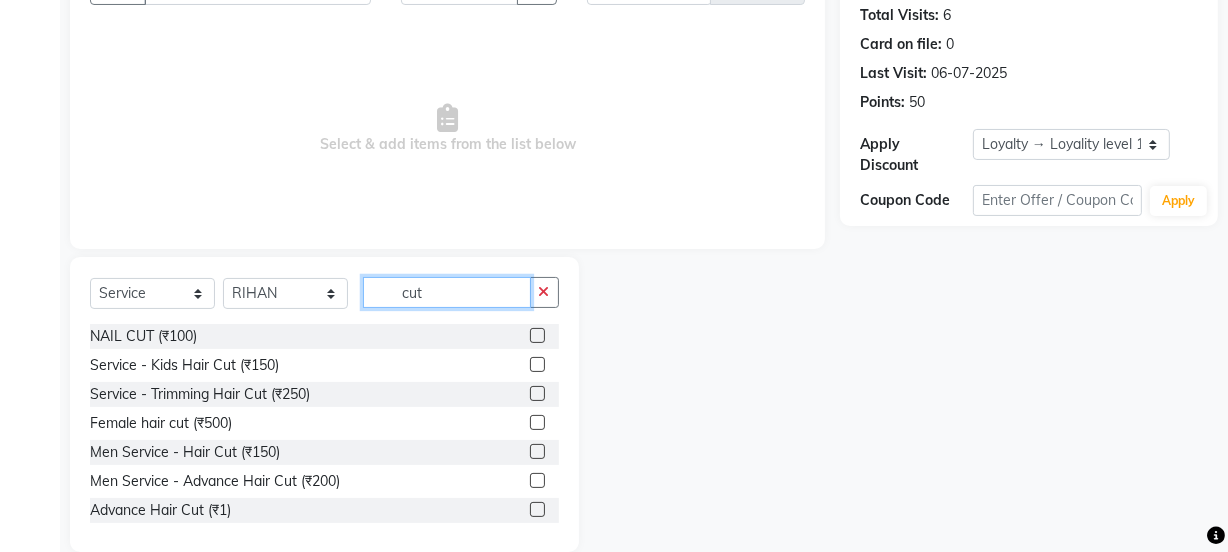 scroll, scrollTop: 250, scrollLeft: 0, axis: vertical 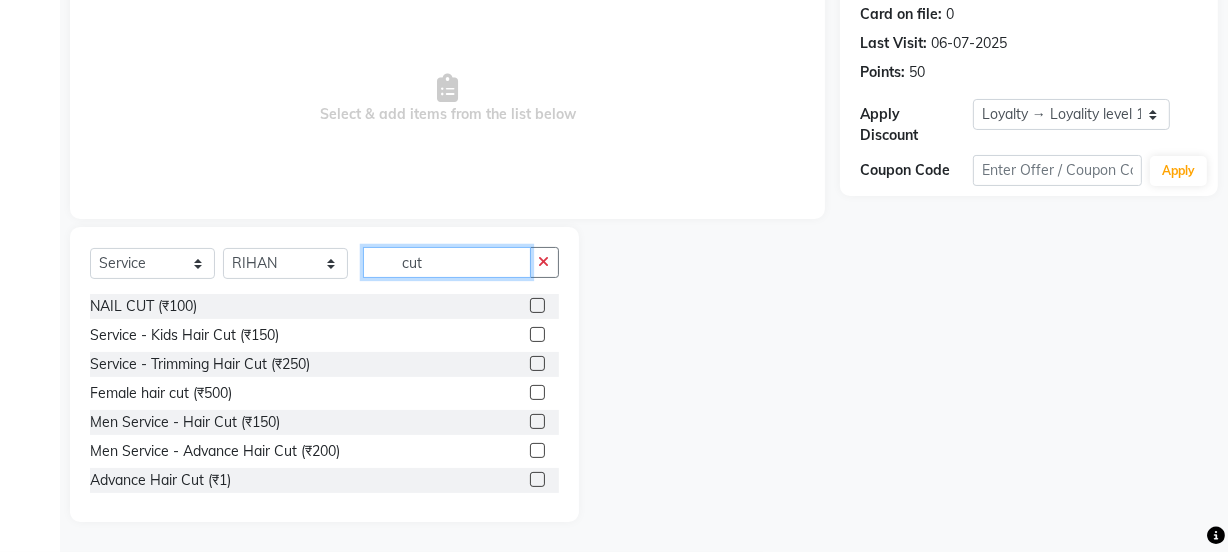 type on "cut" 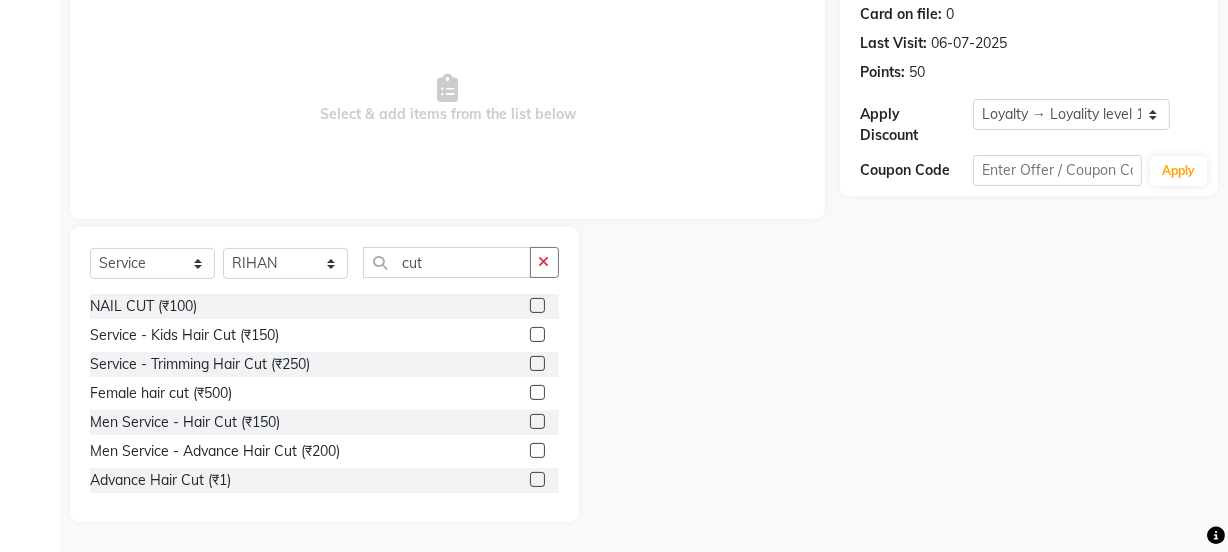 click 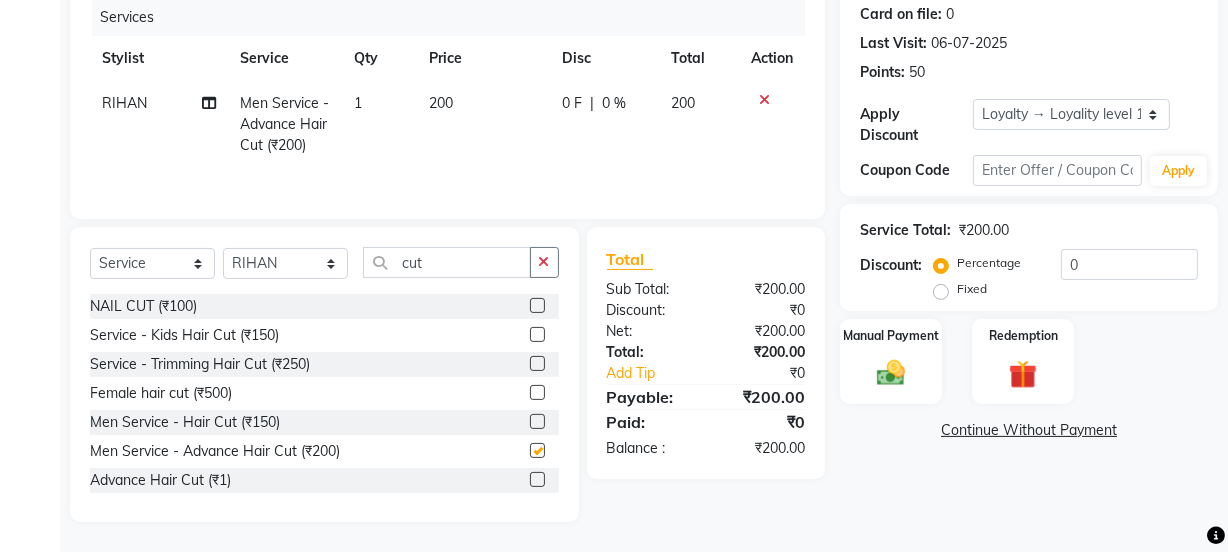checkbox on "false" 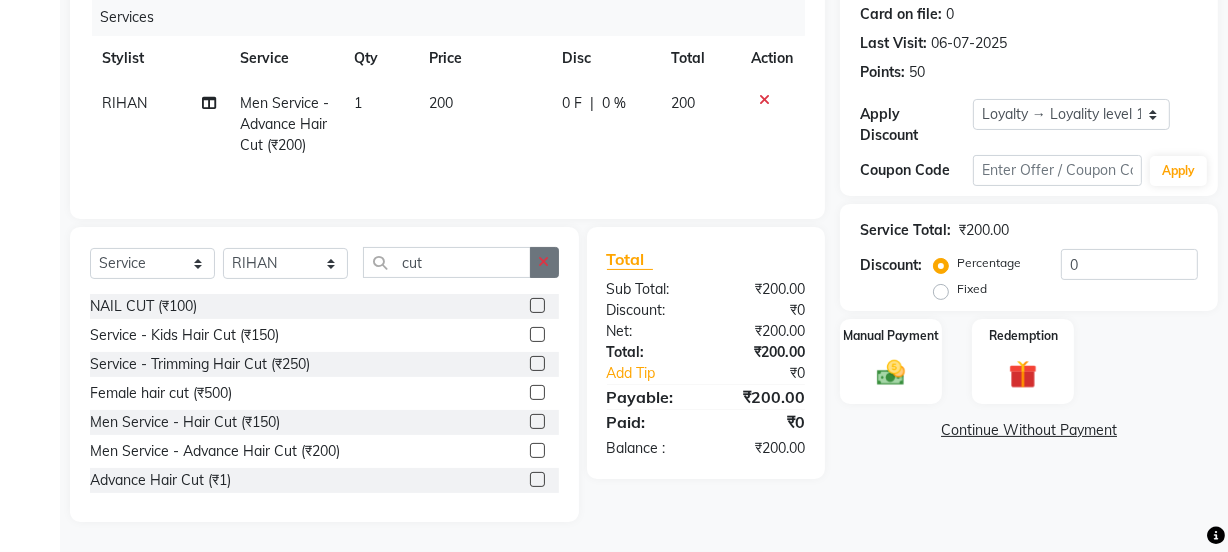 drag, startPoint x: 535, startPoint y: 284, endPoint x: 535, endPoint y: 273, distance: 11 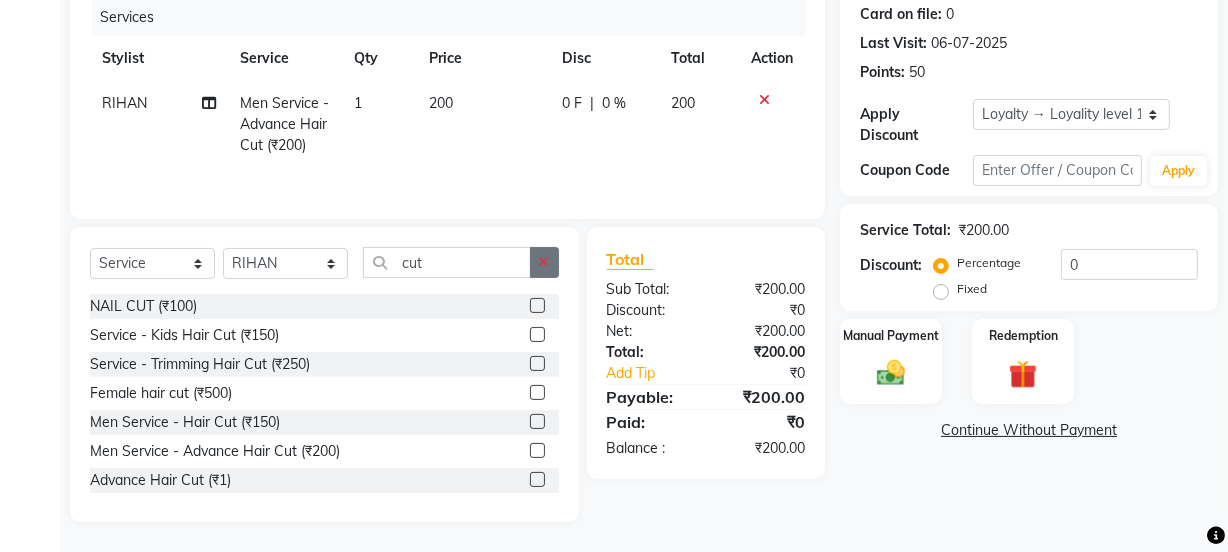 click on "Select  Service  Product  Membership  Package Voucher Prepaid Gift Card  Select Stylist [FIRST] [FIRST] Manager [FIRST] [FIRST] [FIRST] [FIRST] 2 Reception [FIRST] [FIRST] [FIRST] [FIRST] [FIRST] [FIRST] [FIRST] cut" 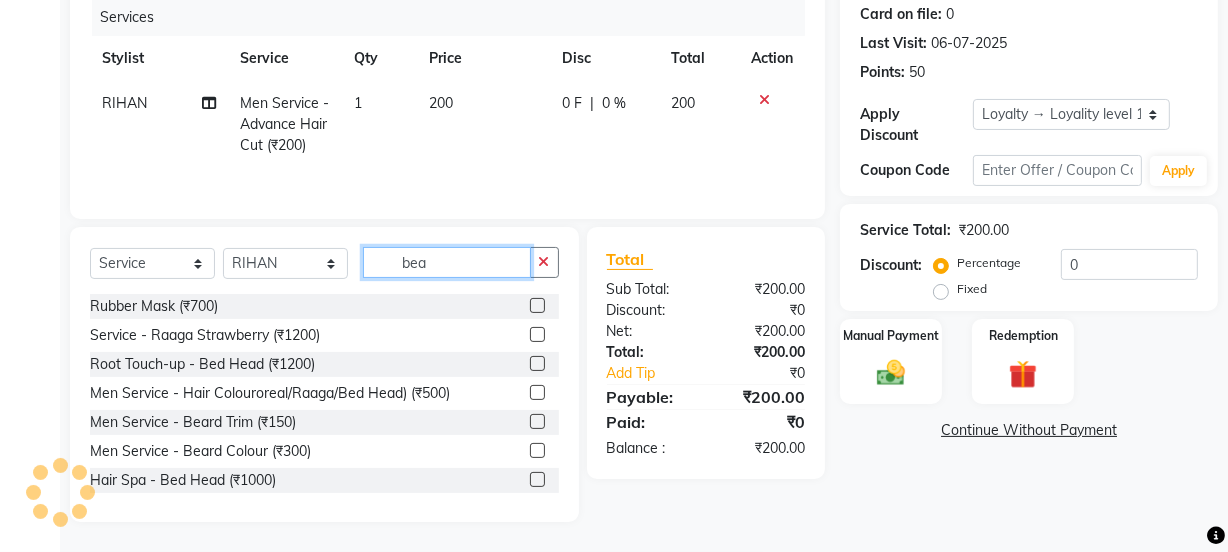 scroll, scrollTop: 206, scrollLeft: 0, axis: vertical 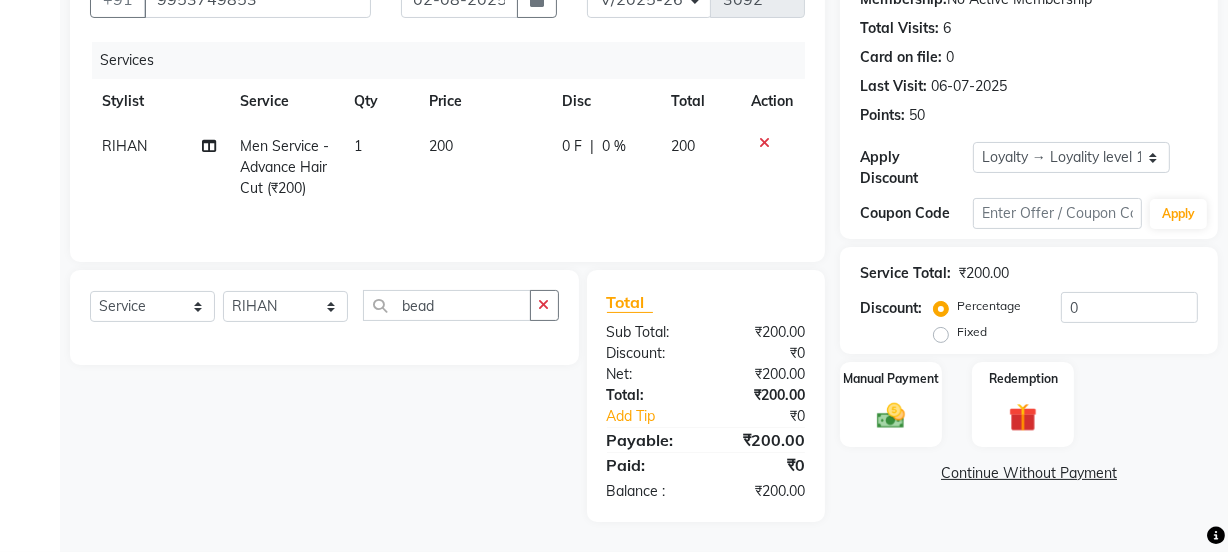 click on "Select  Service  Product  Membership  Package Voucher Prepaid Gift Card  Select Stylist [FIRST] [FIRST] Manager [FIRST] [FIRST] [FIRST] [FIRST] 2 Reception [FIRST] [FIRST] [FIRST] [FIRST] [FIRST] [FIRST] [FIRST] bead" 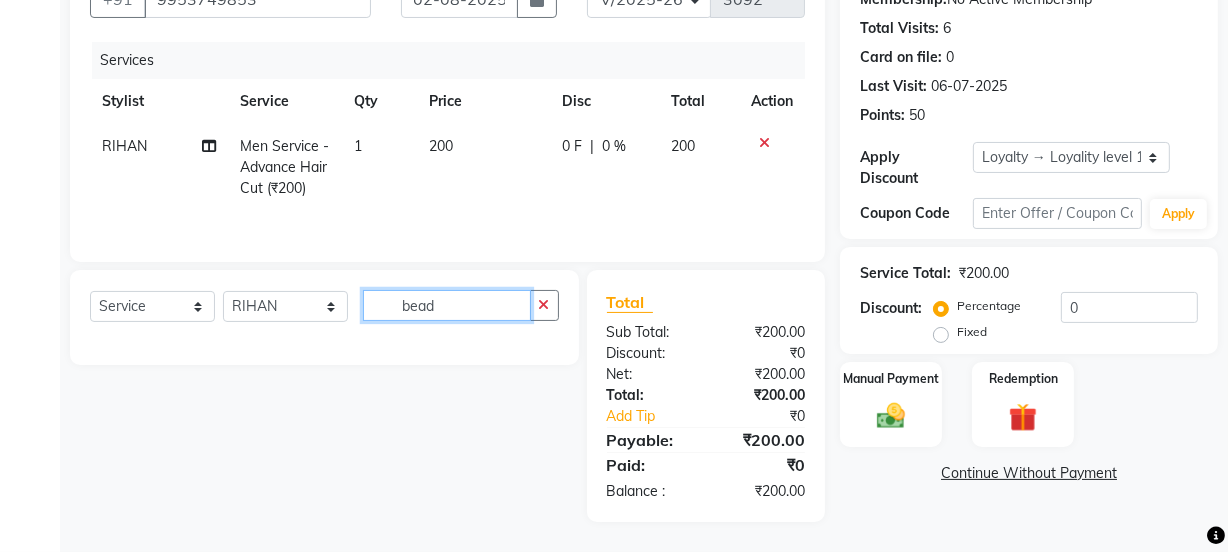 click on "bead" 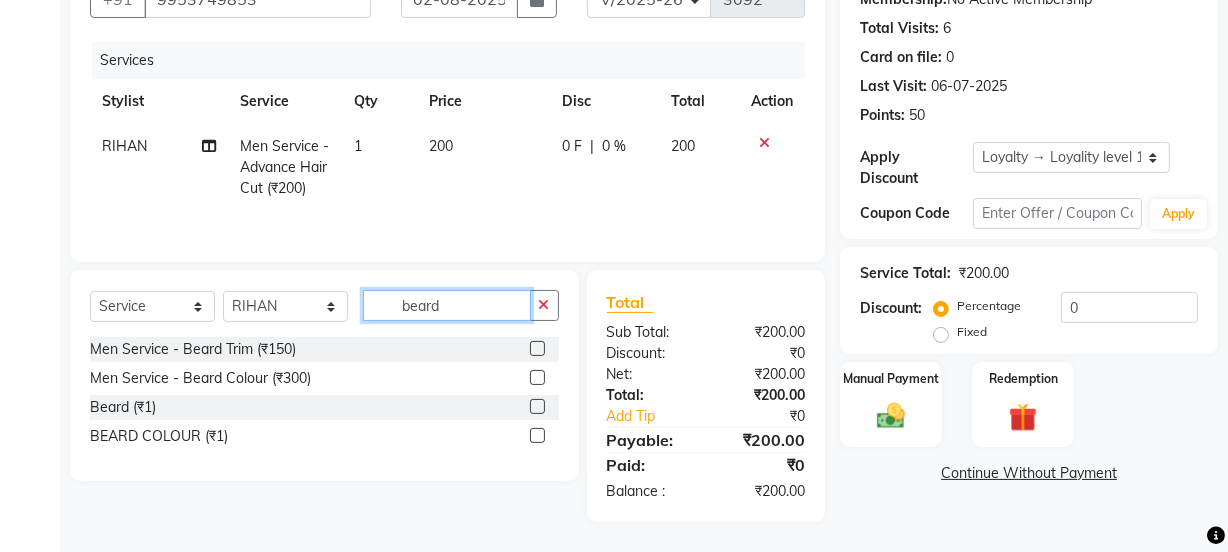 type on "beard" 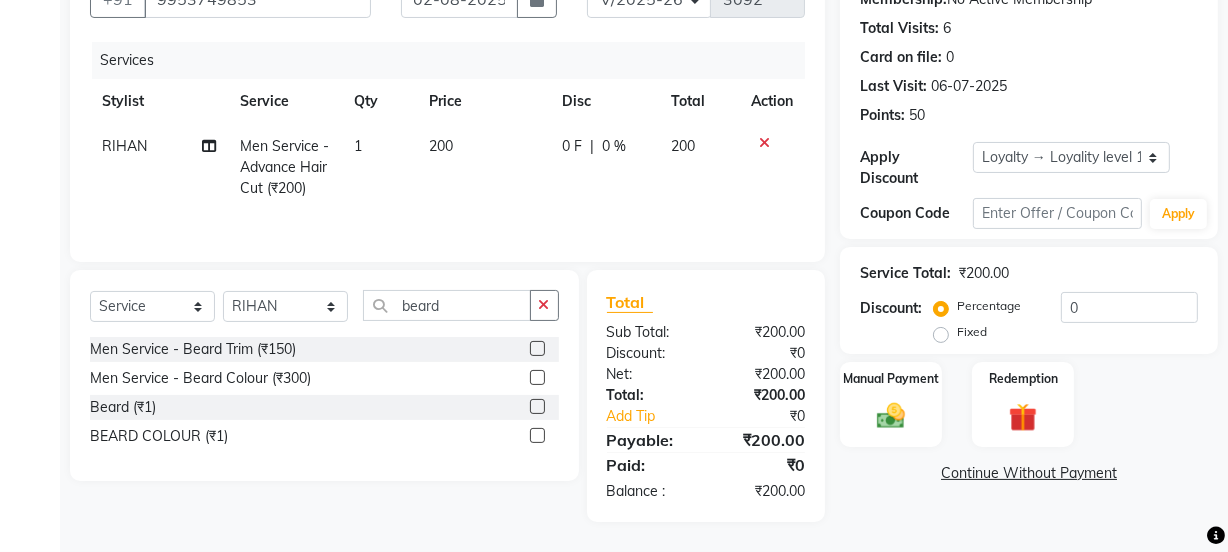 click 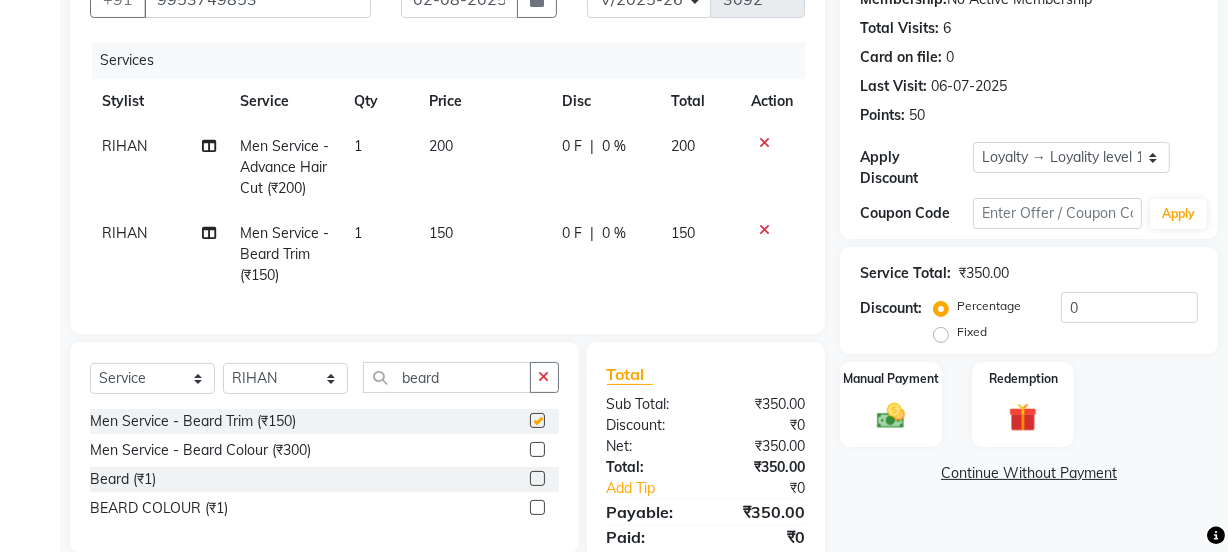 checkbox on "false" 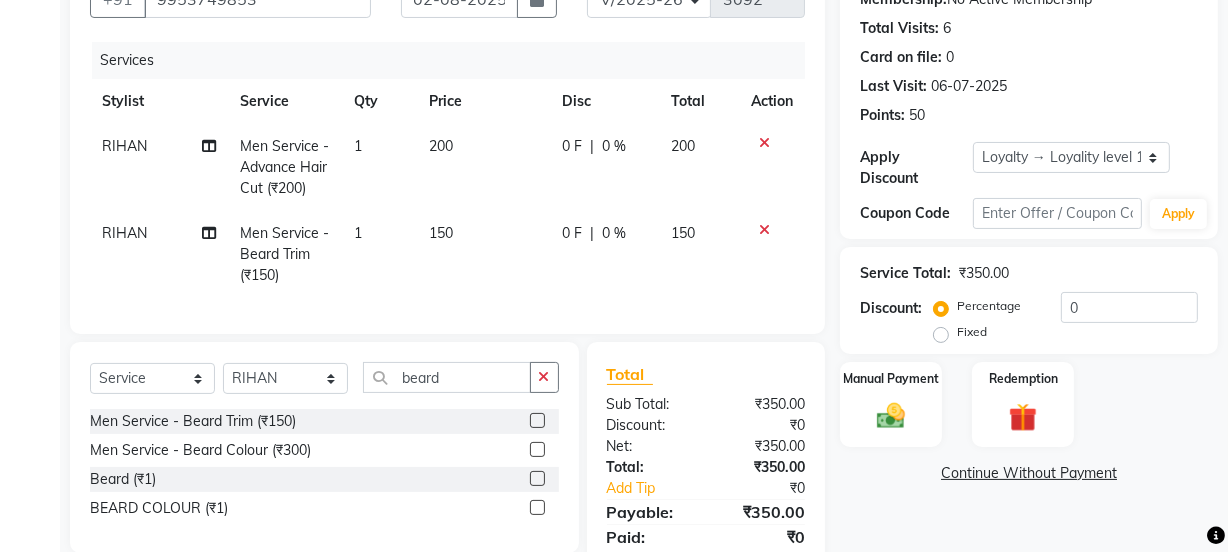 click on "Manual Payment Redemption" 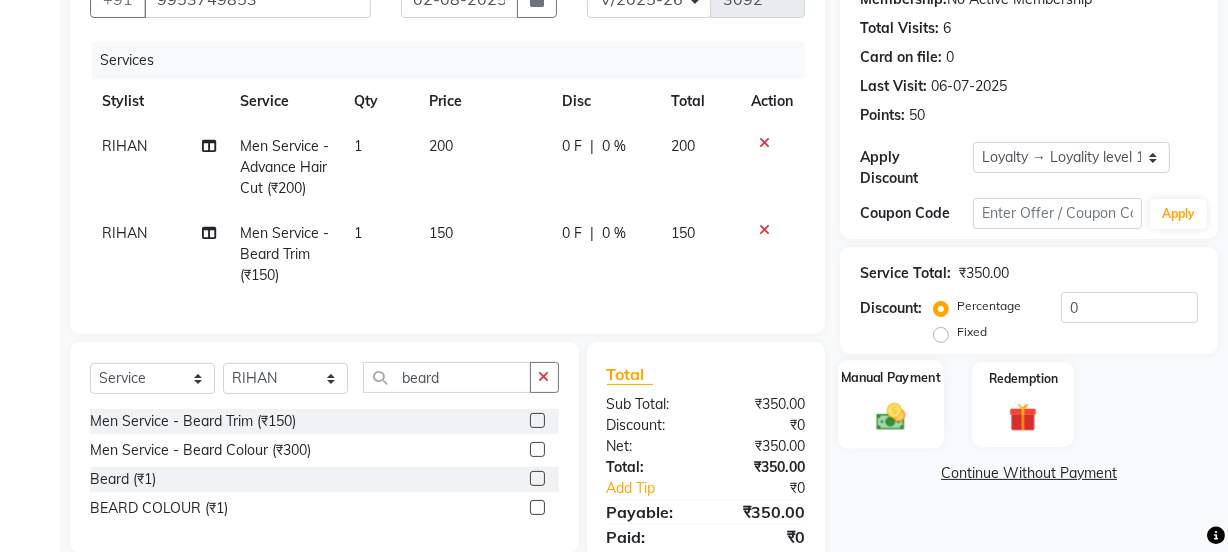 click on "Manual Payment" 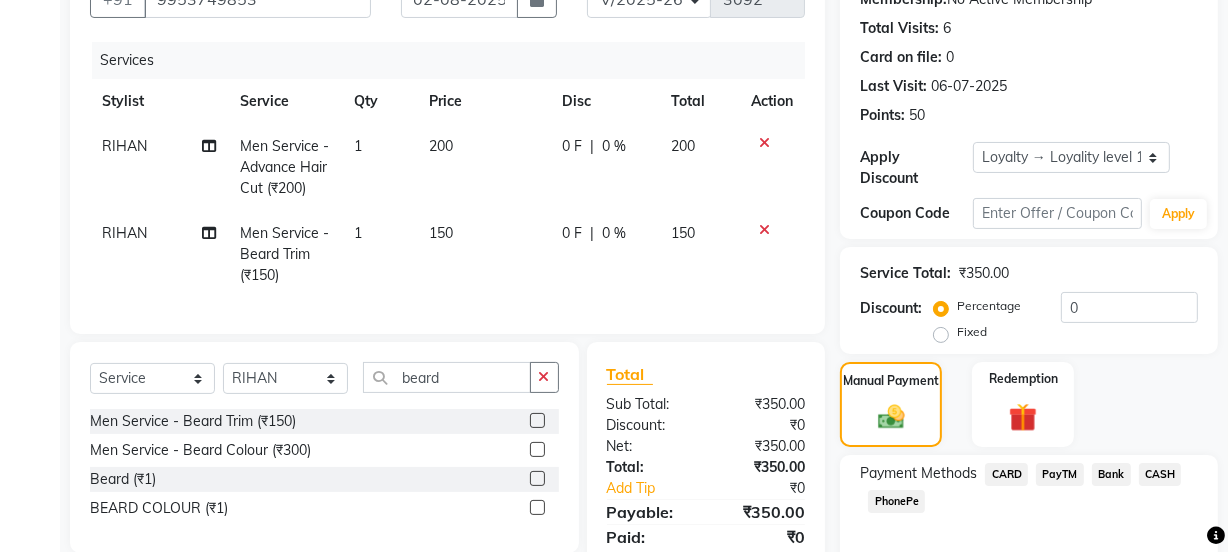 click on "PayTM" 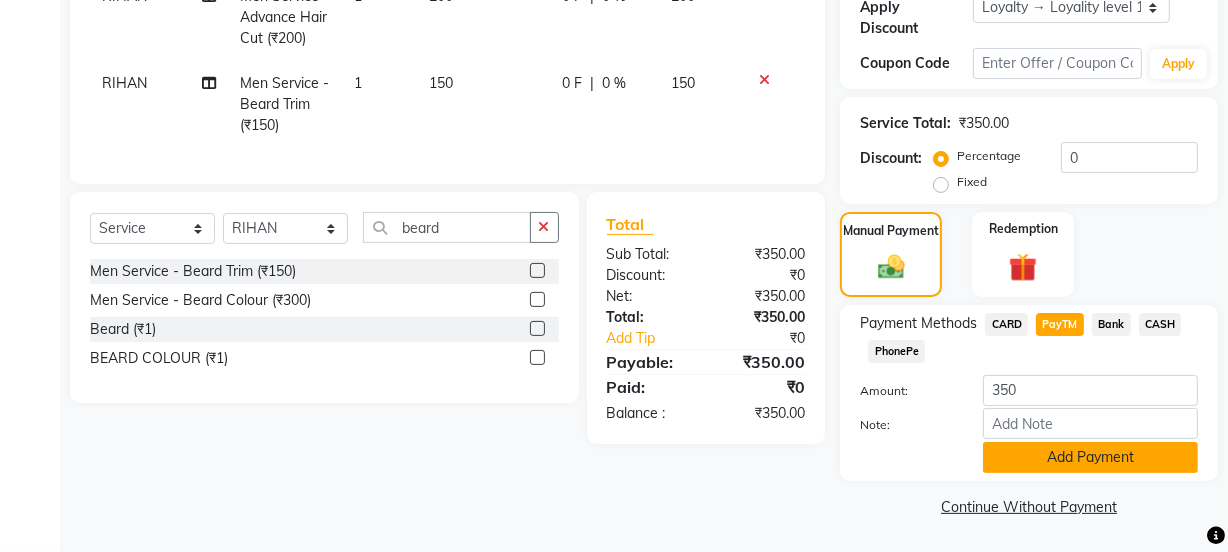 click on "Add Payment" 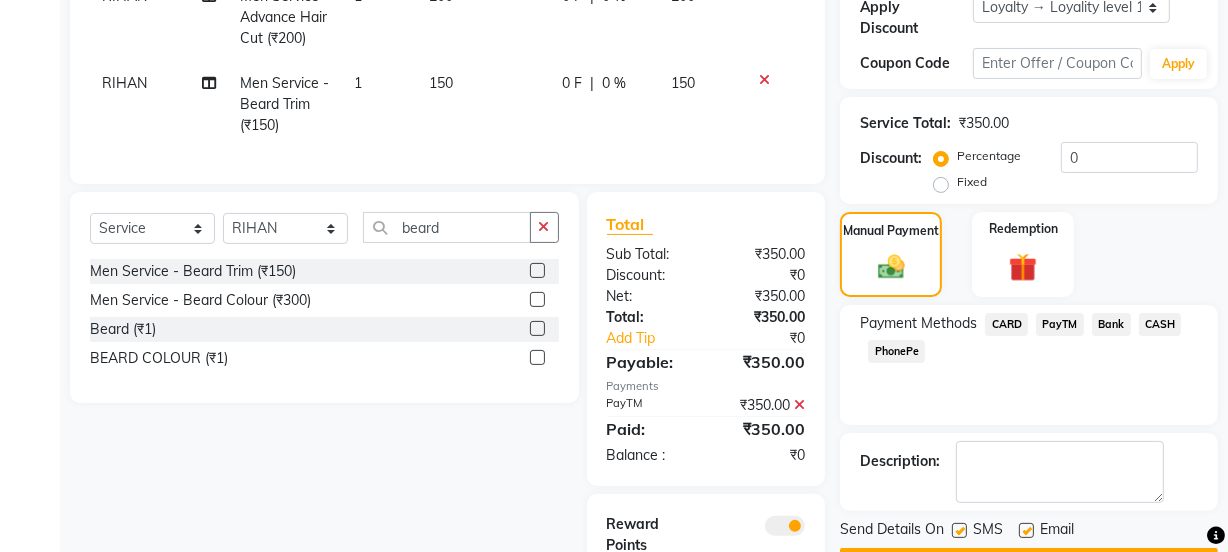 scroll, scrollTop: 494, scrollLeft: 0, axis: vertical 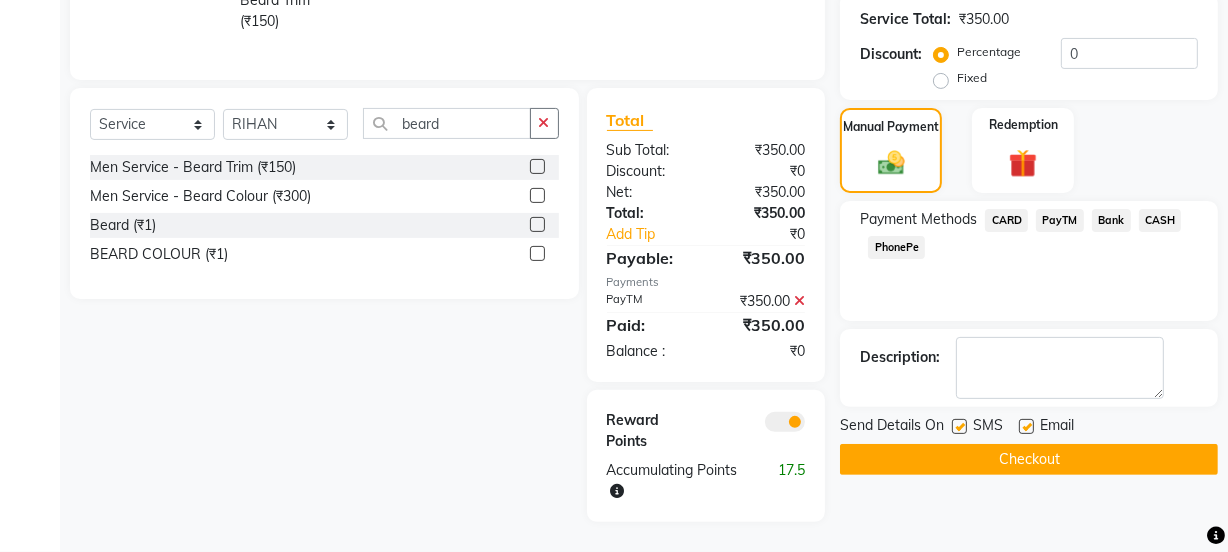 click 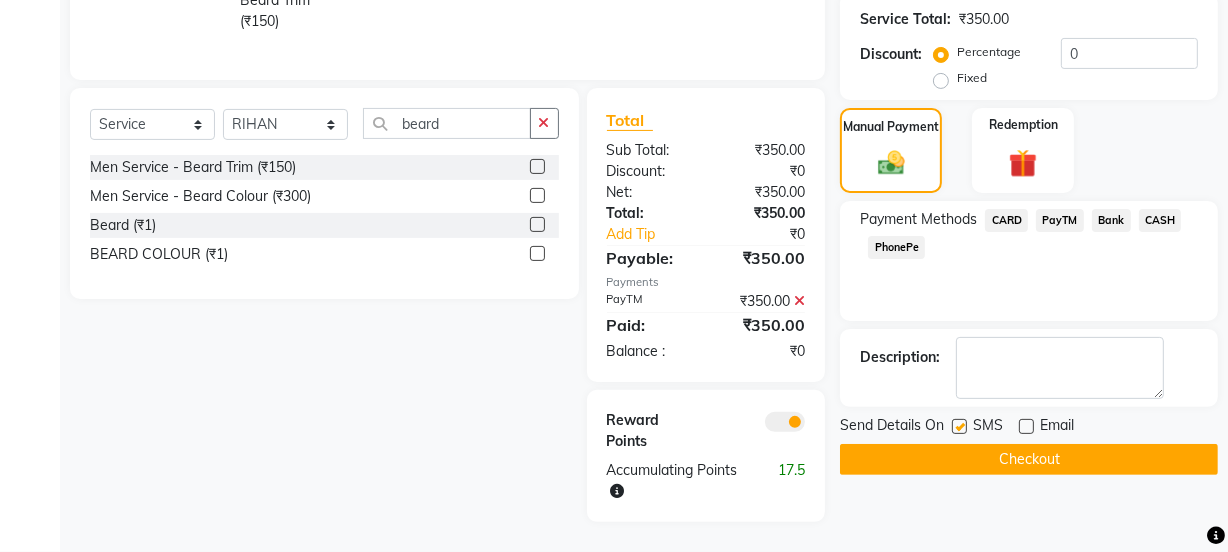 click on "SMS" 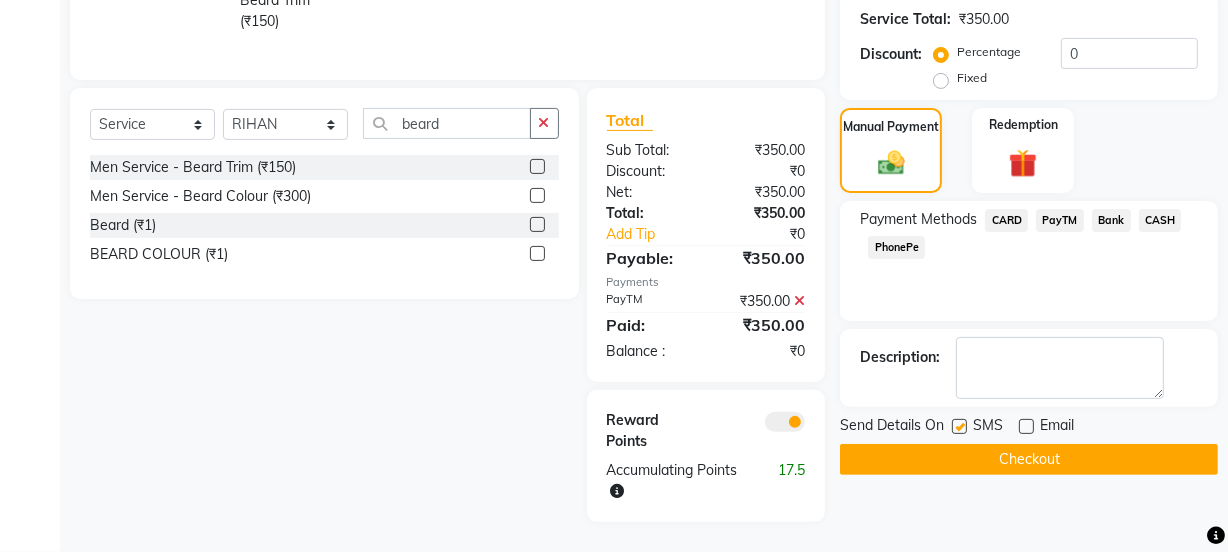 checkbox on "false" 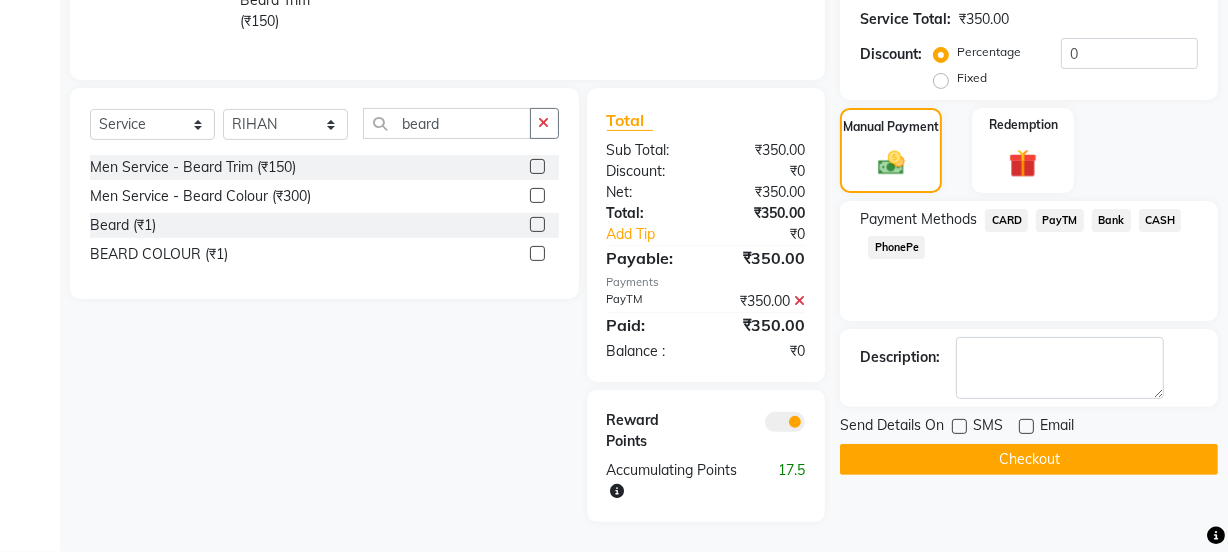 click on "Checkout" 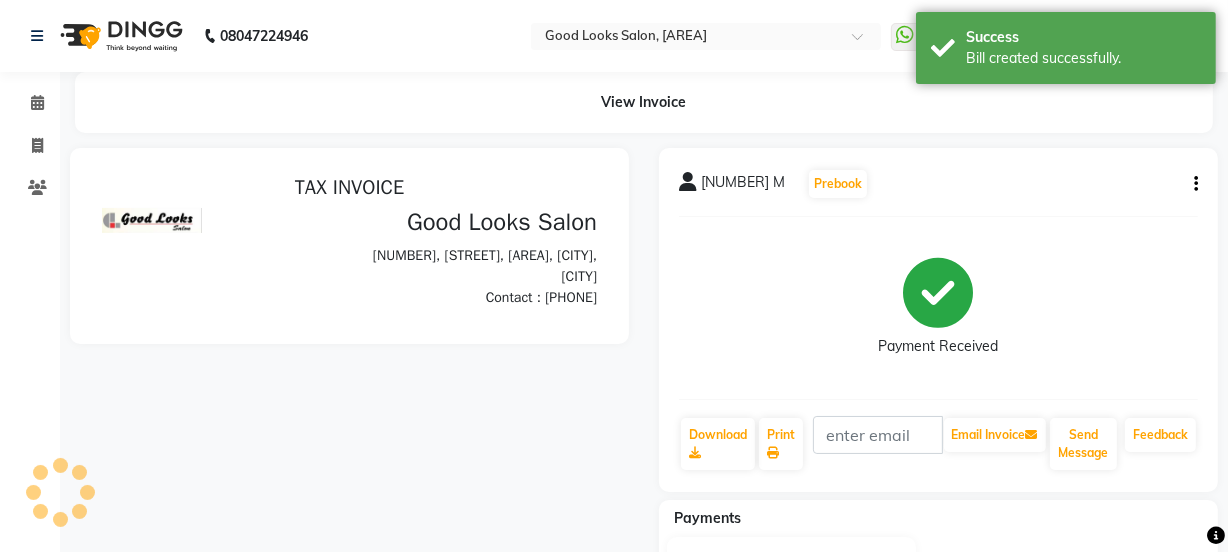 scroll, scrollTop: 0, scrollLeft: 0, axis: both 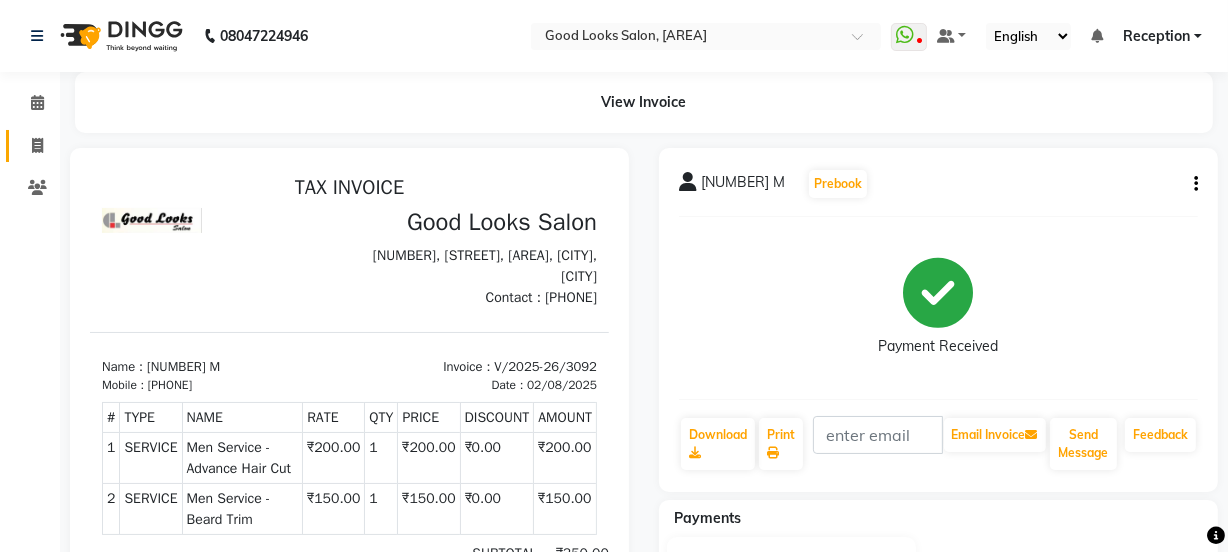 click 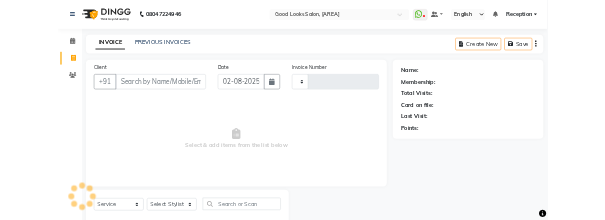 scroll, scrollTop: 50, scrollLeft: 0, axis: vertical 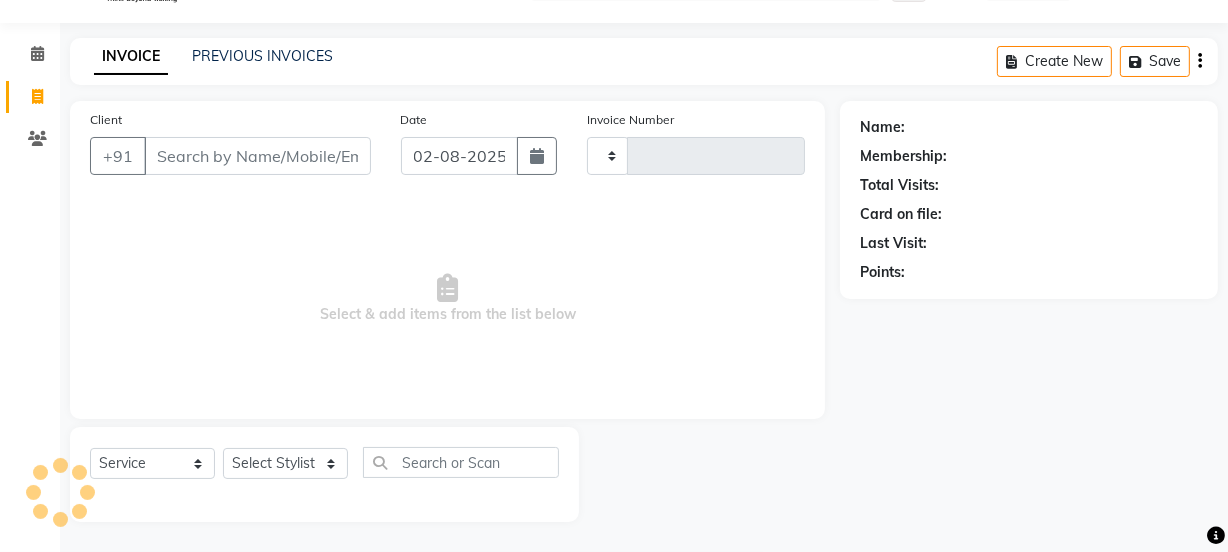 type on "3093" 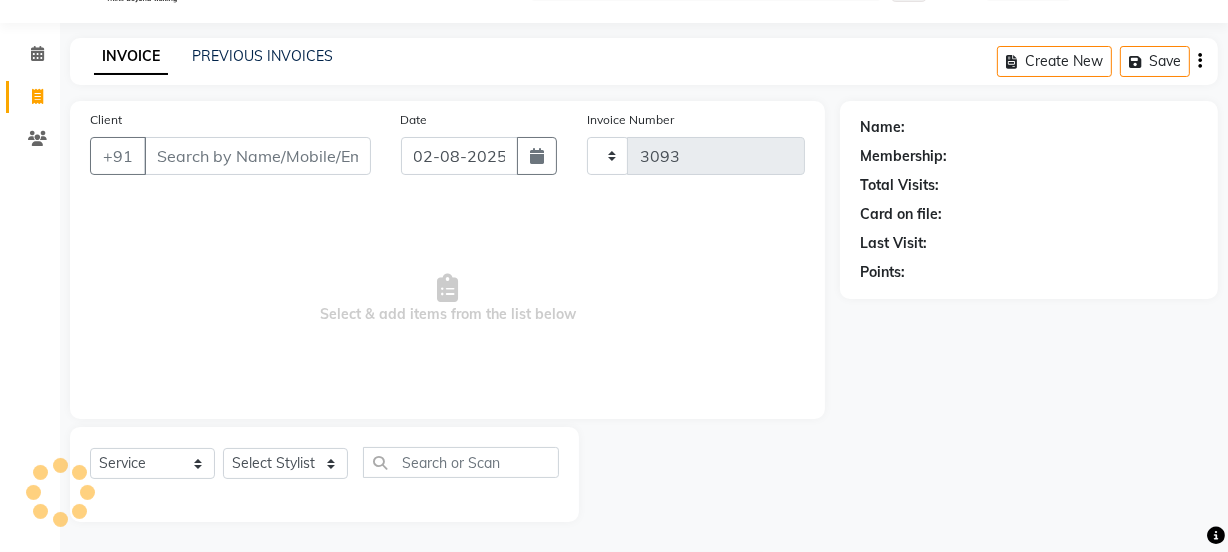 select on "4230" 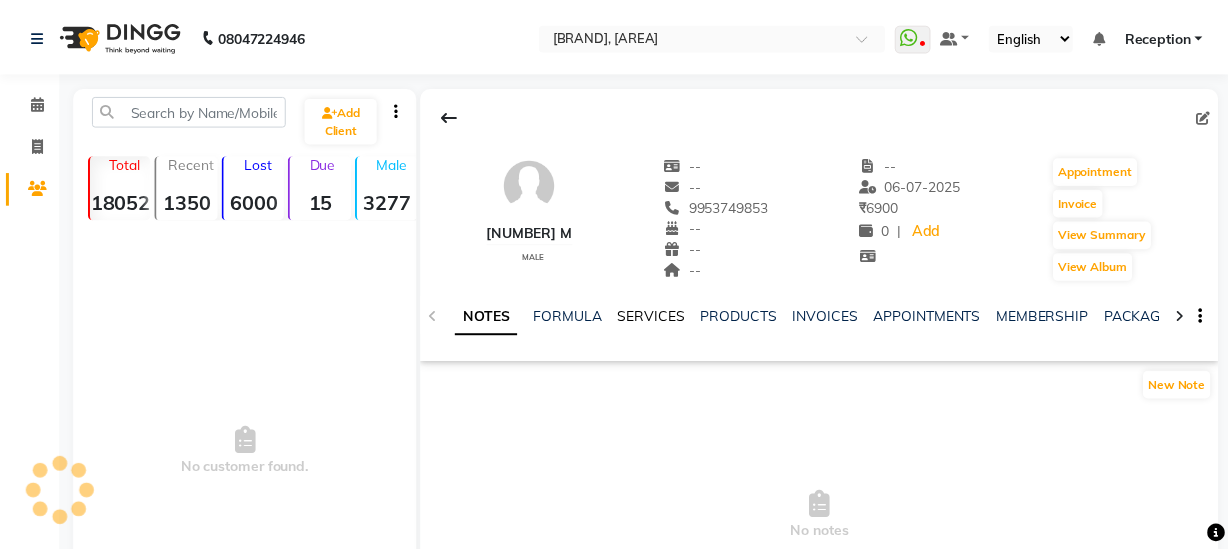 scroll, scrollTop: 0, scrollLeft: 0, axis: both 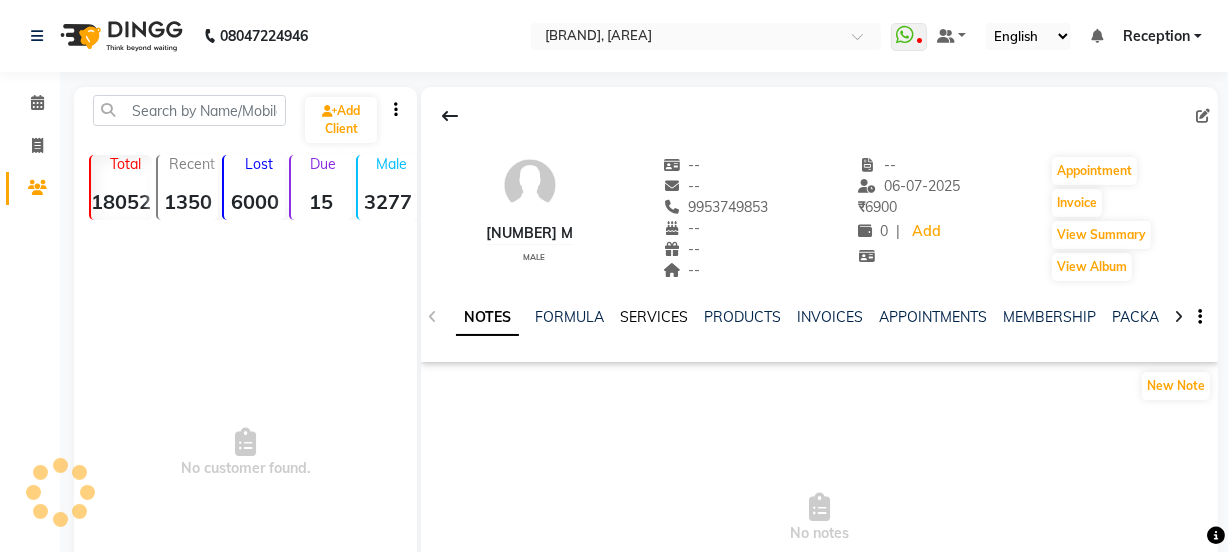 click on "SERVICES" 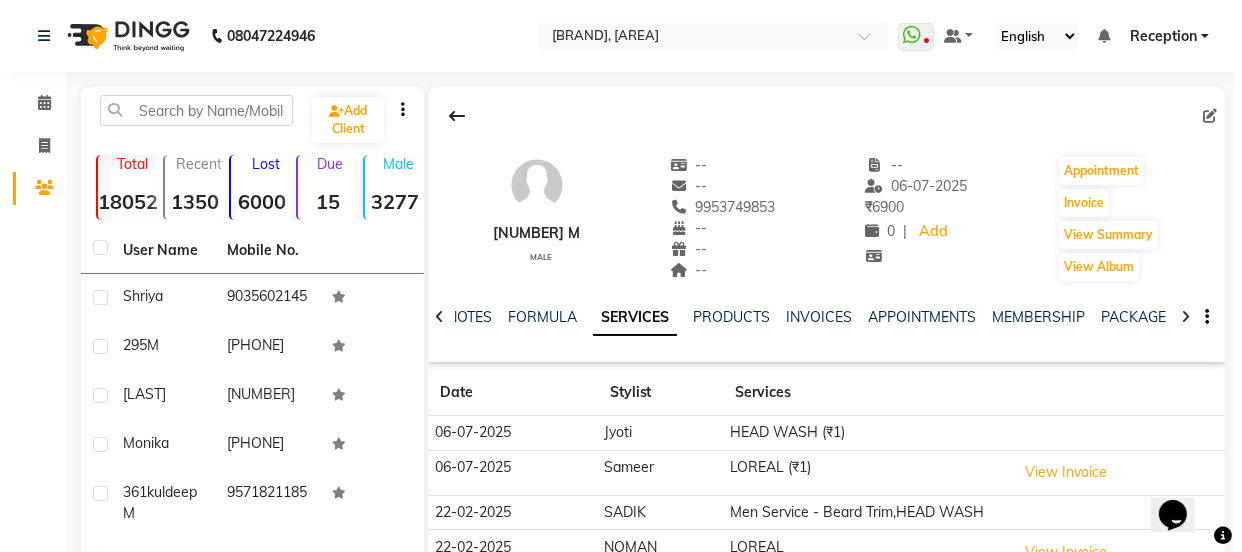 scroll, scrollTop: 0, scrollLeft: 0, axis: both 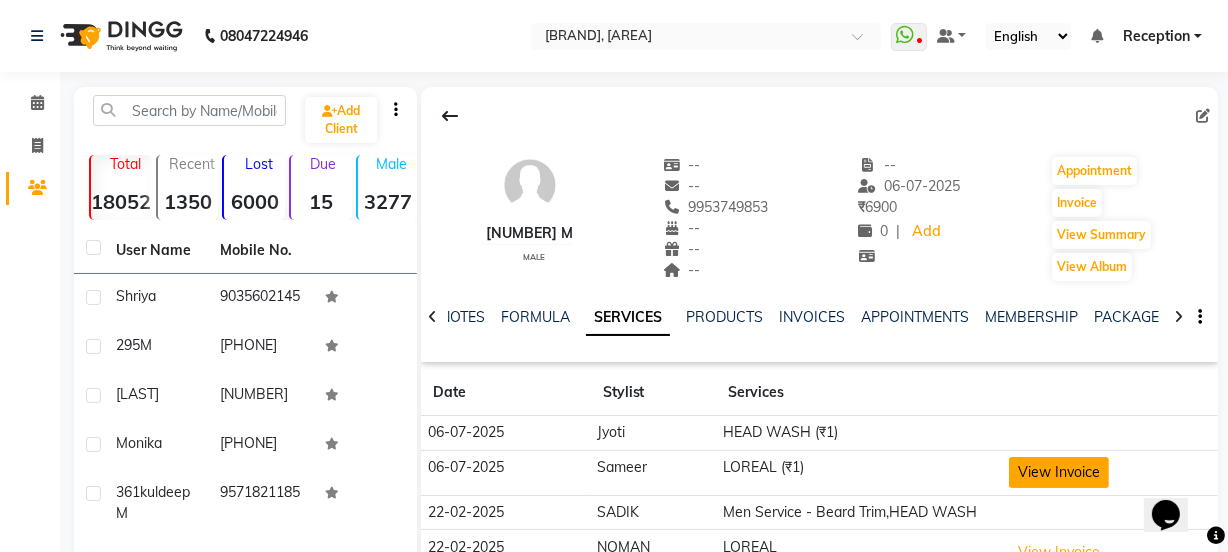 click on "View Invoice" 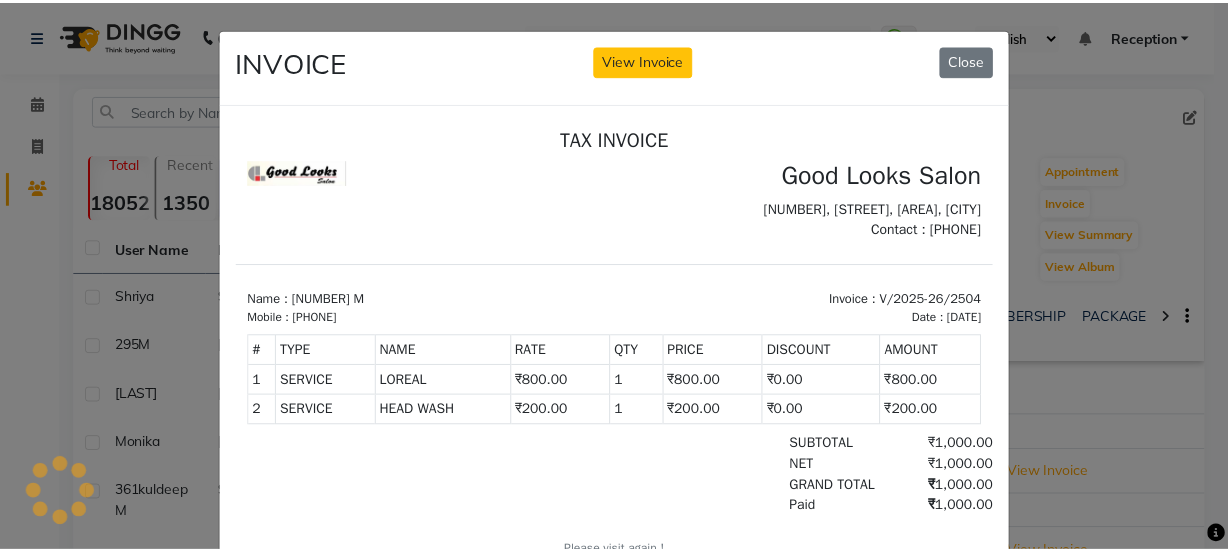 scroll, scrollTop: 0, scrollLeft: 0, axis: both 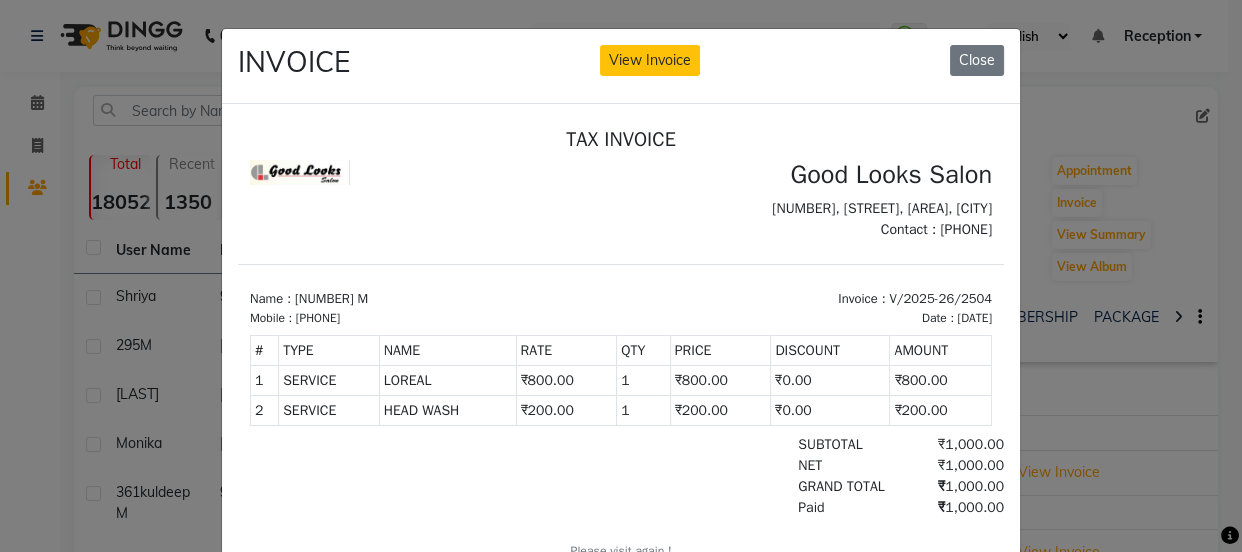 click on "INVOICE View Invoice Close" 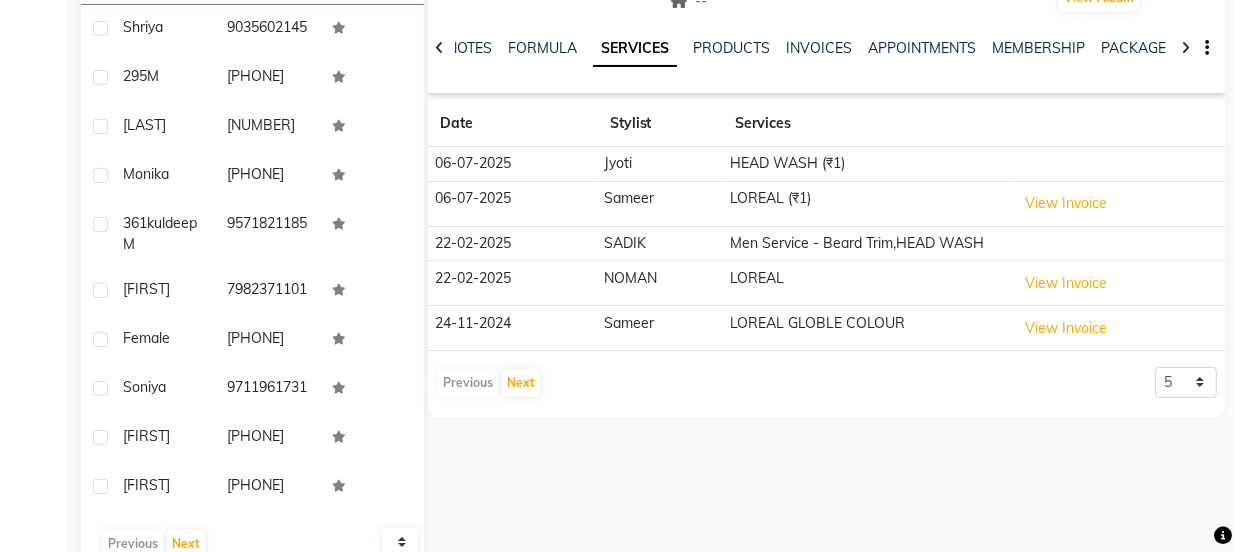scroll, scrollTop: 360, scrollLeft: 0, axis: vertical 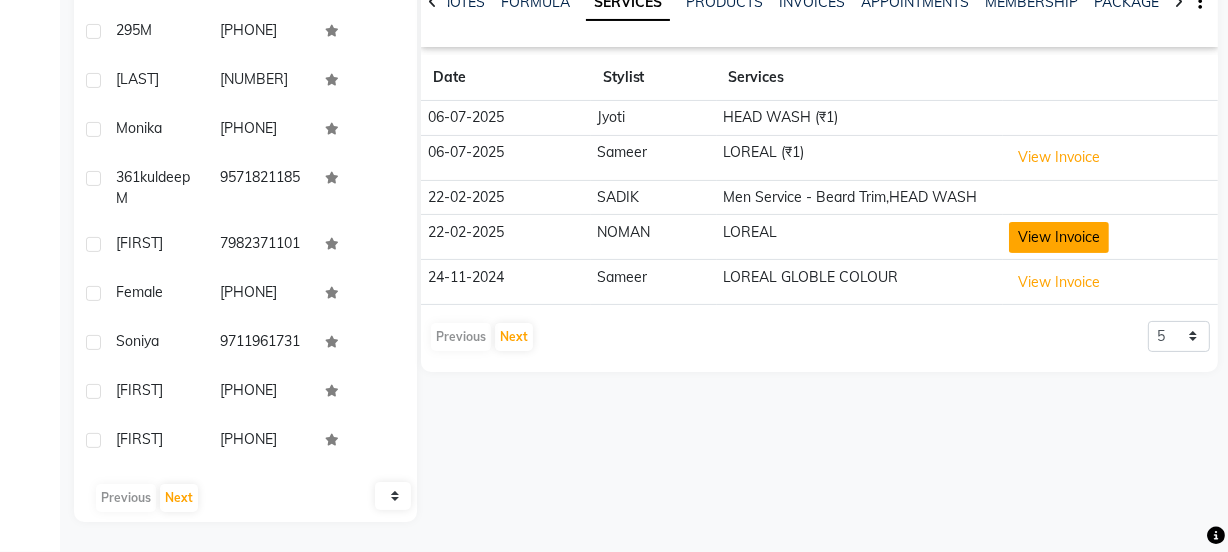 click on "View Invoice" 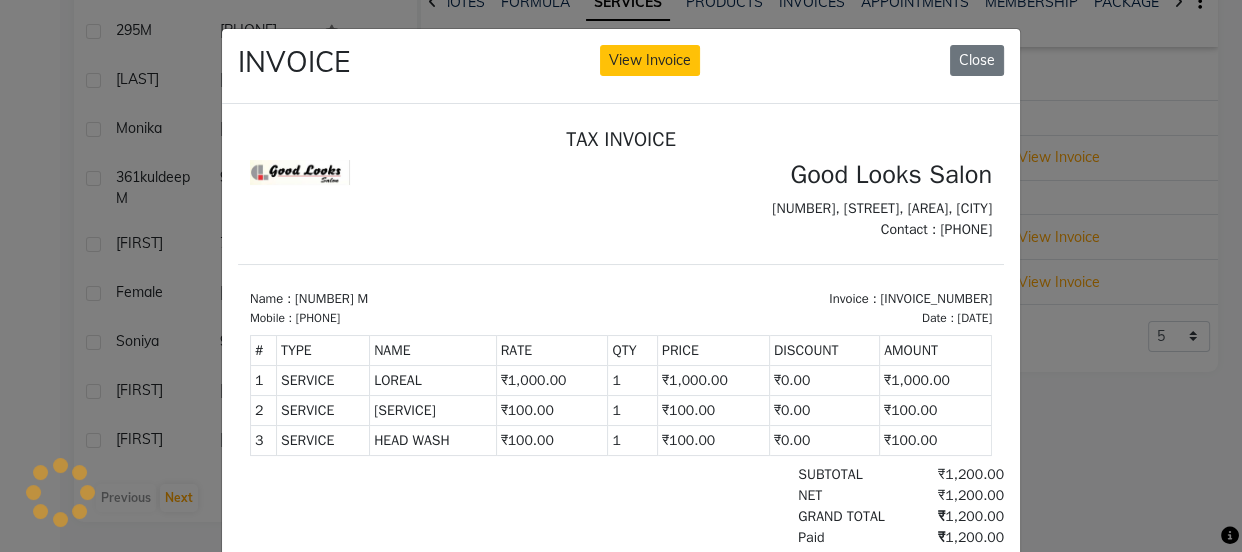 scroll, scrollTop: 0, scrollLeft: 0, axis: both 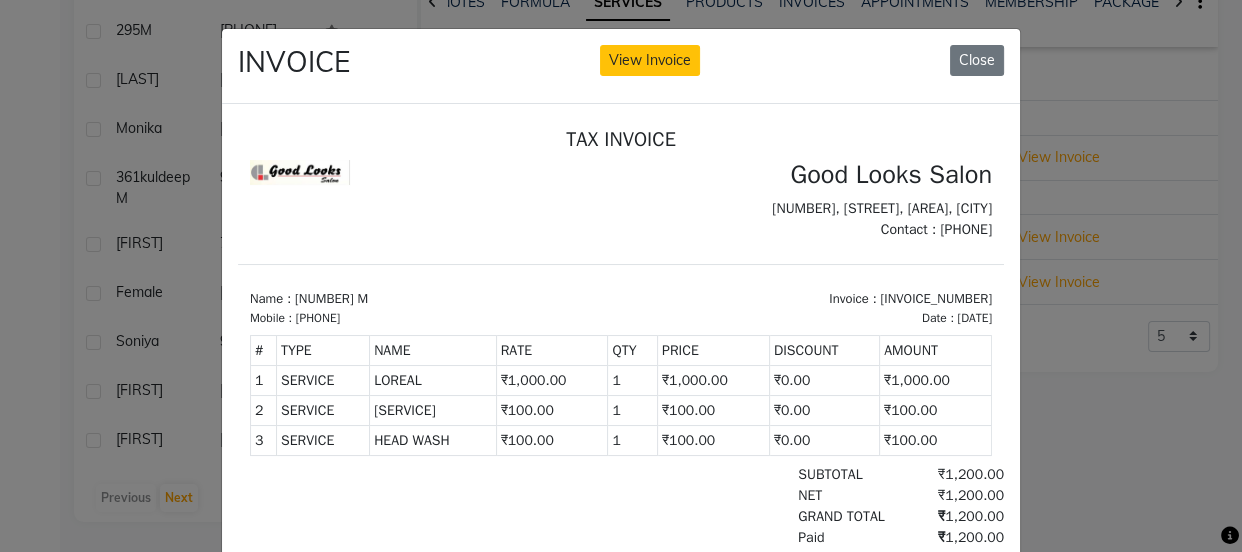 click on "INVOICE View Invoice Close" 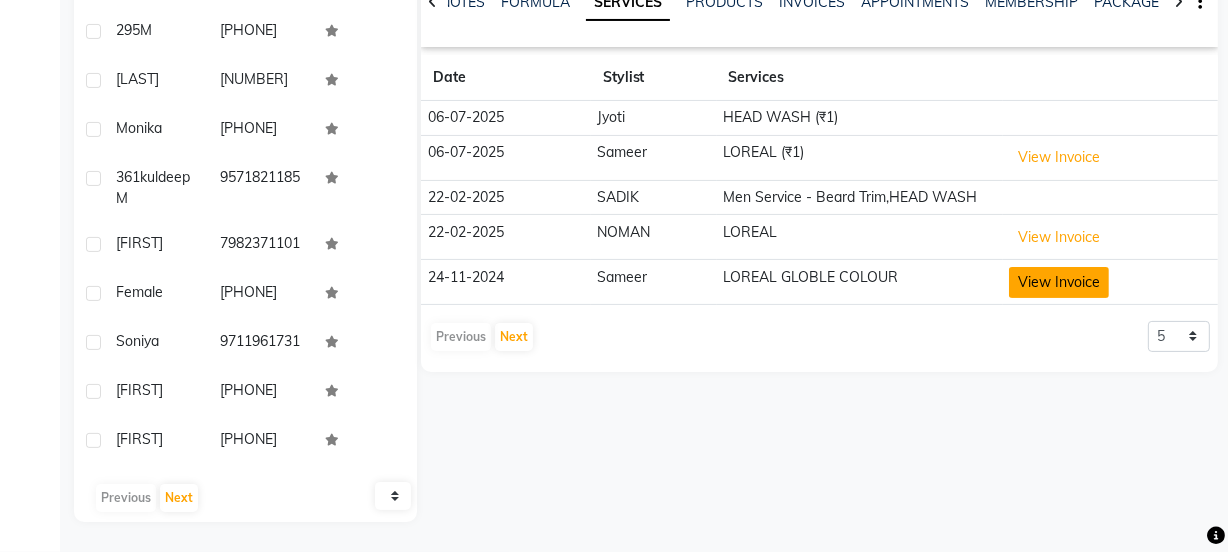 click on "View Invoice" 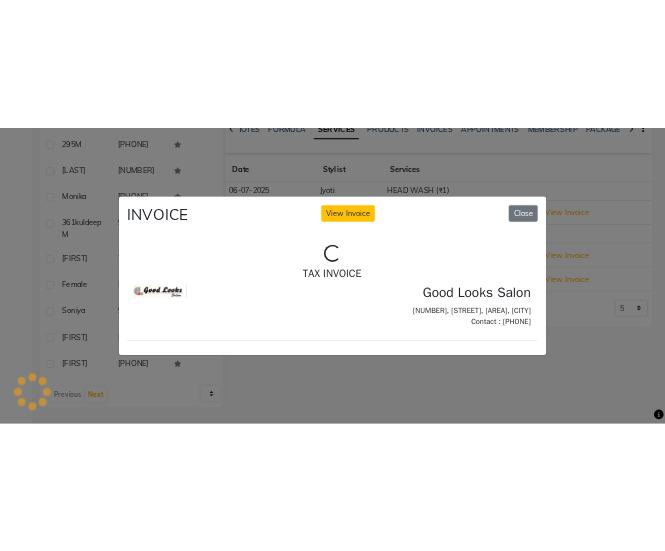 scroll, scrollTop: 0, scrollLeft: 0, axis: both 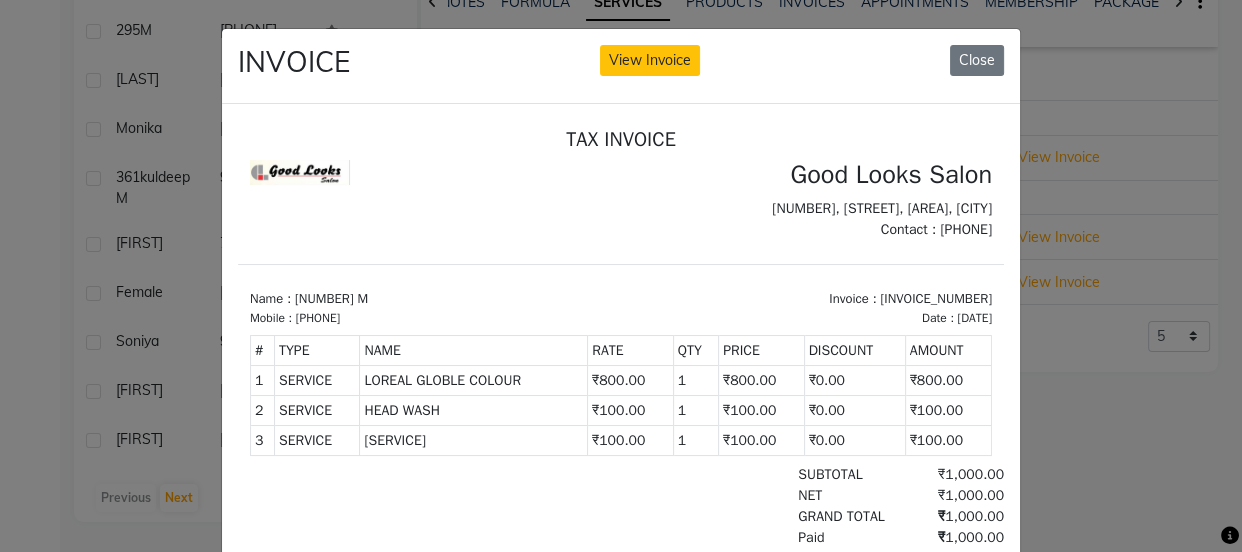 drag, startPoint x: 1052, startPoint y: 391, endPoint x: 611, endPoint y: 338, distance: 444.1734 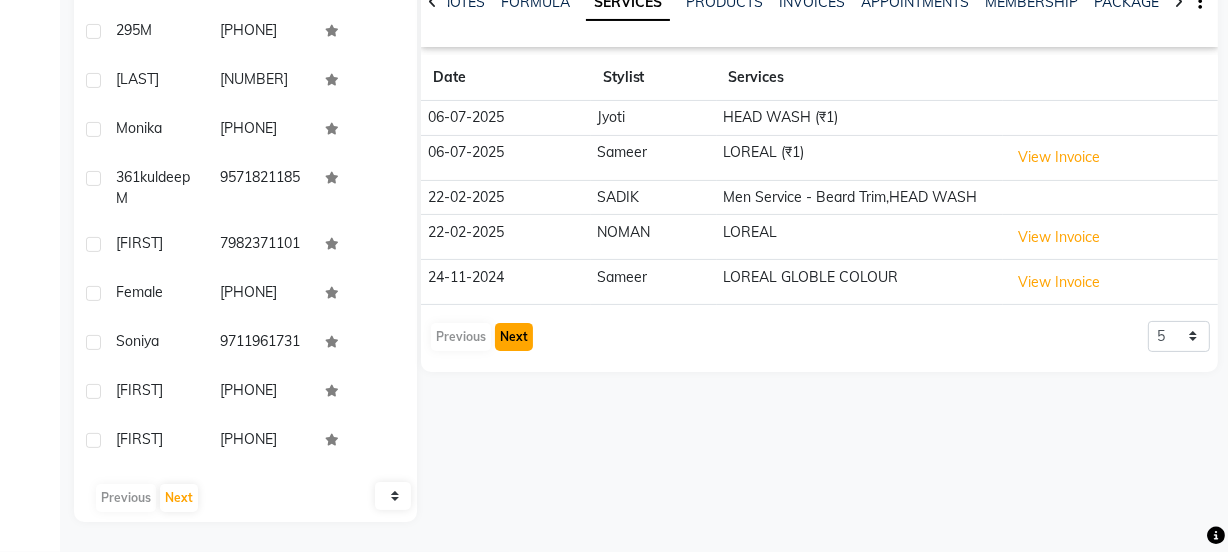 click on "Next" 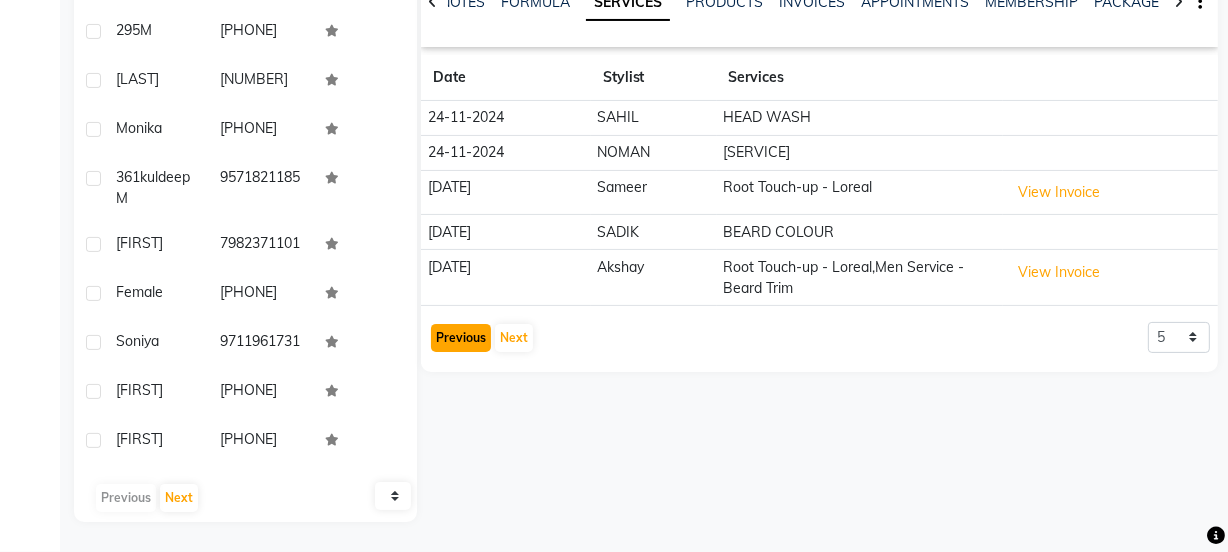 click on "Previous" 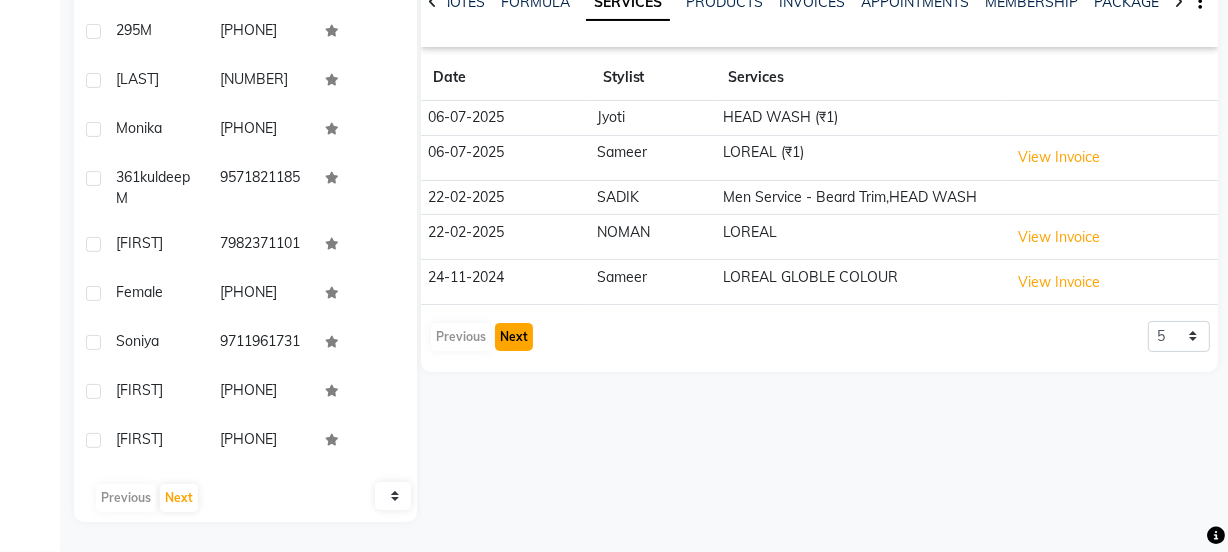 click on "Next" 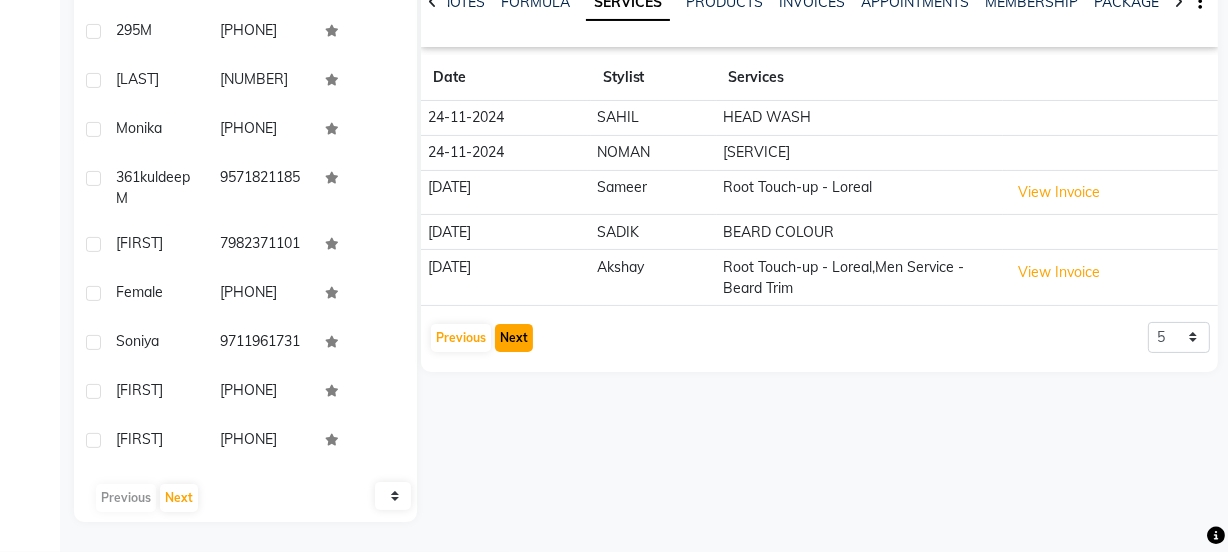 click on "Next" 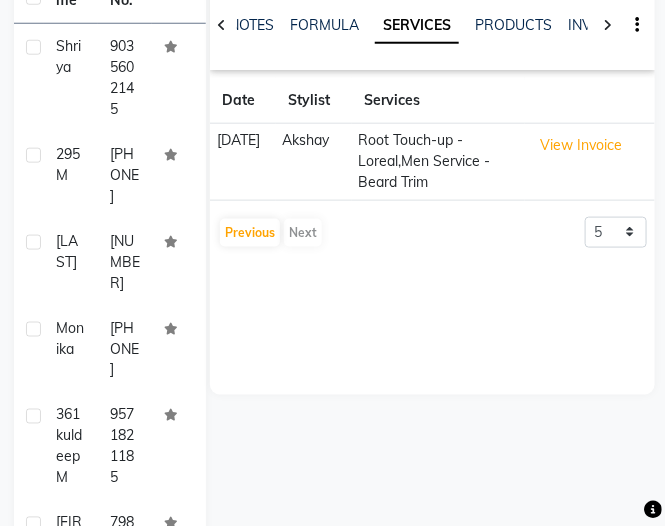 drag, startPoint x: 314, startPoint y: 513, endPoint x: 316, endPoint y: 525, distance: 12.165525 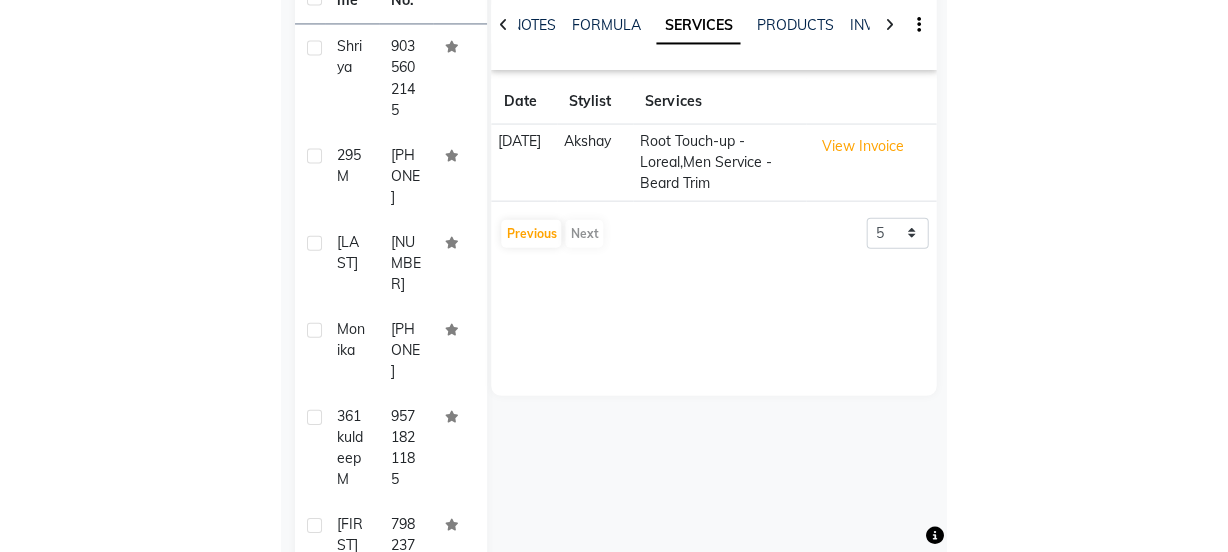 scroll, scrollTop: 0, scrollLeft: 0, axis: both 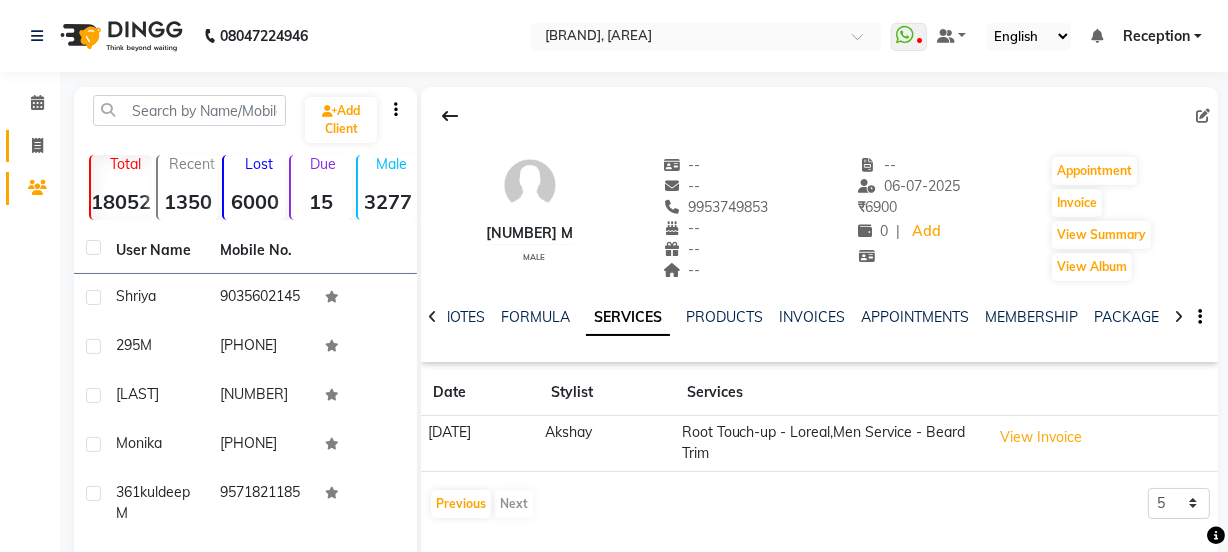 click on "Invoice" 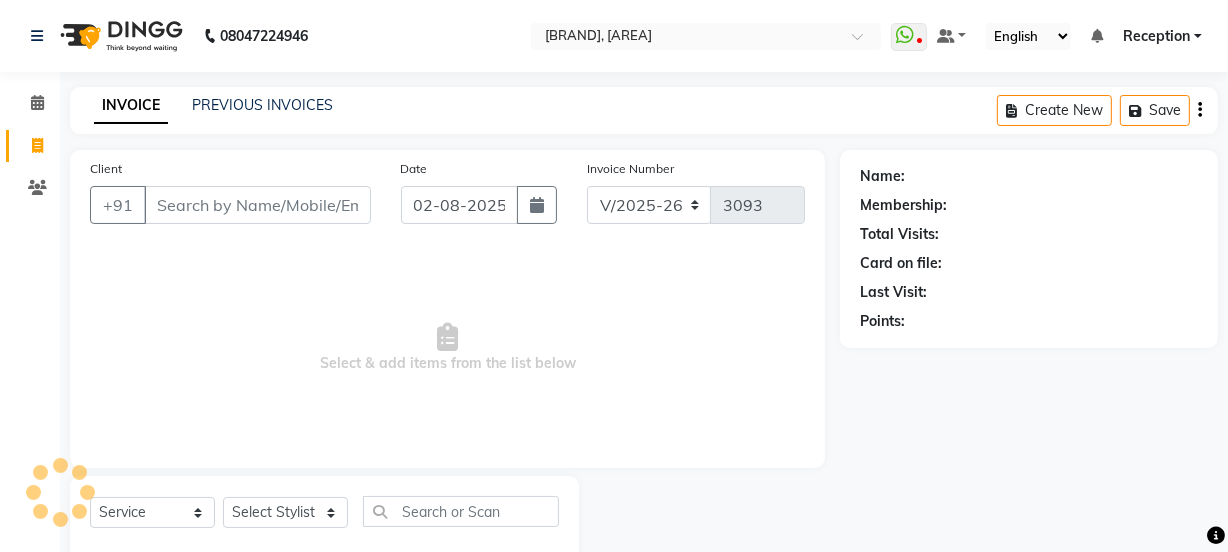 scroll, scrollTop: 50, scrollLeft: 0, axis: vertical 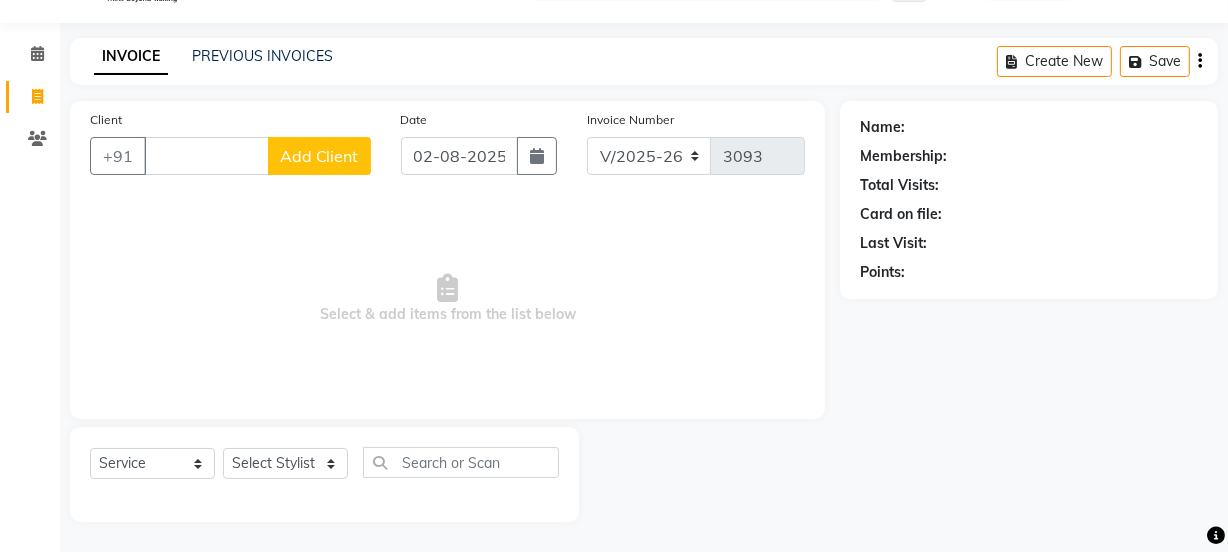 type 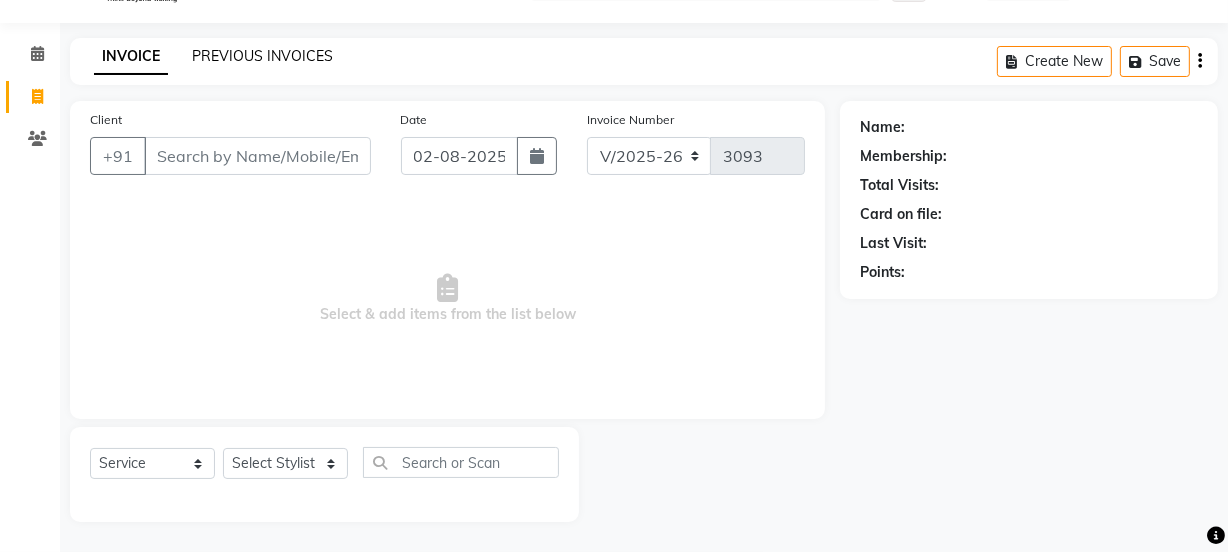 click on "PREVIOUS INVOICES" 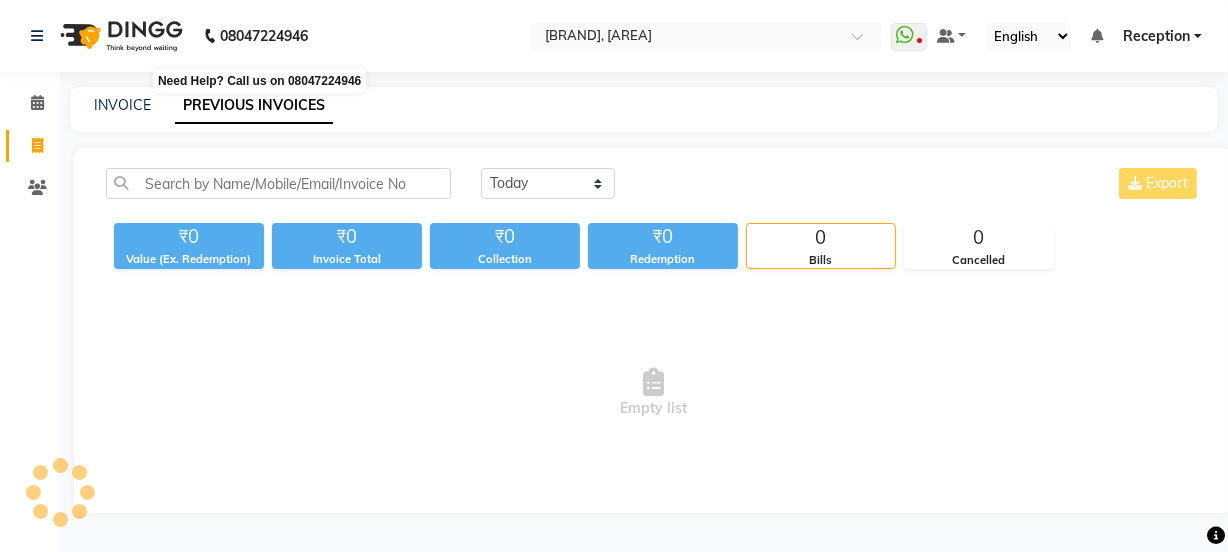 scroll, scrollTop: 0, scrollLeft: 0, axis: both 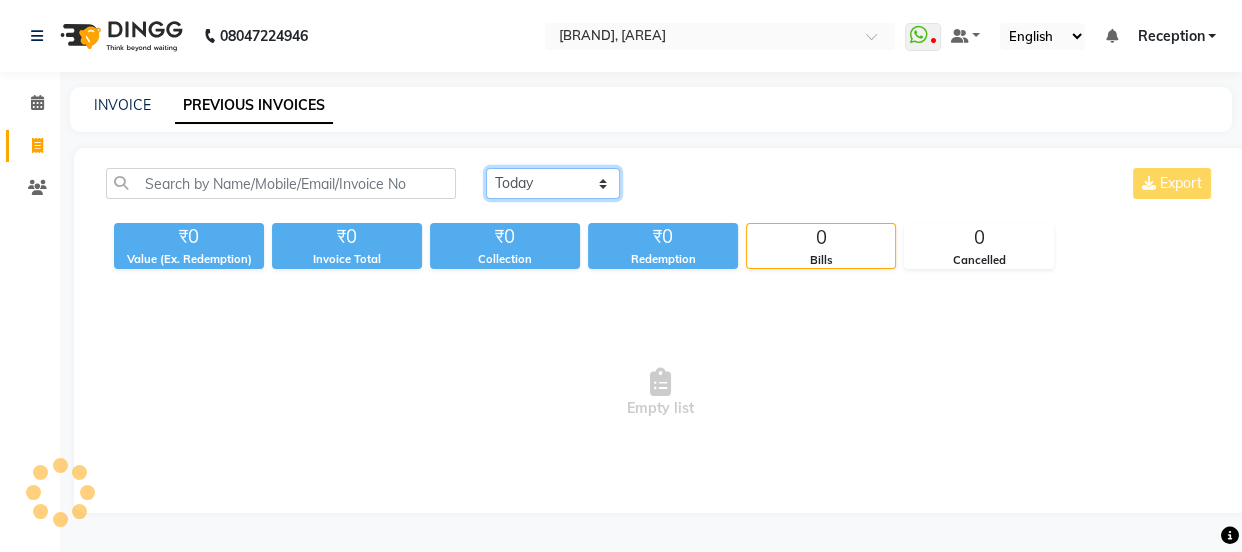 click on "Today Yesterday Custom Range" 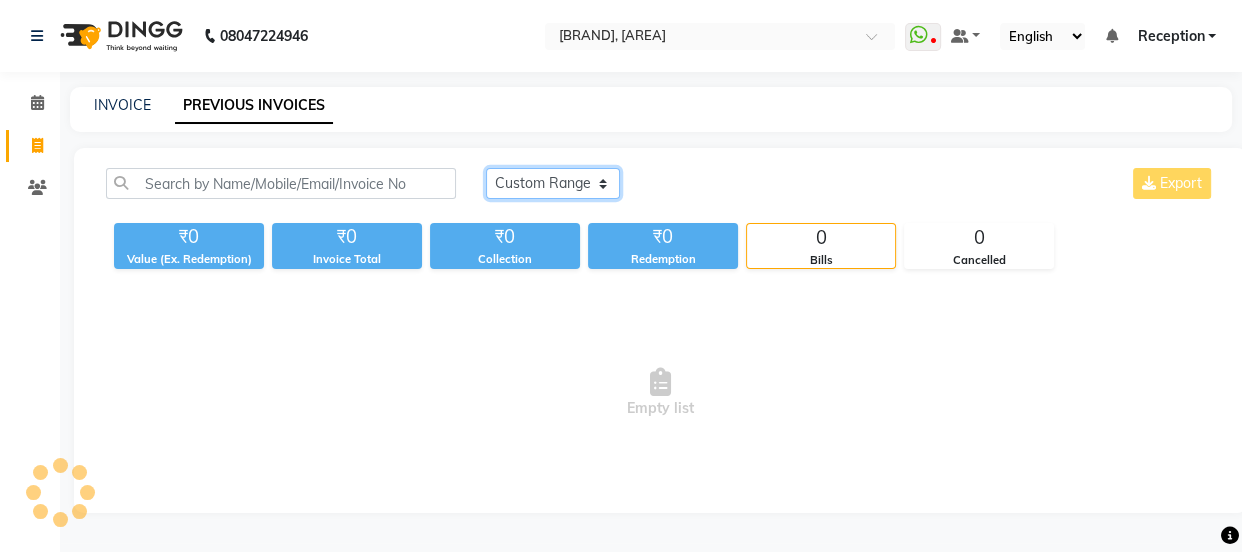 click on "Today Yesterday Custom Range" 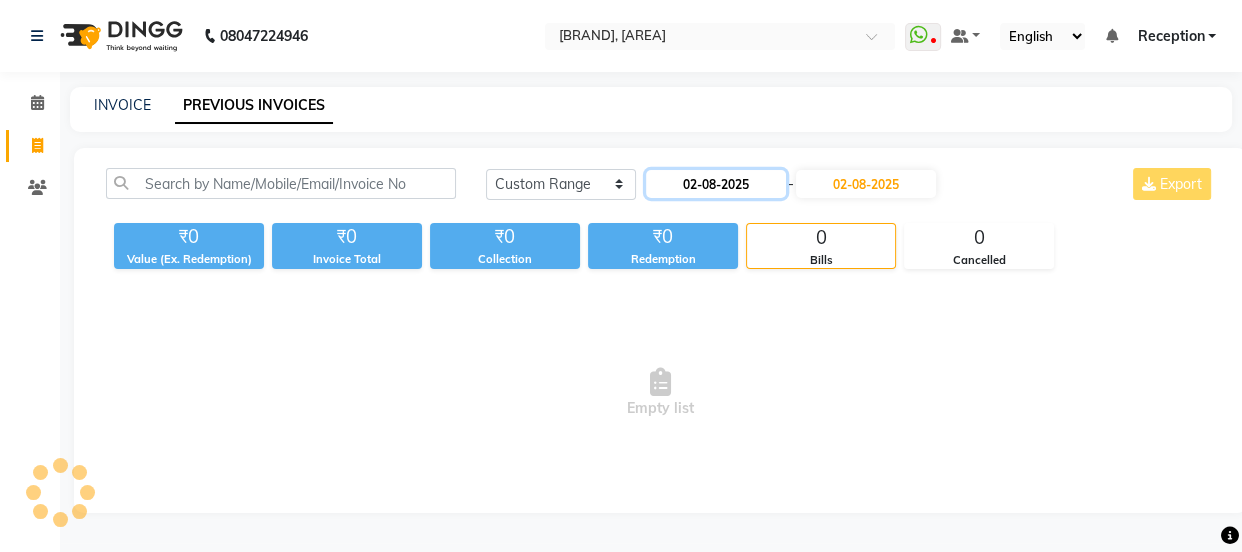 click on "02-08-2025" 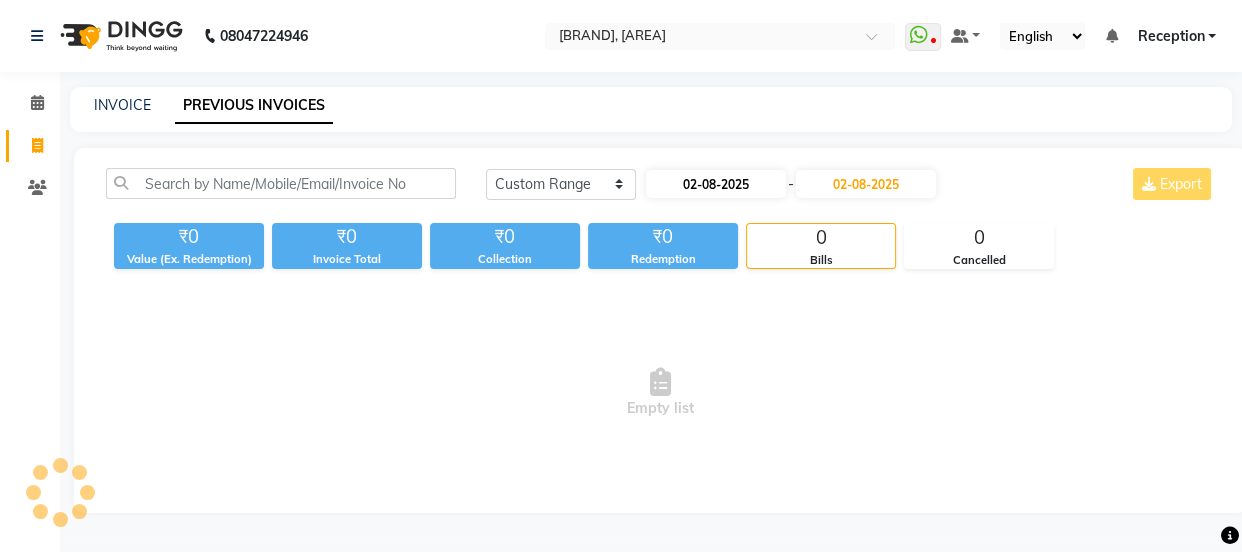 select on "8" 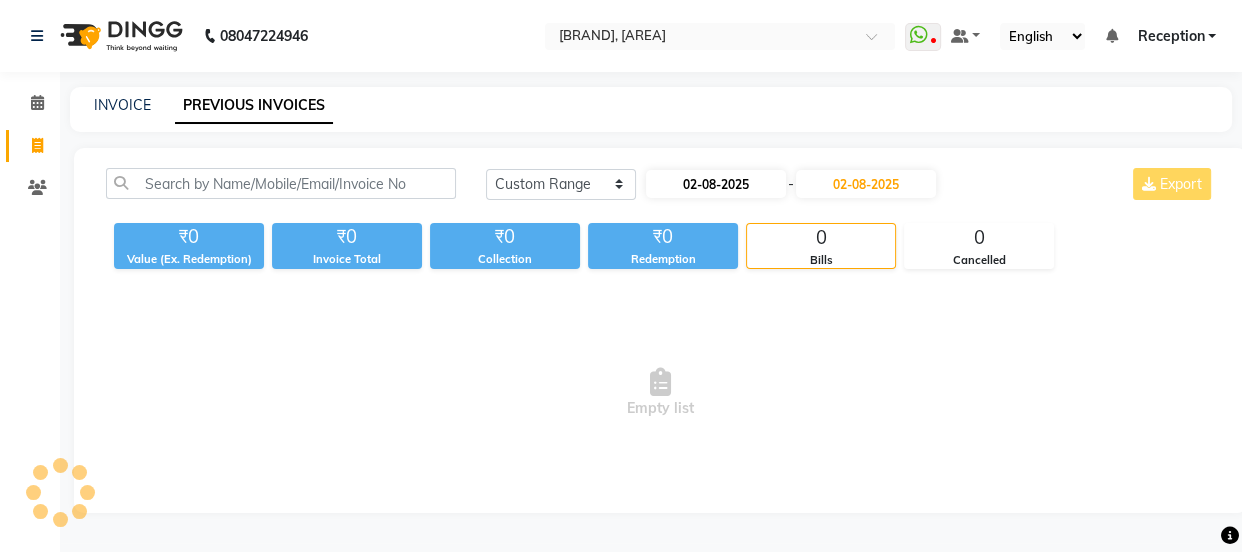 select on "2025" 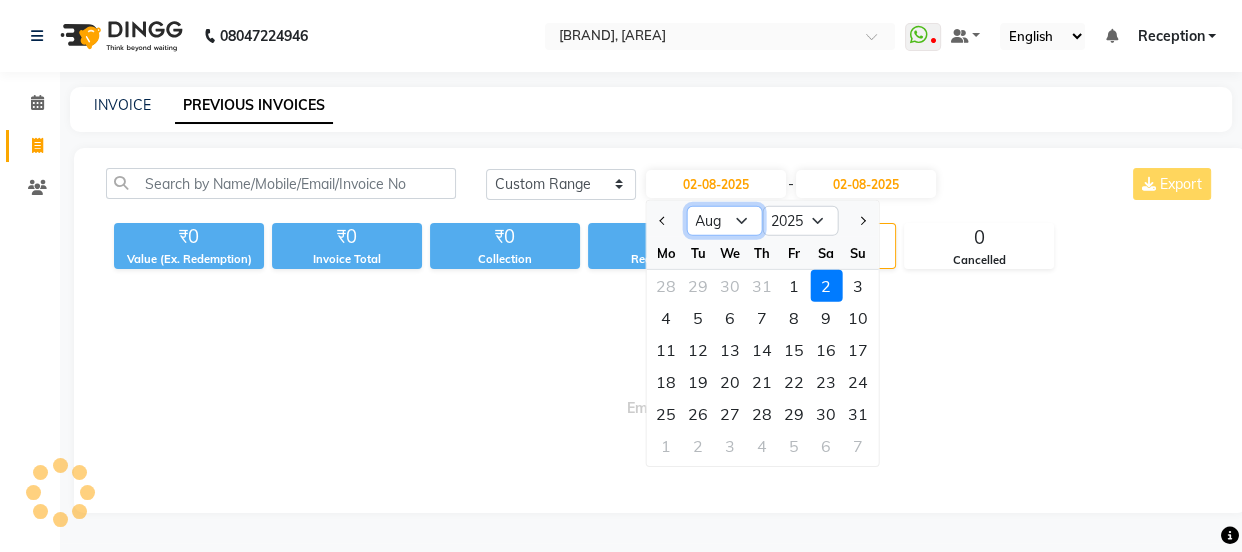 click on "Jan Feb Mar Apr May Jun Jul Aug Sep Oct Nov Dec" 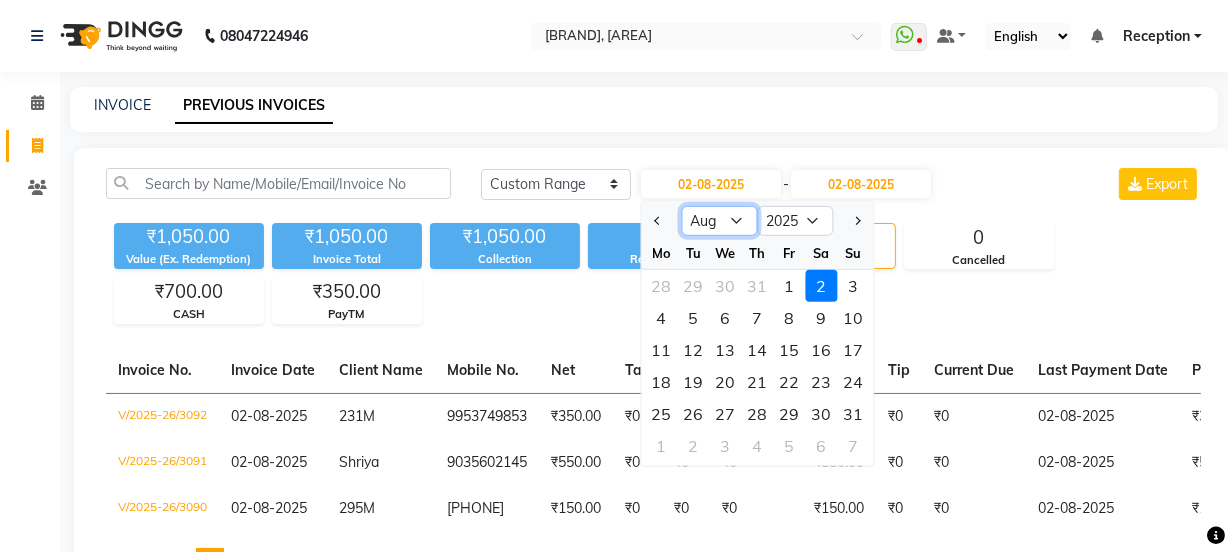 select on "1" 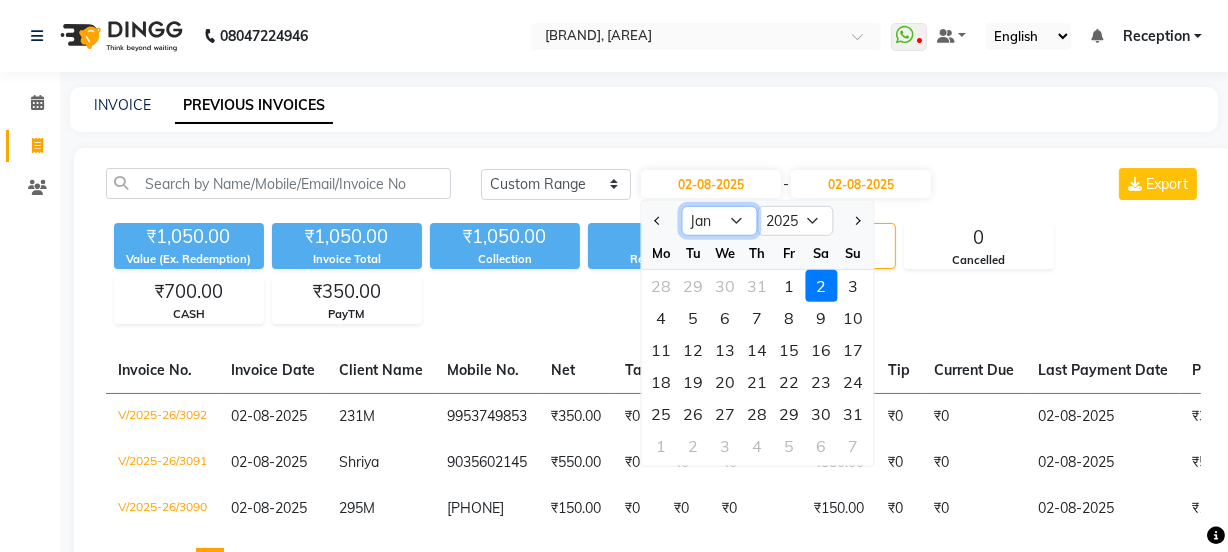 click on "Jan Feb Mar Apr May Jun Jul Aug Sep Oct Nov Dec" 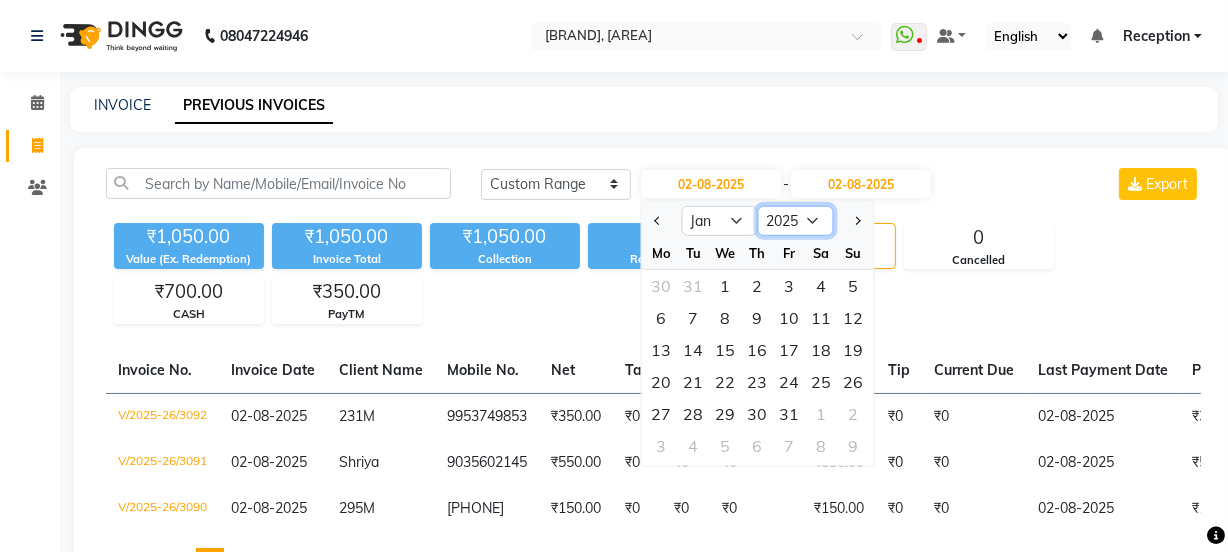 click on "2015 2016 2017 2018 2019 2020 2021 2022 2023 2024 2025 2026 2027 2028 2029 2030 2031 2032 2033 2034 2035" 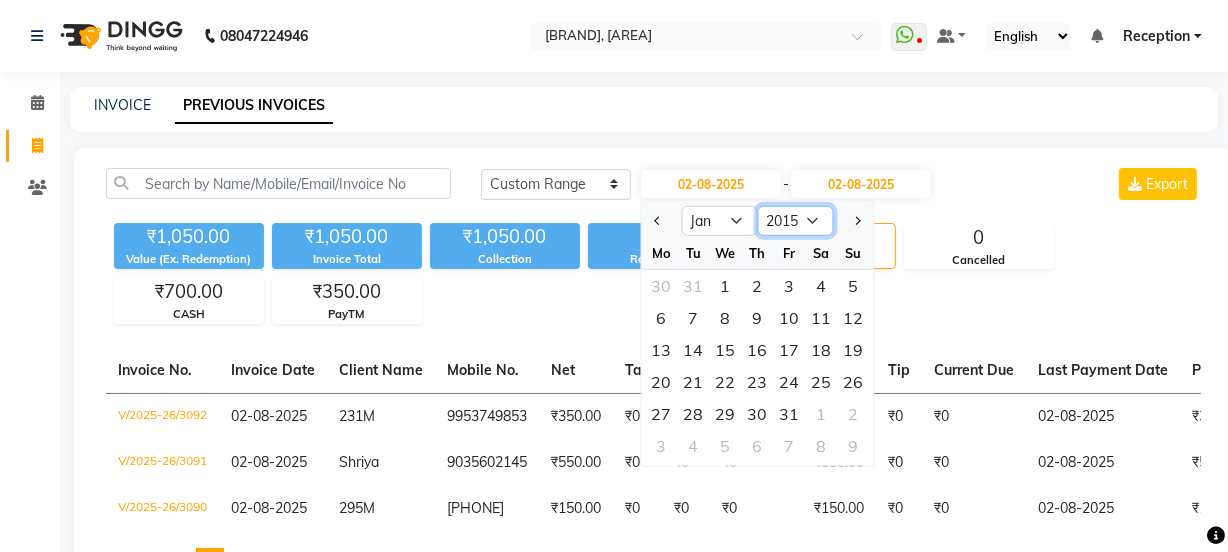 click on "2015 2016 2017 2018 2019 2020 2021 2022 2023 2024 2025 2026 2027 2028 2029 2030 2031 2032 2033 2034 2035" 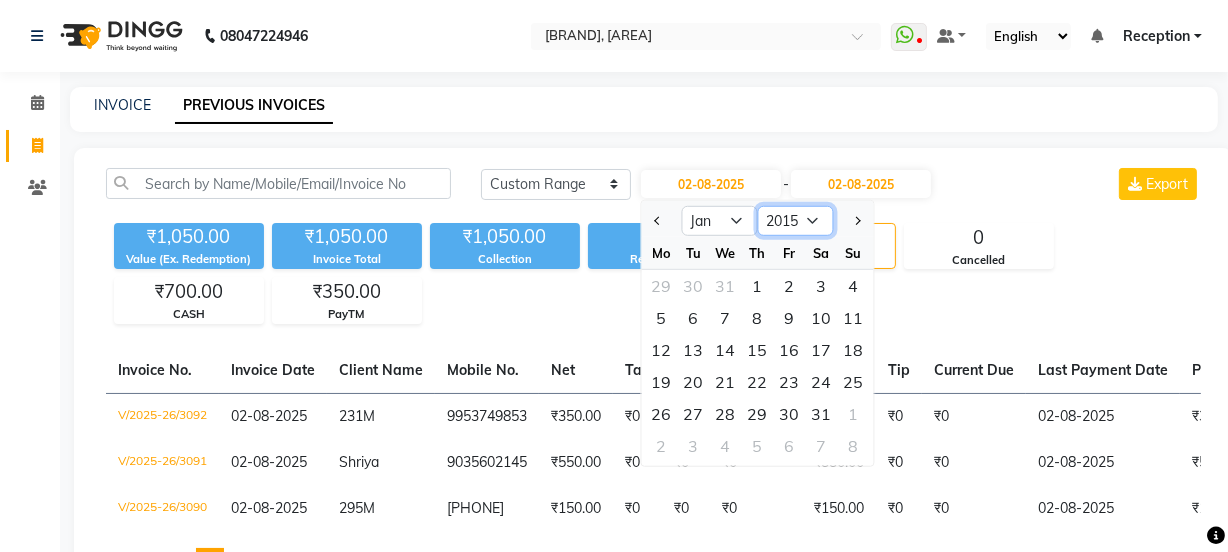 click on "2005 2006 2007 2008 2009 2010 2011 2012 2013 2014 2015 2016 2017 2018 2019 2020 2021 2022 2023 2024 2025" 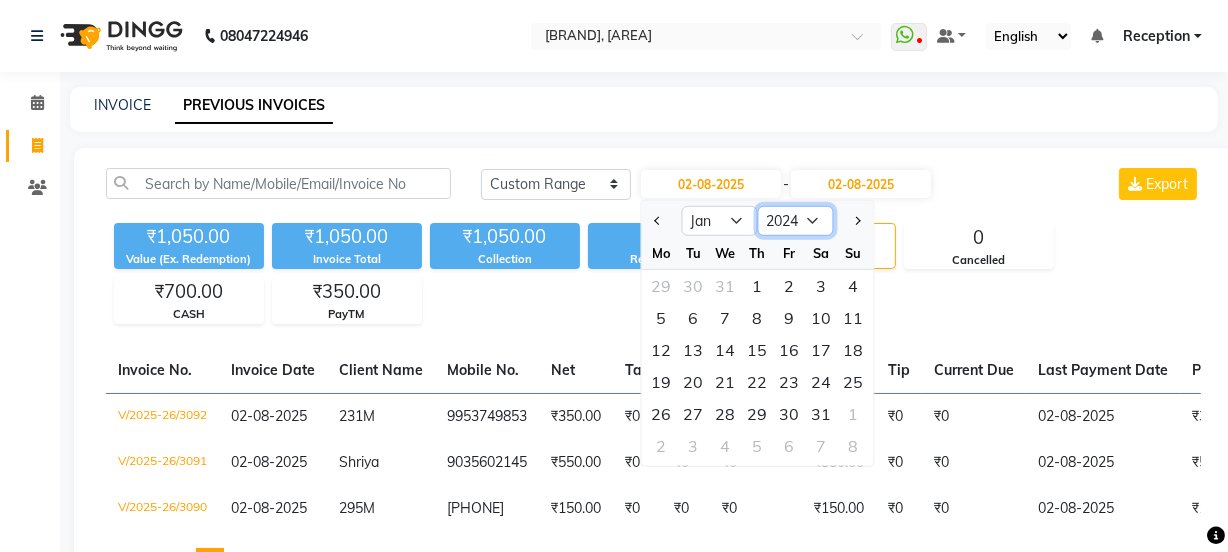 click on "2005 2006 2007 2008 2009 2010 2011 2012 2013 2014 2015 2016 2017 2018 2019 2020 2021 2022 2023 2024 2025" 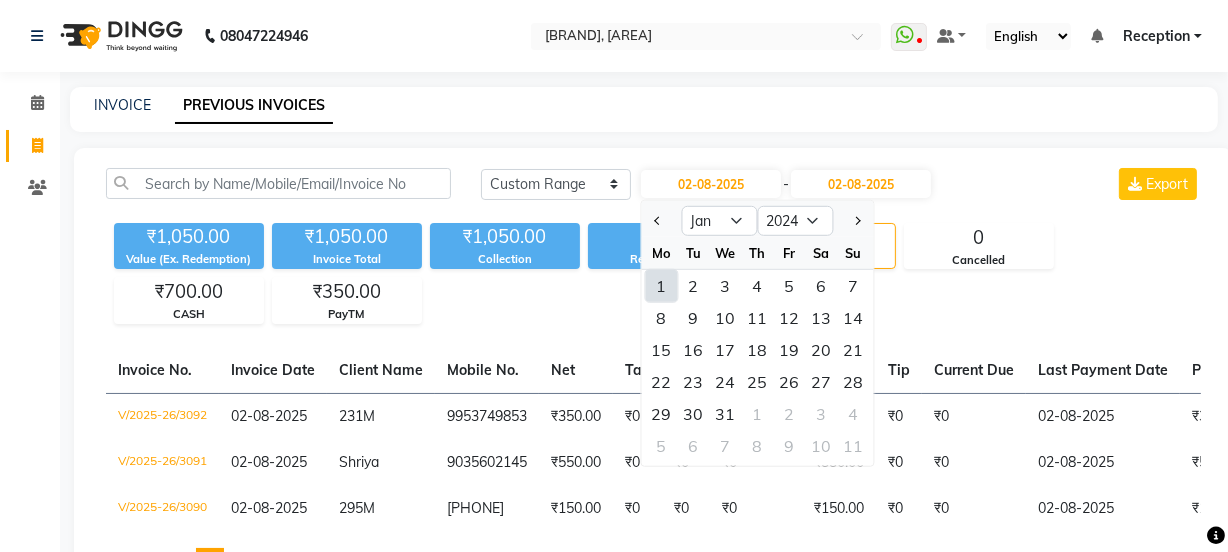 click on "1" 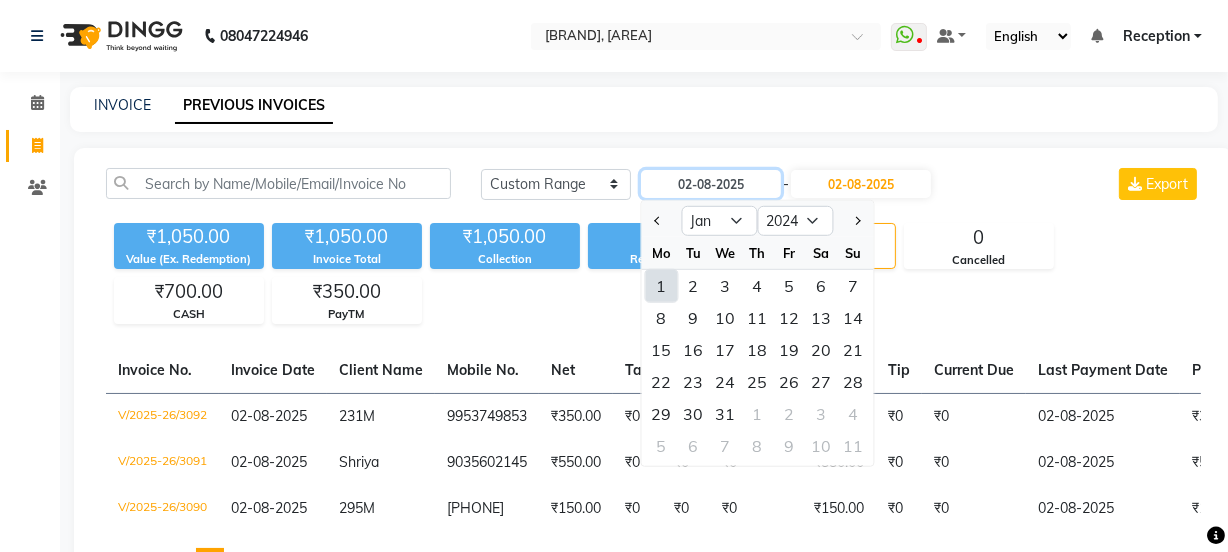type on "01-01-2024" 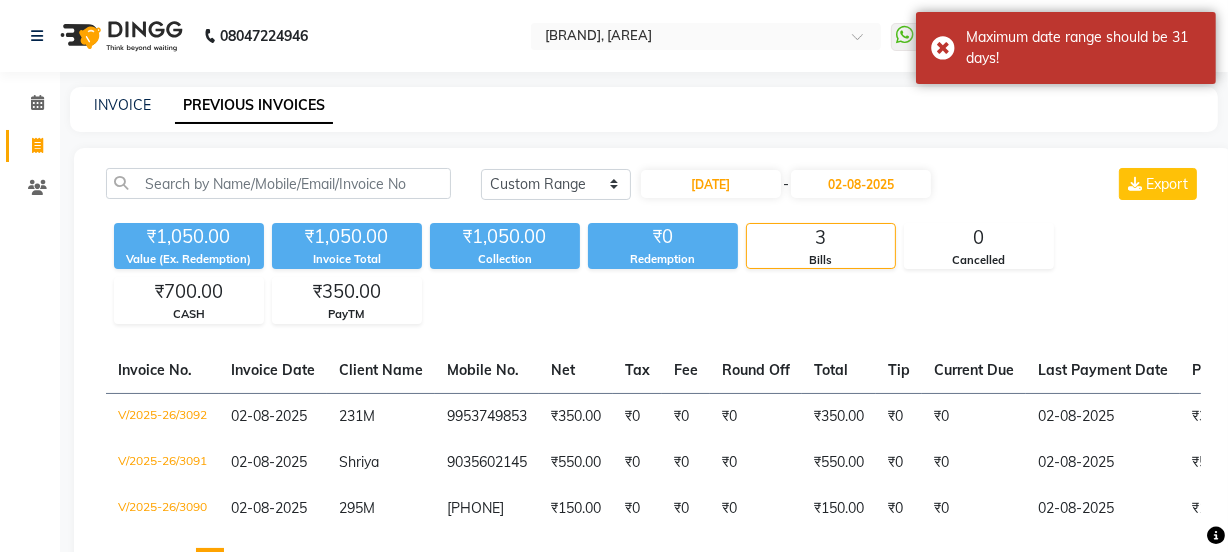 click on "Today Yesterday Custom Range 01-01-2024 - 02-08-2025 Export" 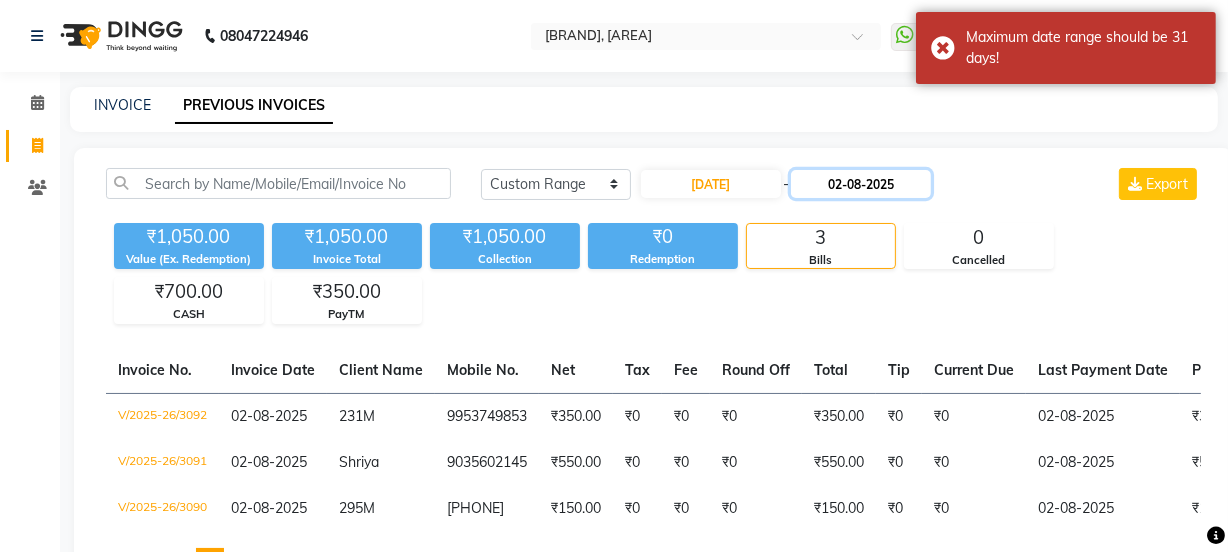 click on "02-08-2025" 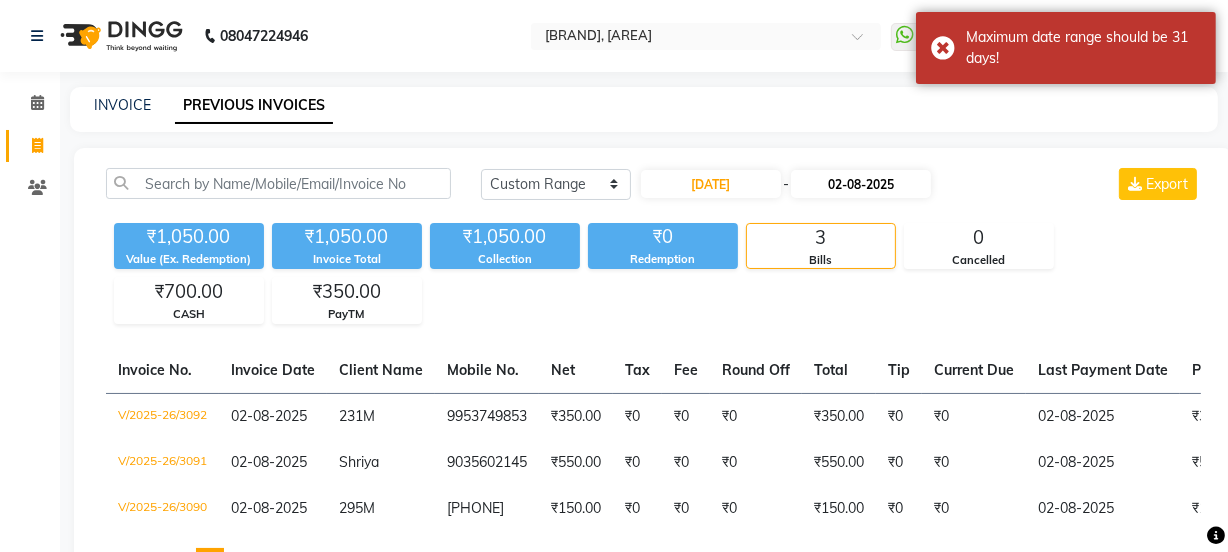 select on "8" 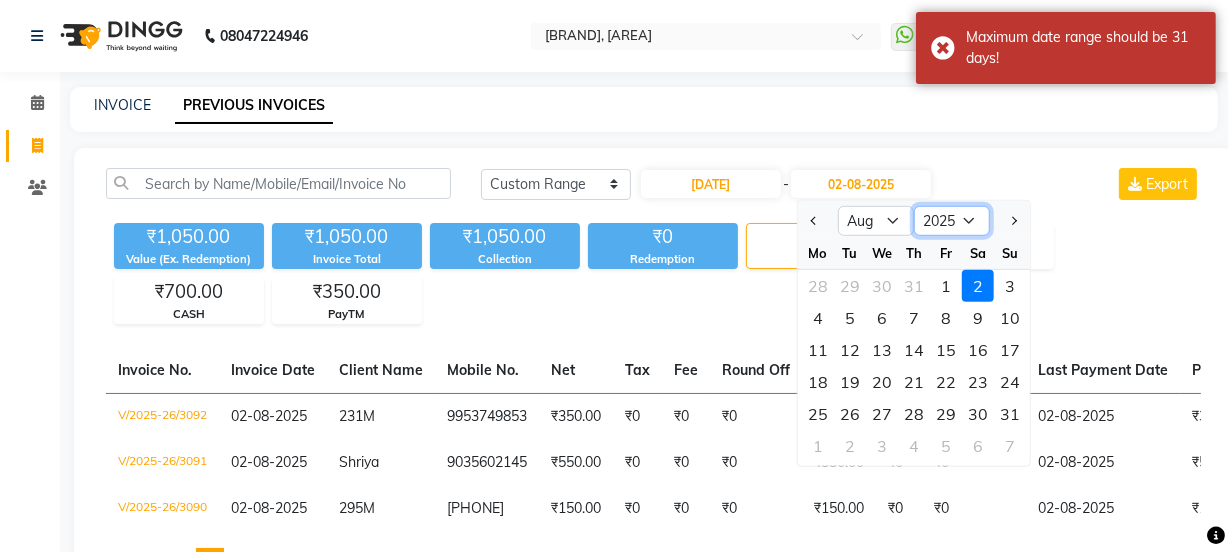 click on "2024 2025 2026 2027 2028 2029 2030 2031 2032 2033 2034 2035" 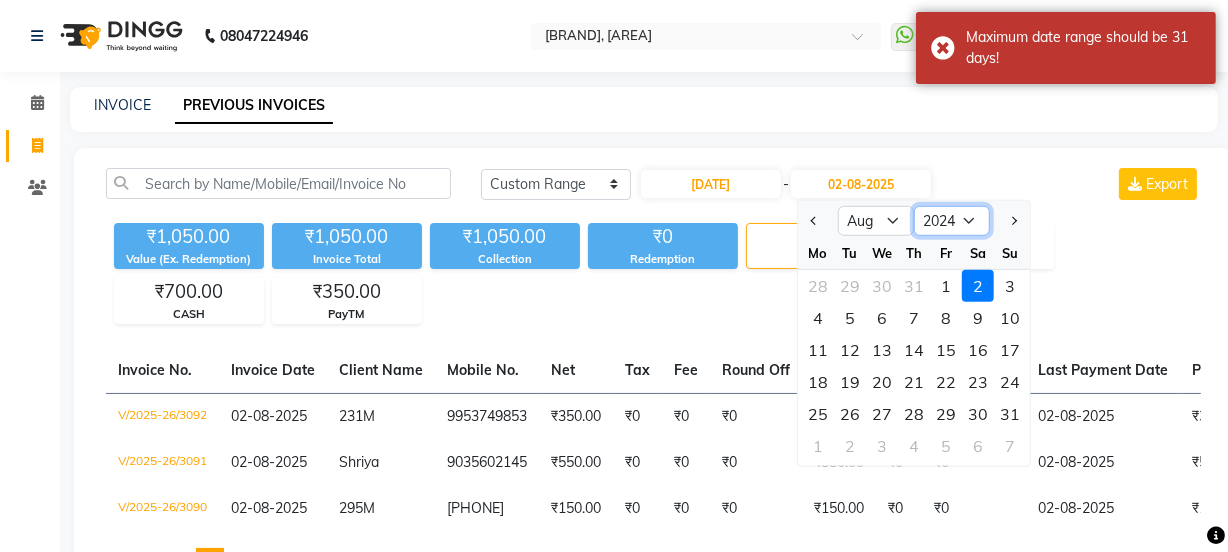 click on "2024 2025 2026 2027 2028 2029 2030 2031 2032 2033 2034 2035" 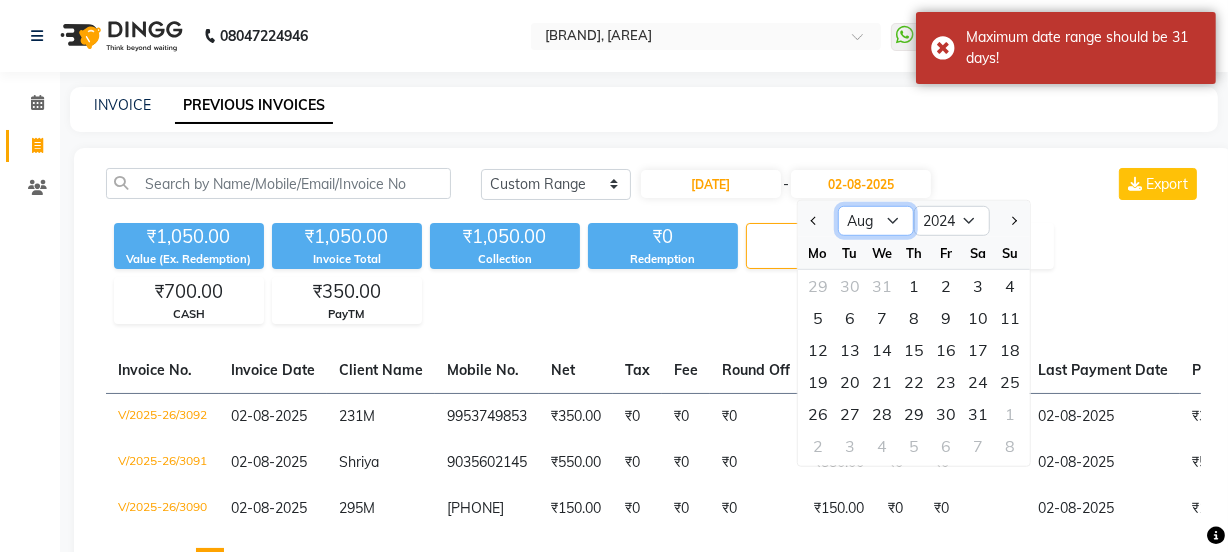 click on "Jan Feb Mar Apr May Jun Jul Aug Sep Oct Nov Dec" 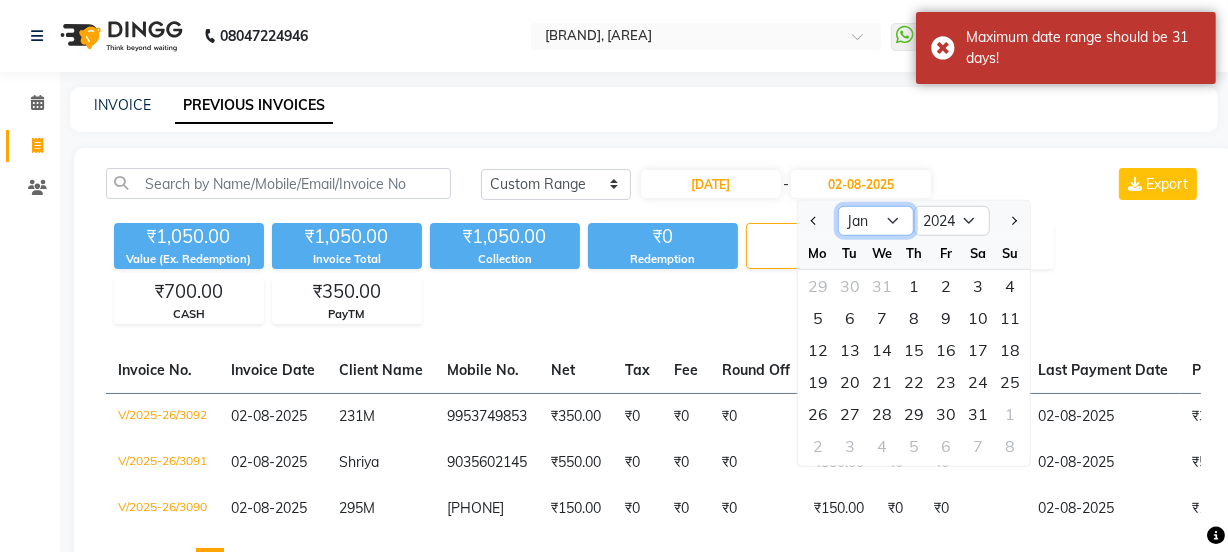 click on "Jan Feb Mar Apr May Jun Jul Aug Sep Oct Nov Dec" 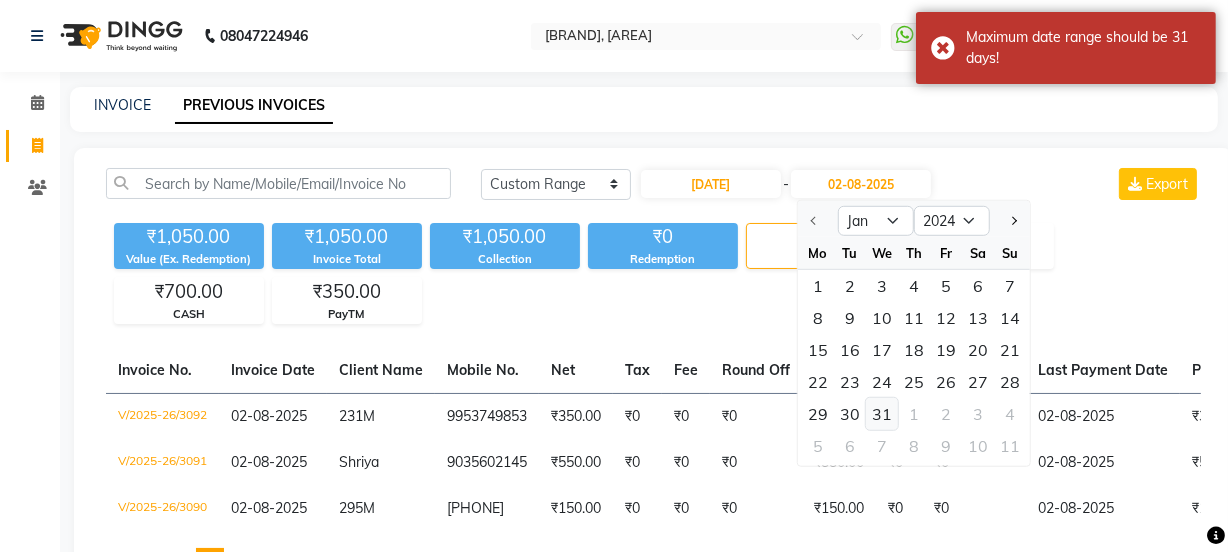 click on "31" 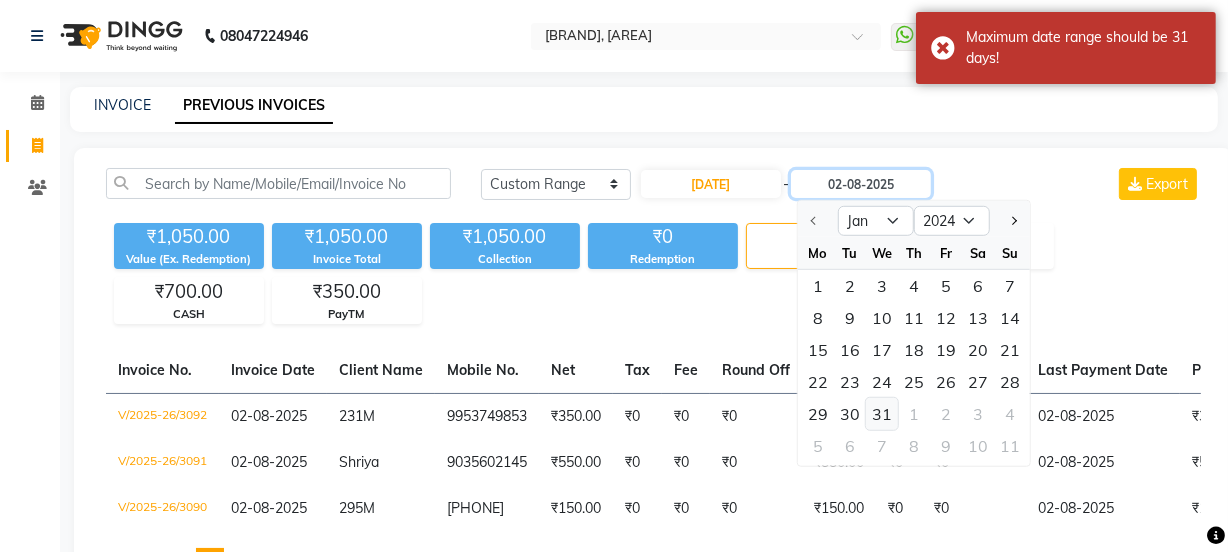 type on "31-01-2024" 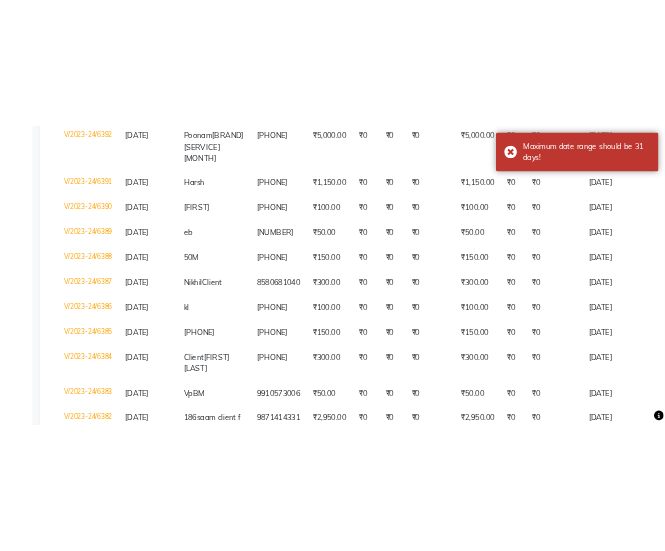 scroll, scrollTop: 0, scrollLeft: 0, axis: both 